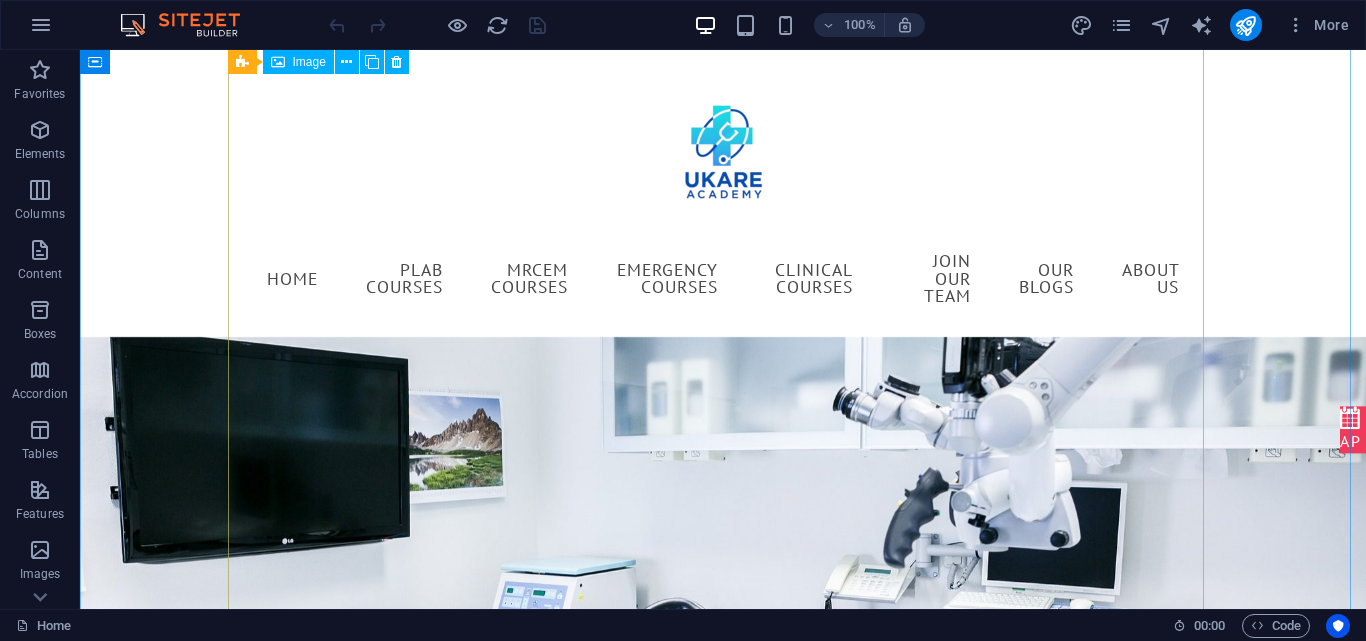 scroll, scrollTop: 6911, scrollLeft: 0, axis: vertical 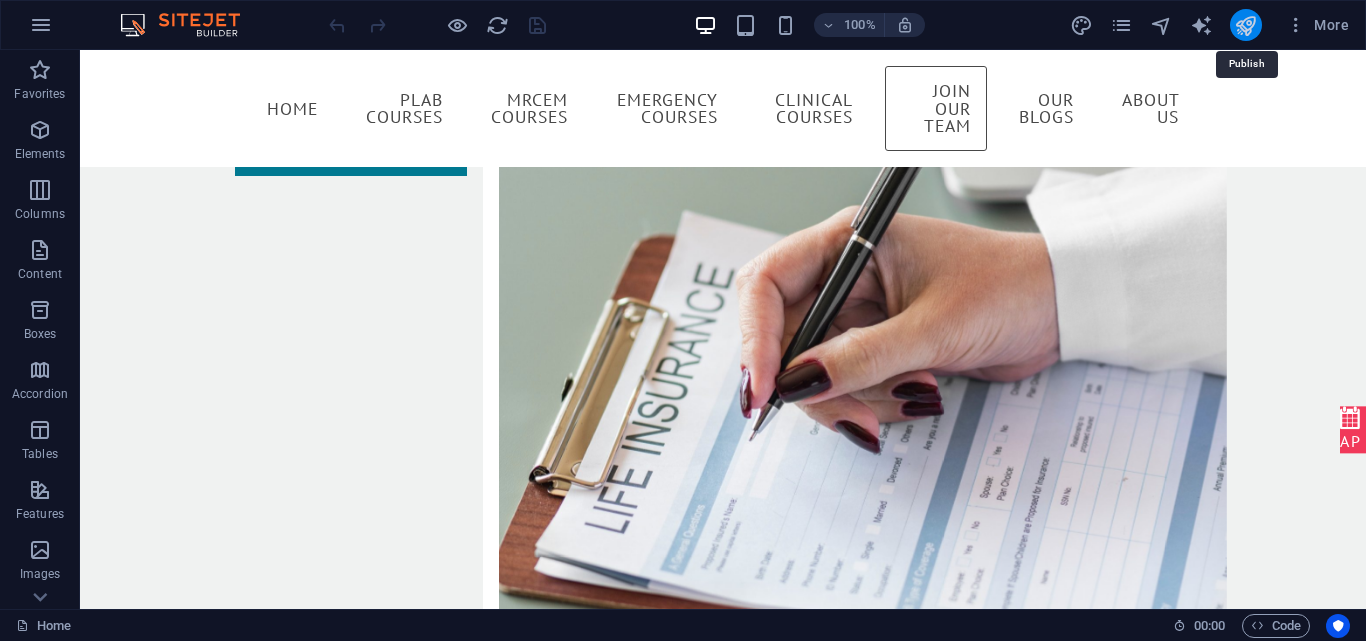 click at bounding box center [1245, 25] 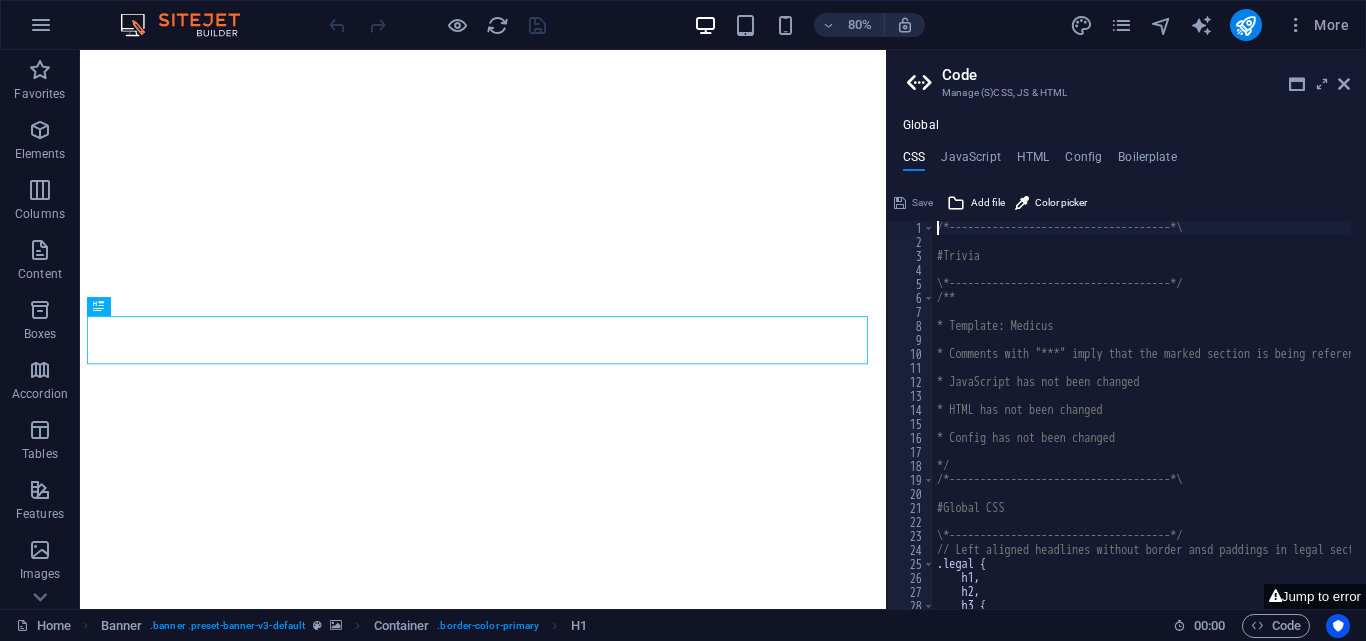 type on "/*------------------------------------*\" 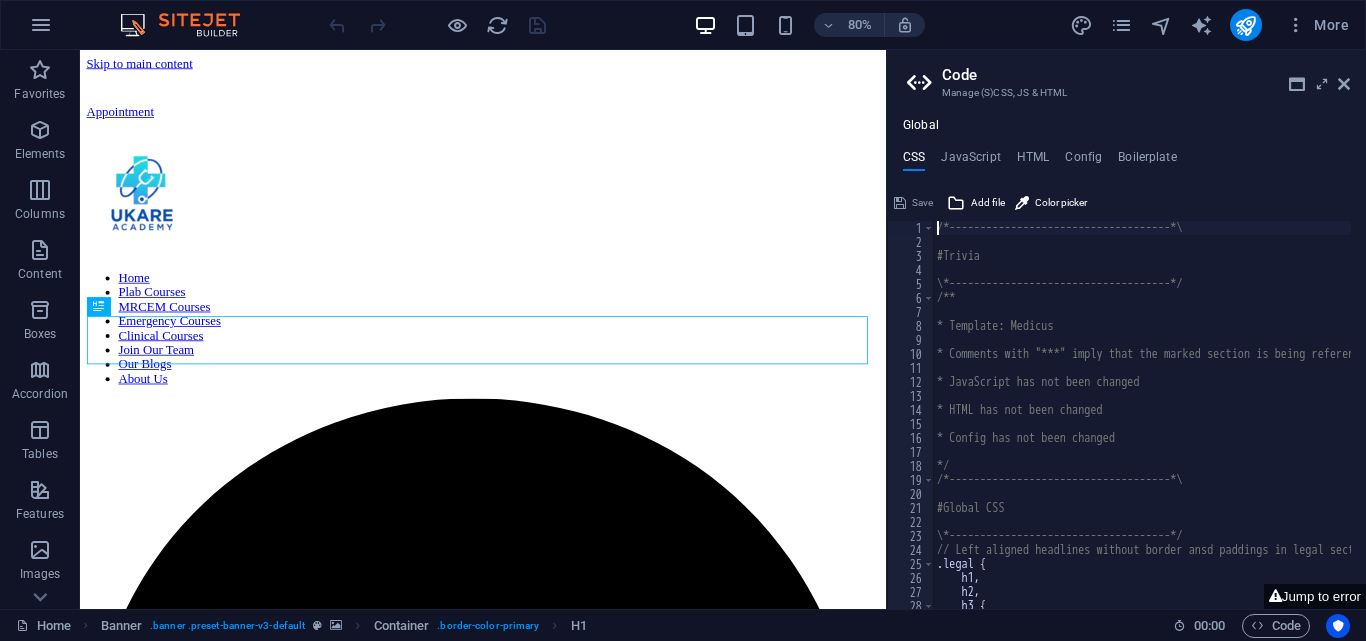 scroll, scrollTop: 0, scrollLeft: 0, axis: both 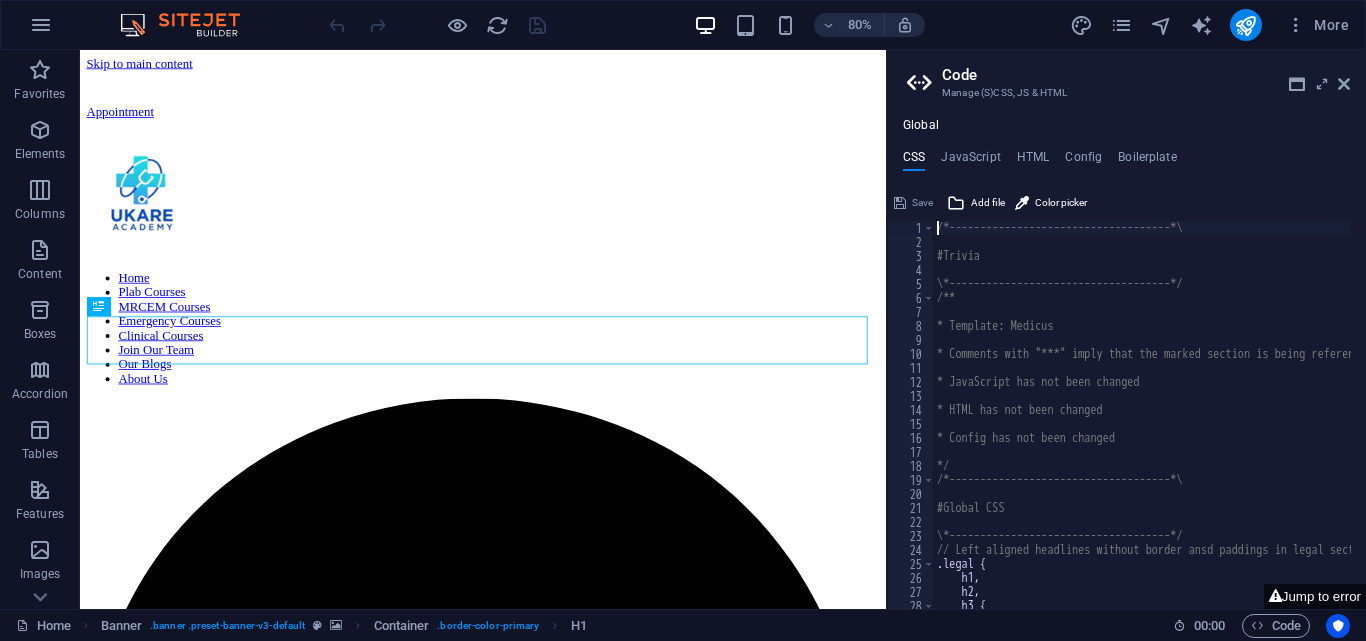 drag, startPoint x: 486, startPoint y: 737, endPoint x: 367, endPoint y: 660, distance: 141.7392 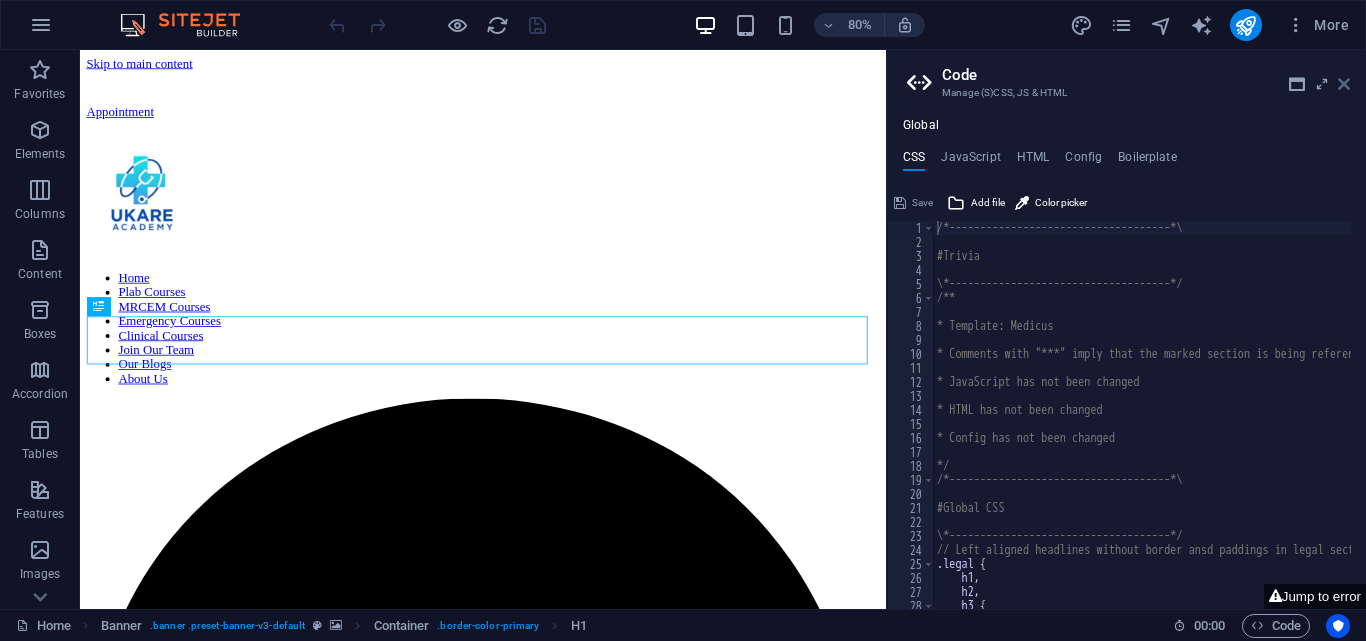 click at bounding box center [1344, 84] 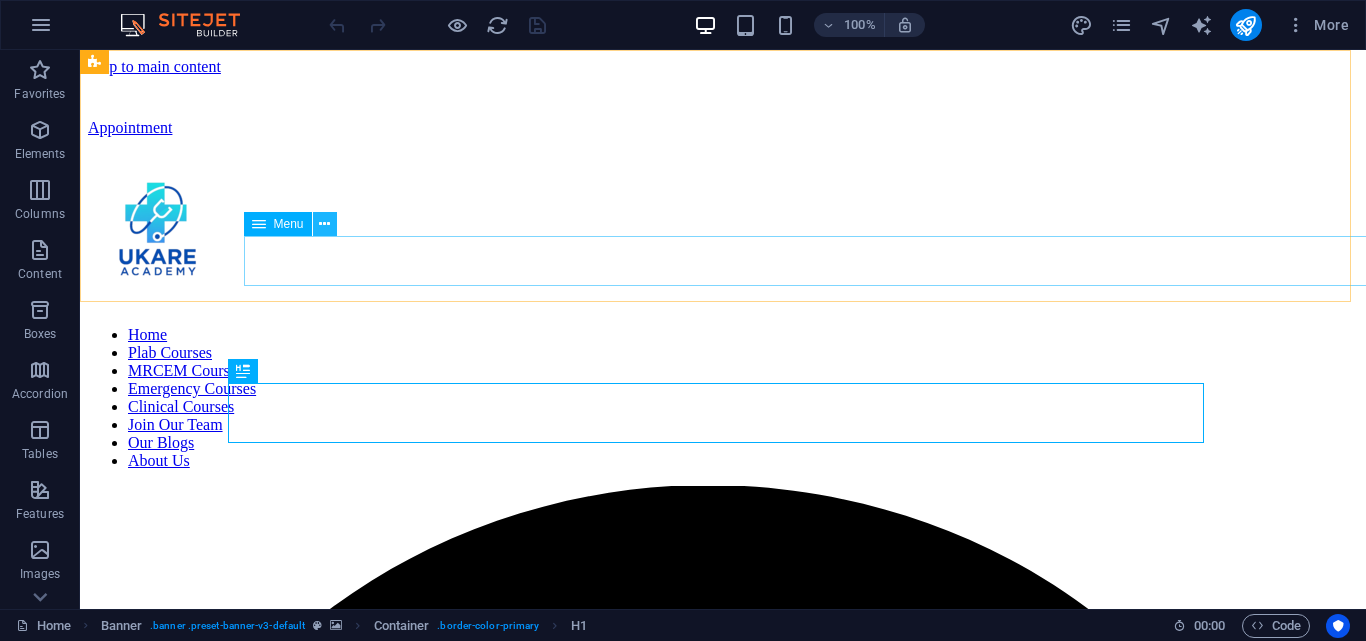 click at bounding box center [324, 224] 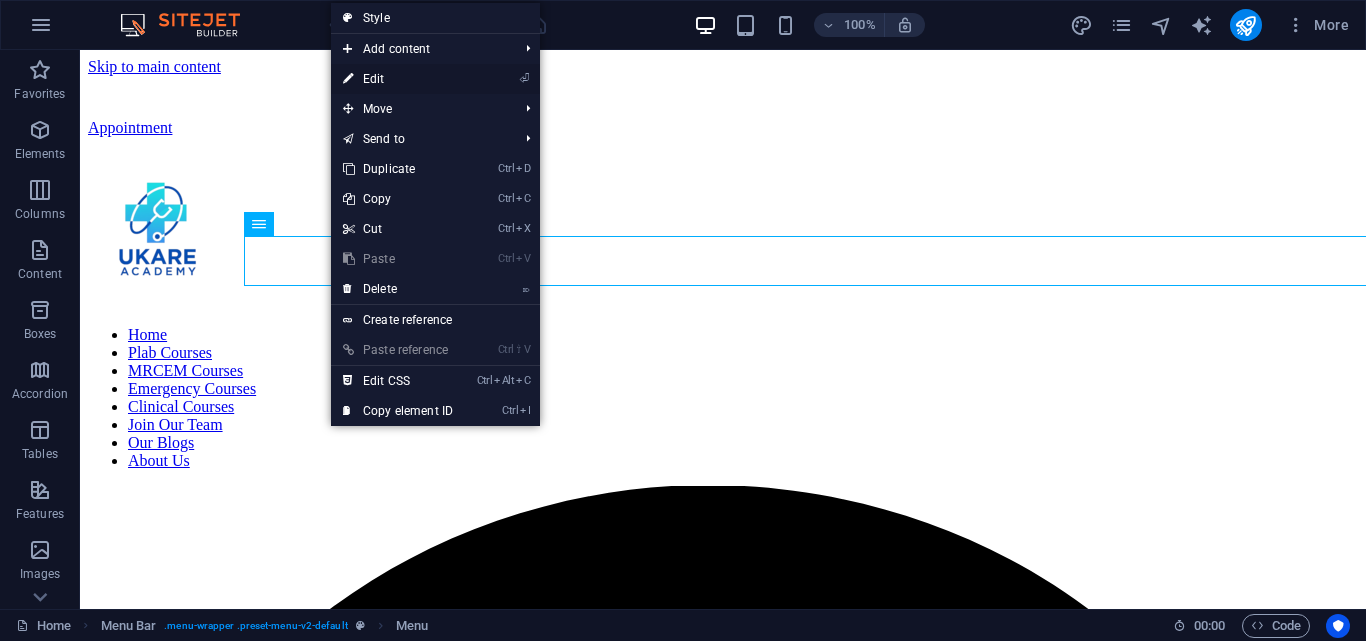 click on "⏎  Edit" at bounding box center (398, 79) 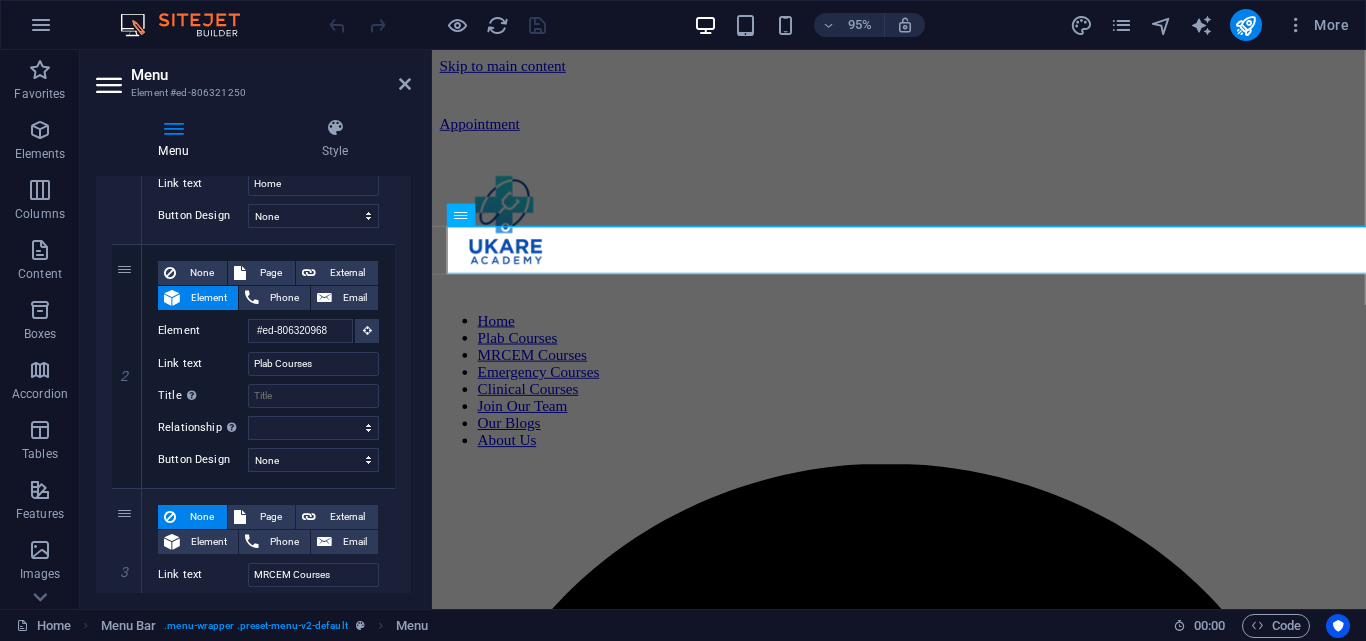 scroll, scrollTop: 300, scrollLeft: 0, axis: vertical 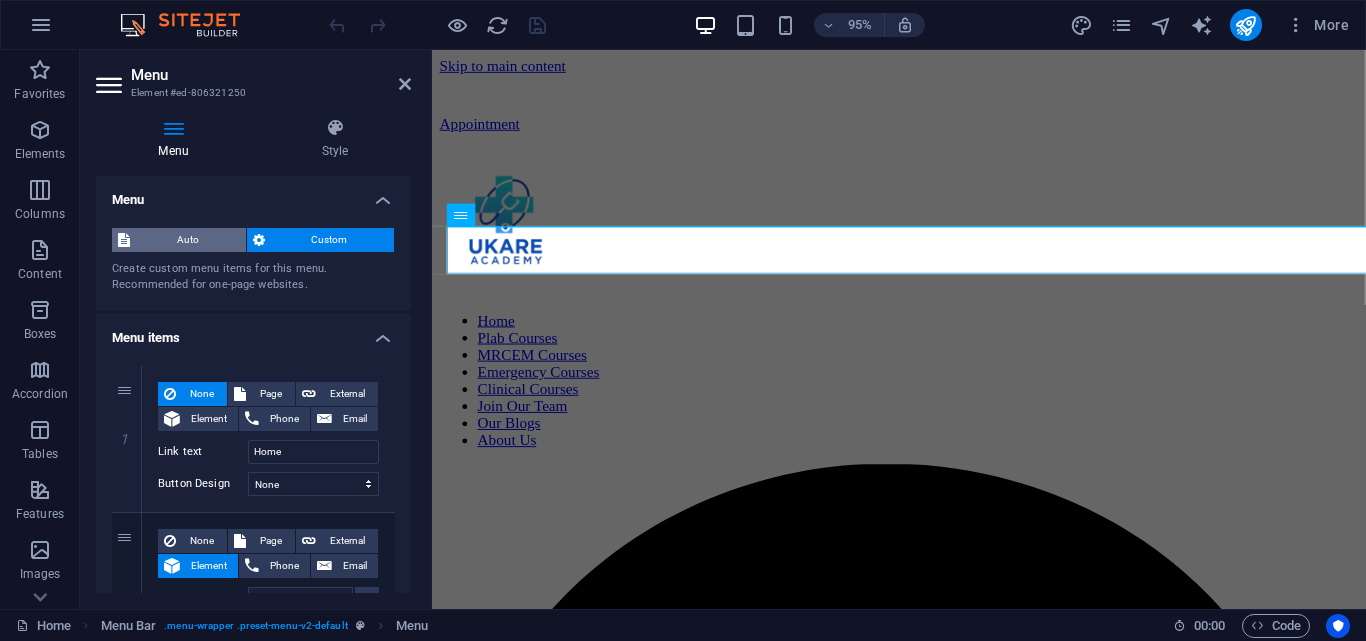 click on "Auto" at bounding box center (188, 240) 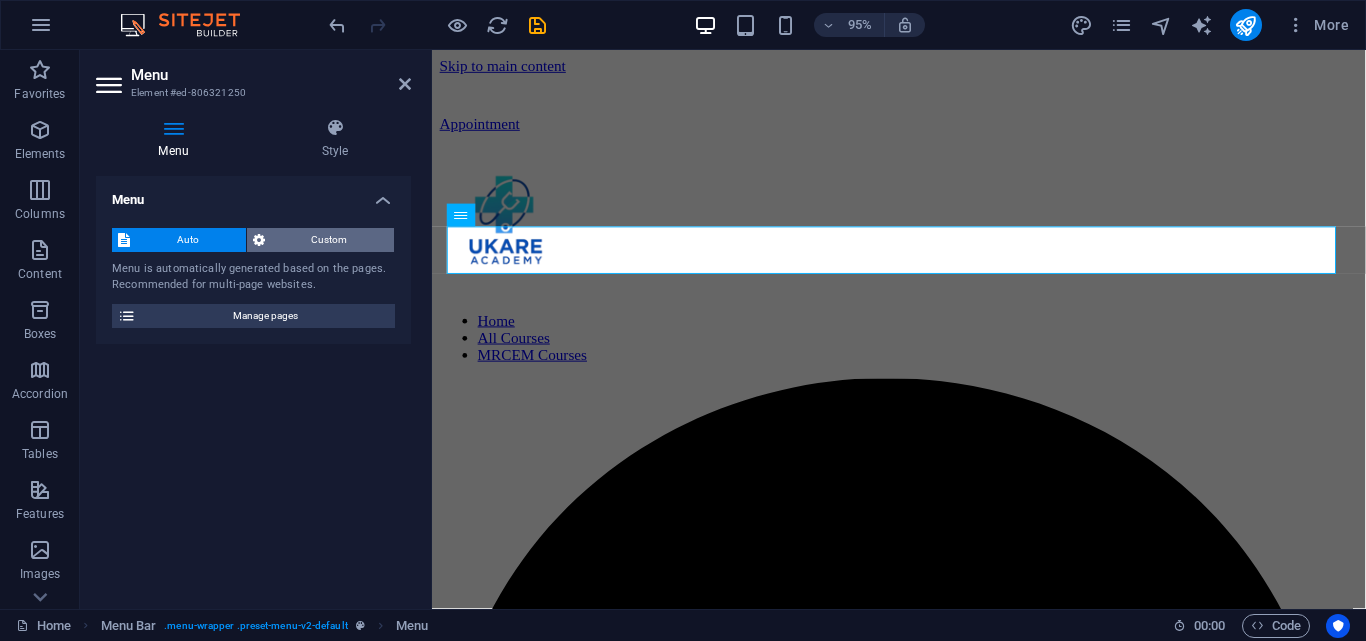 click on "Custom" at bounding box center (330, 240) 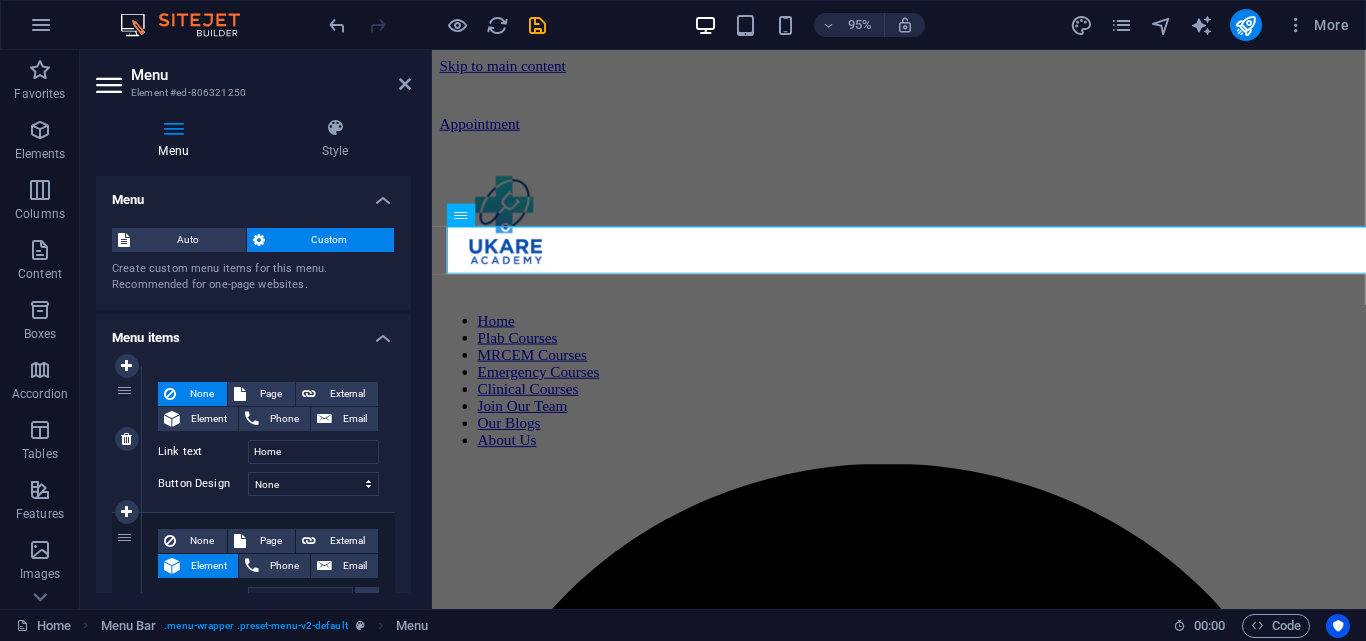 scroll, scrollTop: 100, scrollLeft: 0, axis: vertical 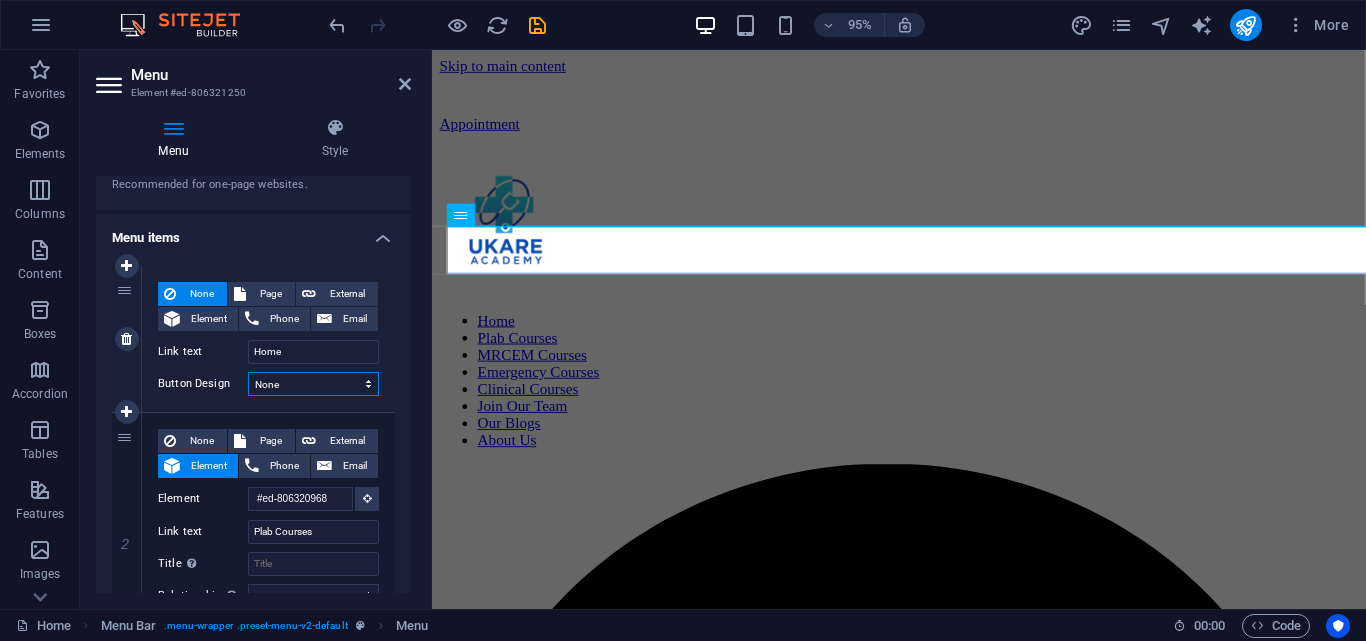 click on "None Default Primary Secondary" at bounding box center (313, 384) 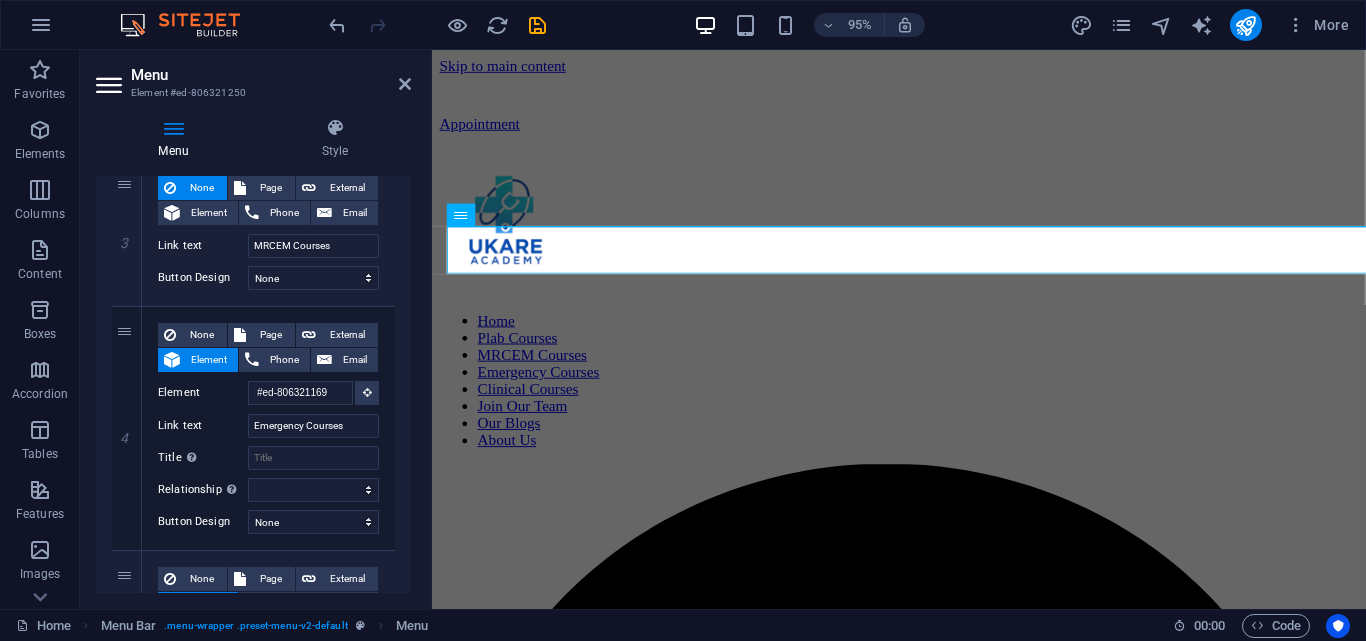 scroll, scrollTop: 600, scrollLeft: 0, axis: vertical 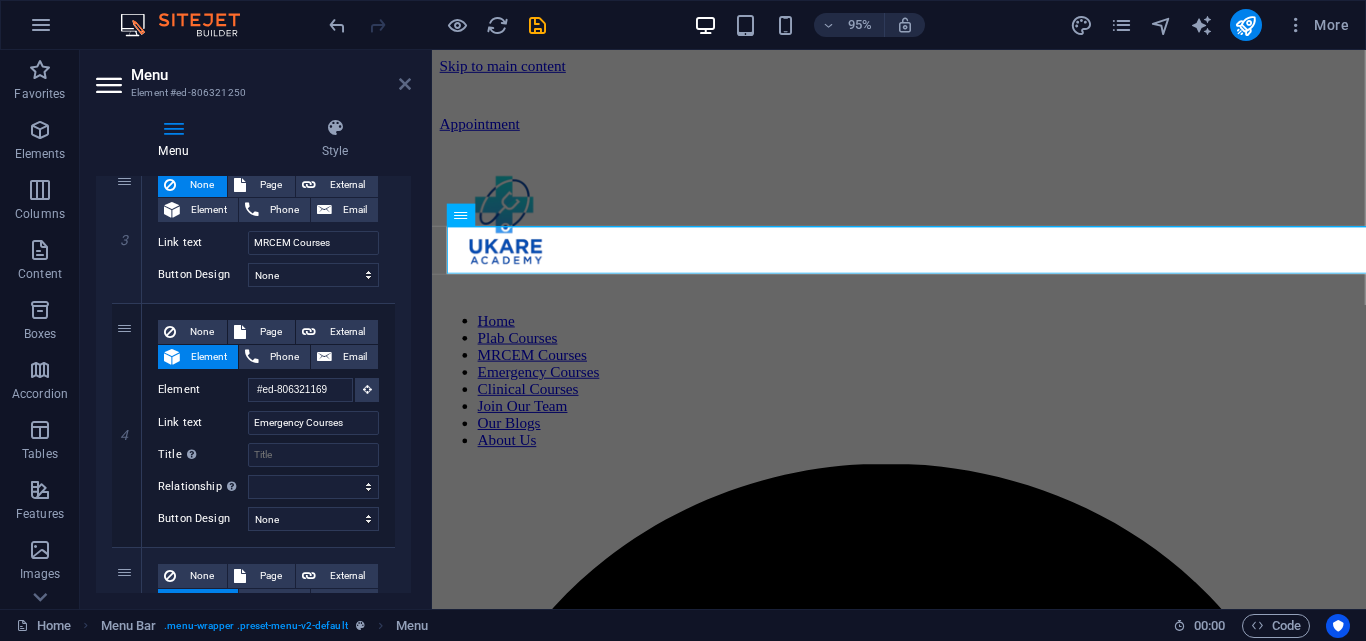 click at bounding box center [405, 84] 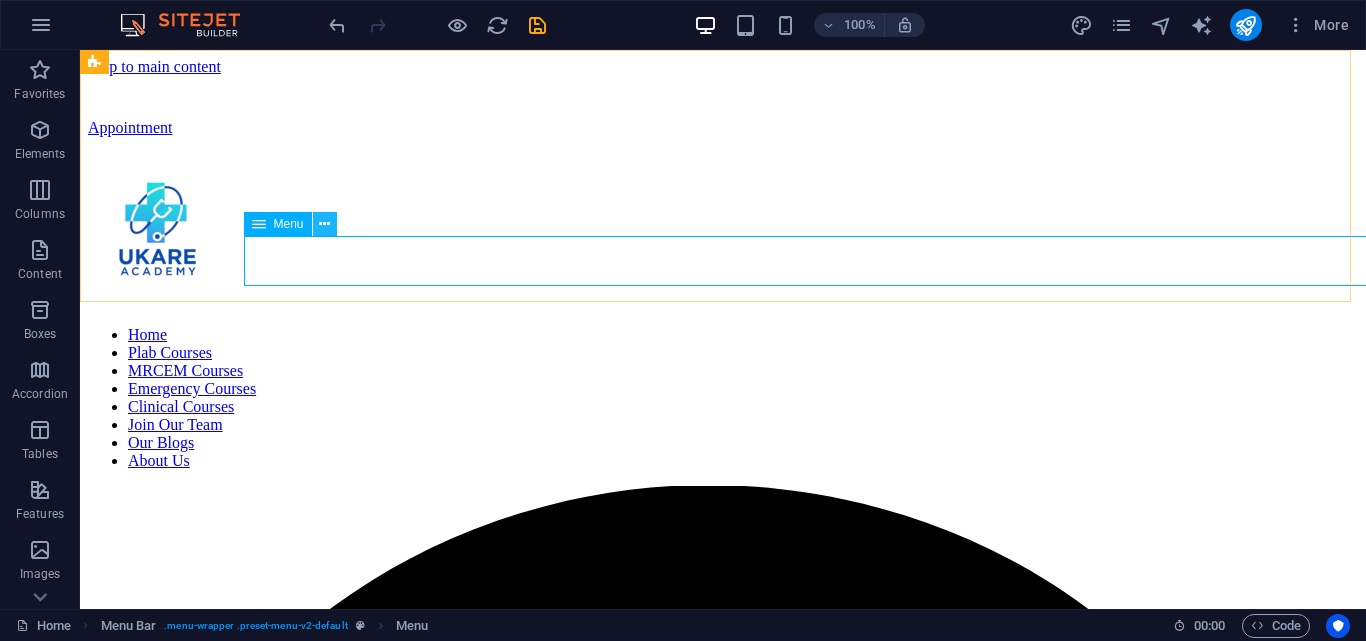 click at bounding box center [325, 224] 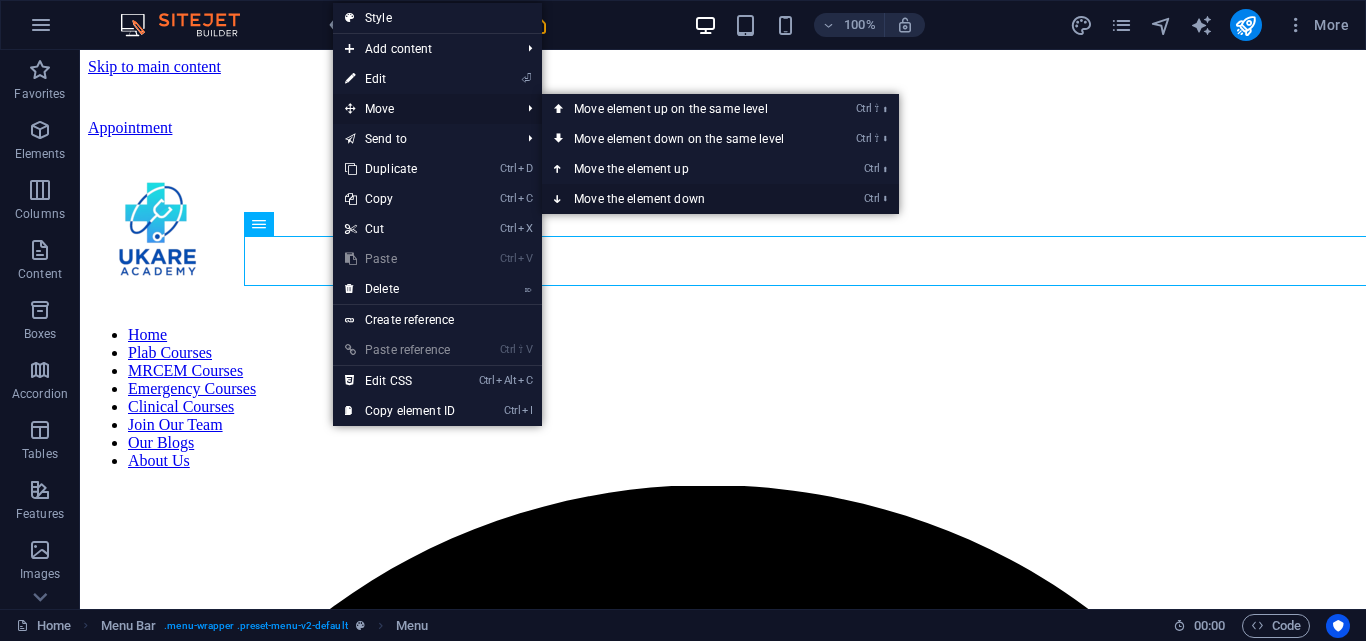 click on "Ctrl ⬇  Move the element down" at bounding box center [683, 199] 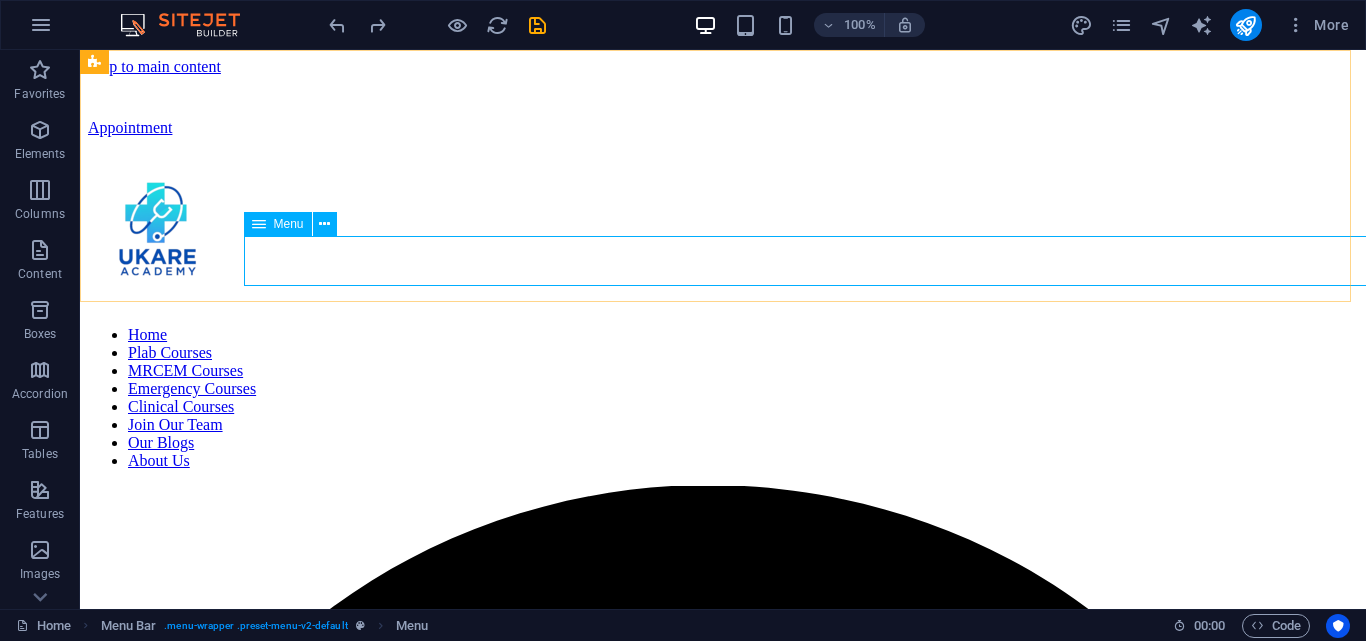 click at bounding box center (259, 224) 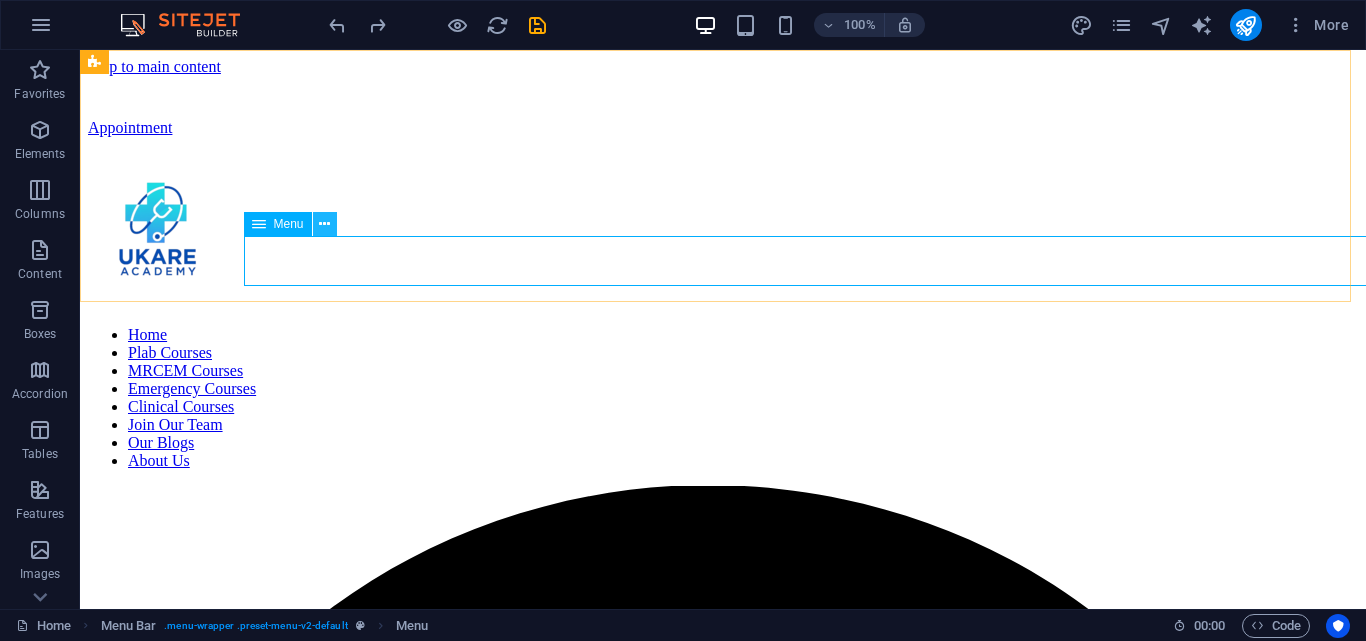 click at bounding box center (325, 224) 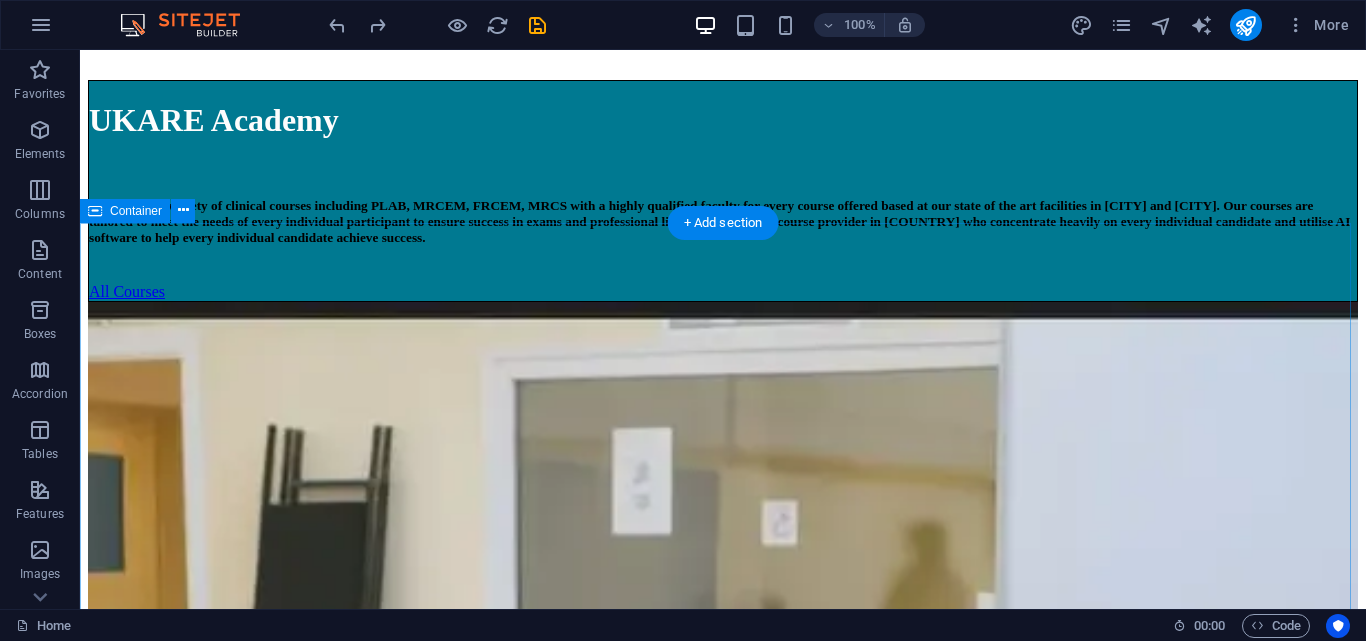 scroll, scrollTop: 4400, scrollLeft: 0, axis: vertical 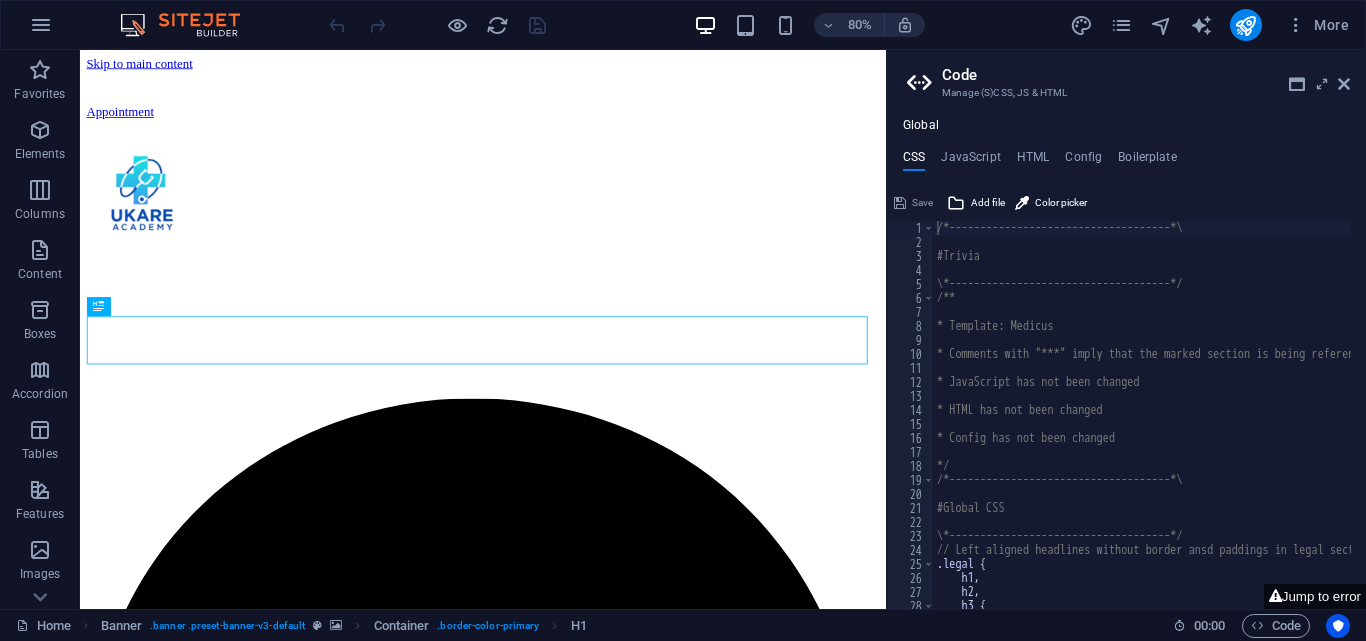 click on "Code Manage (S)CSS, JS & HTML Global CSS JavaScript HTML Config Boilerplate /*------------------------------------*\ 1 2 3 4 5 6 7 8 9 10 11 12 13 14 15 16 17 18 19 20 21 22 23 24 25 26 27 28 29 30 /*------------------------------------*\ #Trivia \*------------------------------------*/ /** * Template: Medicus * Comments with "***" imply that the marked section is being referenced somewhere else * JavaScript has not been changed * HTML has not been changed * Config has not been changed */ /*------------------------------------*\ #Global CSS \*------------------------------------*/ // Left aligned headlines without border ansd paddings in legal sections .legal { h1 , h2 , h3 { XXXXXXXXXXXXXXXXXXXXXXXXXXXXXXXXXXXXXXXXXXXXXXXXXXXXXXXXXXXXXXXXXXXXXXXXXXXXXXXXXXXXXXXXXXXXXXXXXXXXXXXXXXXXXXXXXXXXXXXXXXXXXXXXXXXXXXXXXXXXXXXXXXXXXXXXXXXXXXXXXXXXXXXXXXXXXXXXXXXXXXXXXXXXXXXXXXXXXXXXXXXXXXXXXXXXXXXXXXXXXXXXXXXXXXXXXXXXXXXXXXXXXXXXXXXXXXXX Jump to error Save Add file" at bounding box center [1126, 329] 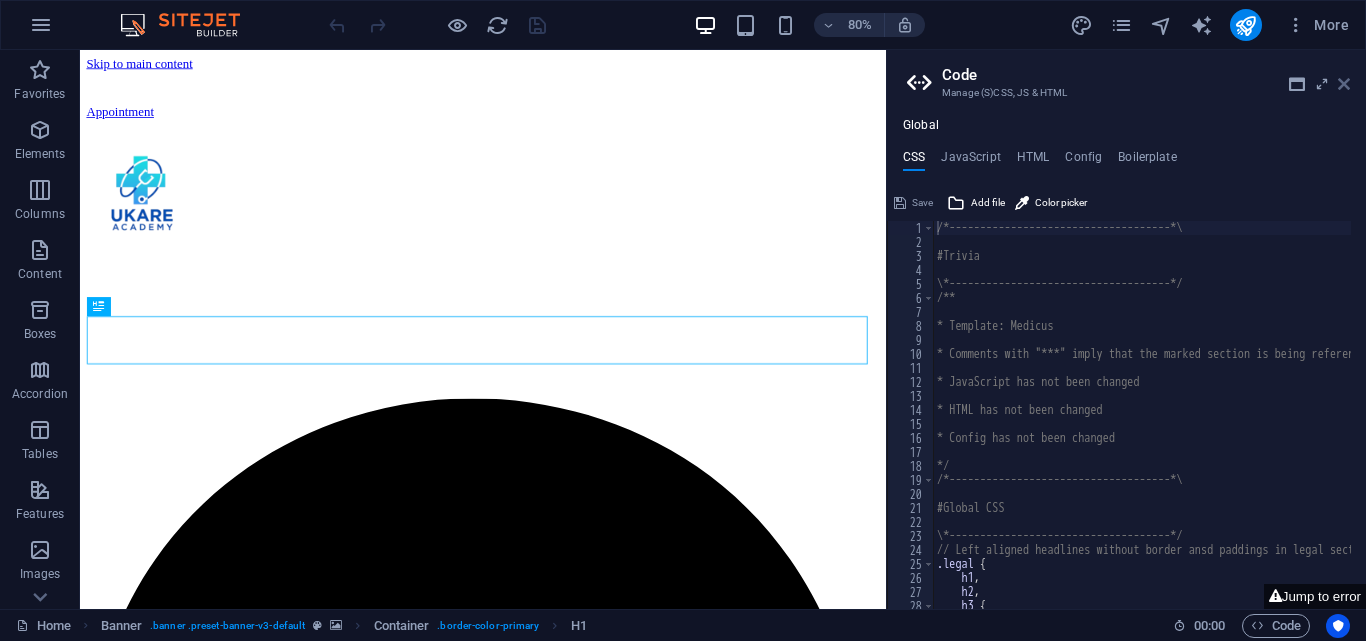 click at bounding box center (1344, 84) 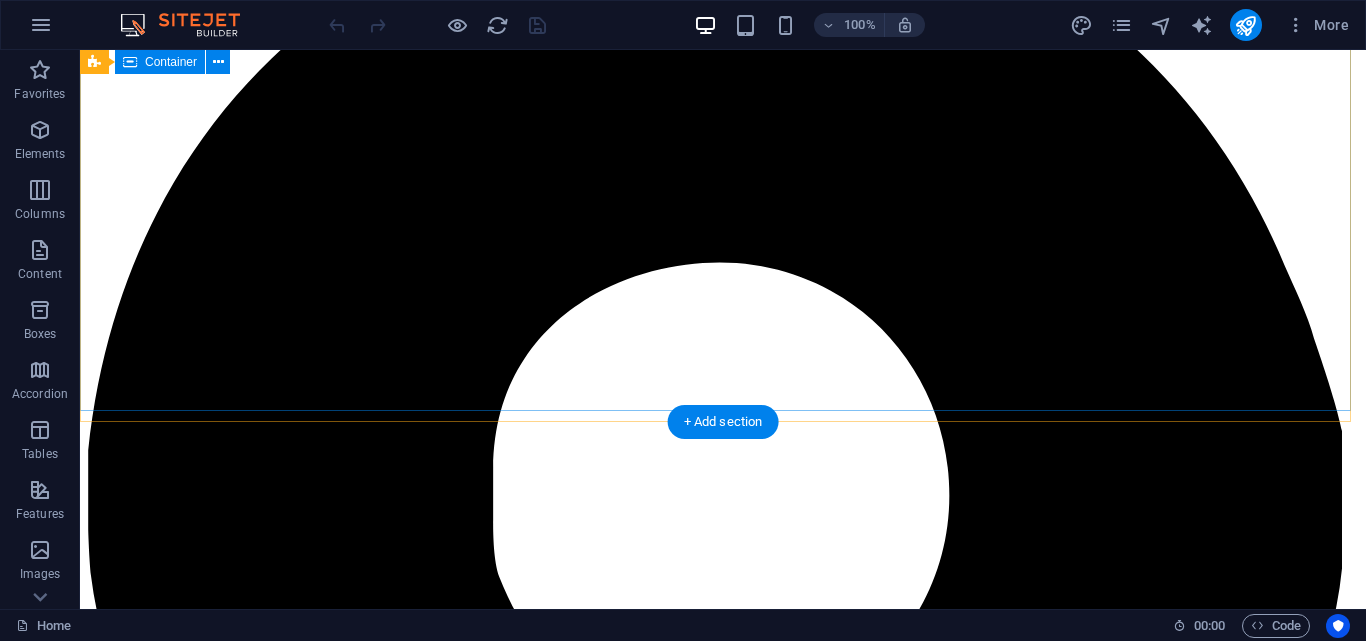 scroll, scrollTop: 170, scrollLeft: 0, axis: vertical 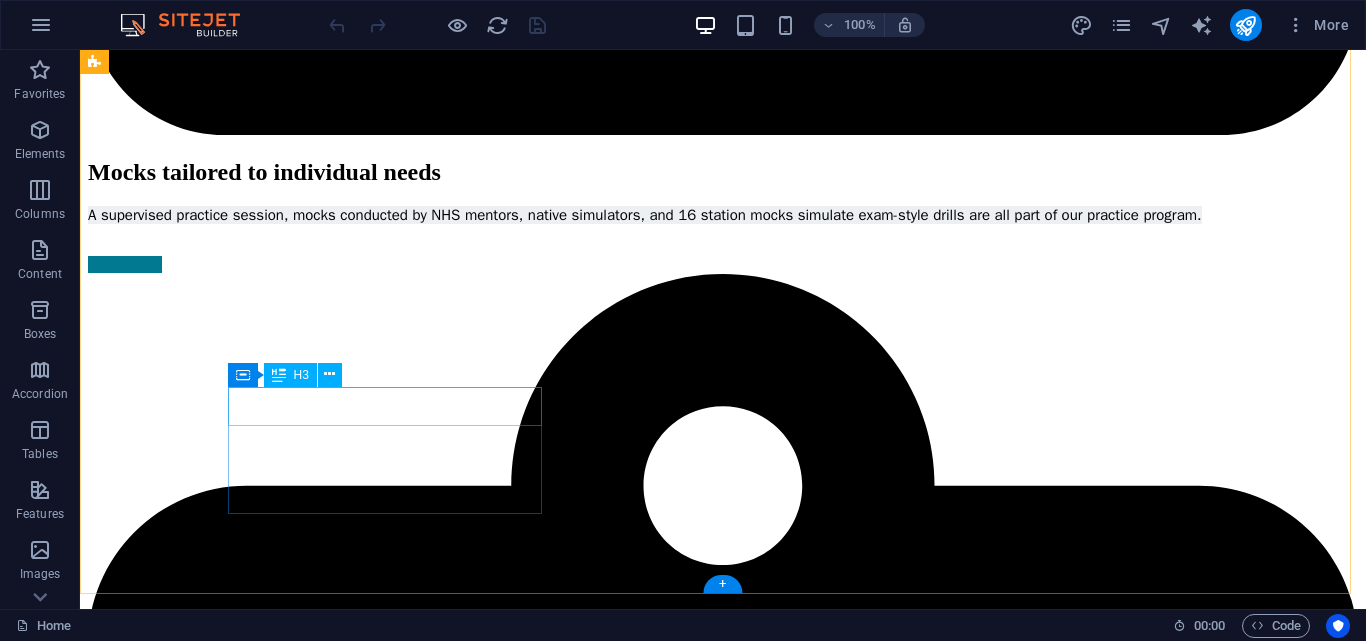 click on "Social media" at bounding box center [723, 12440] 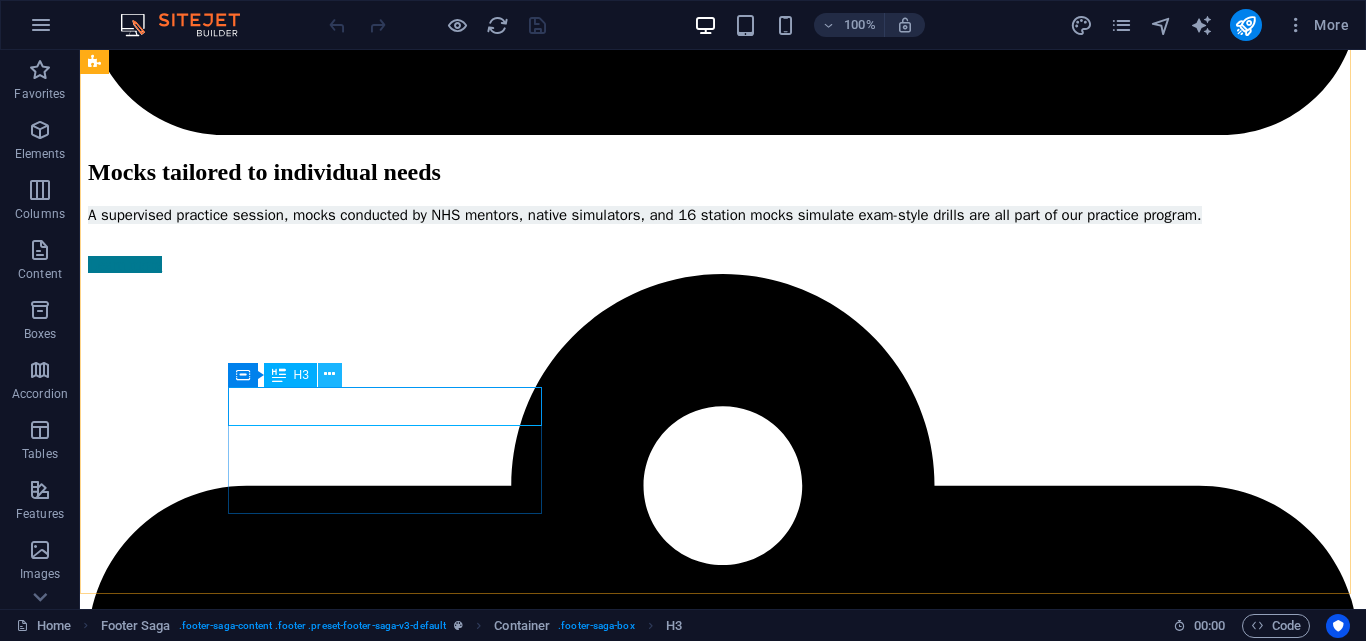 click at bounding box center (330, 375) 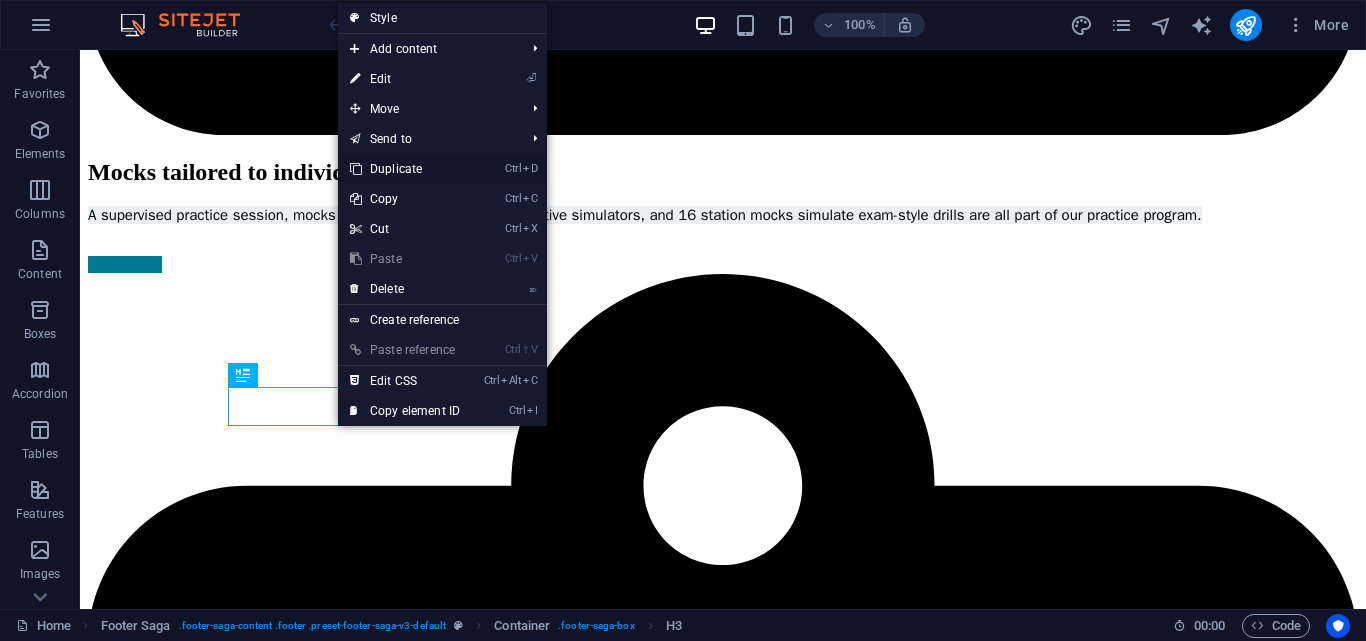 click on "Ctrl D  Duplicate" at bounding box center [405, 169] 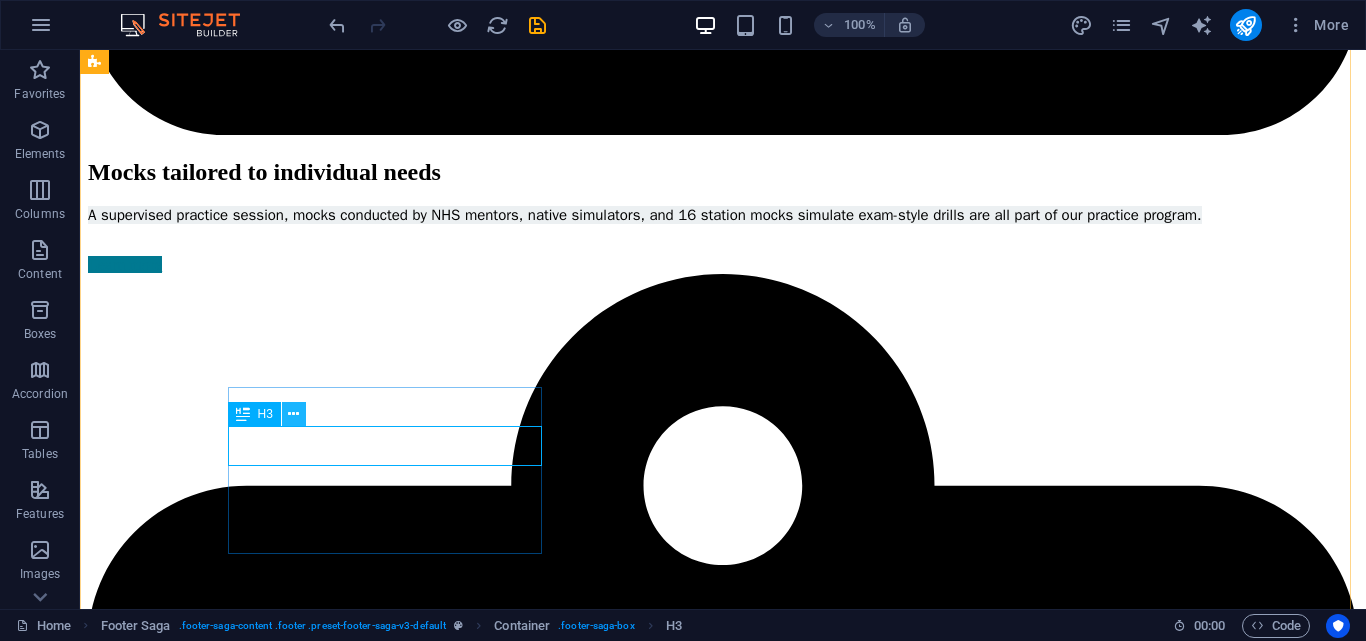 click at bounding box center (293, 414) 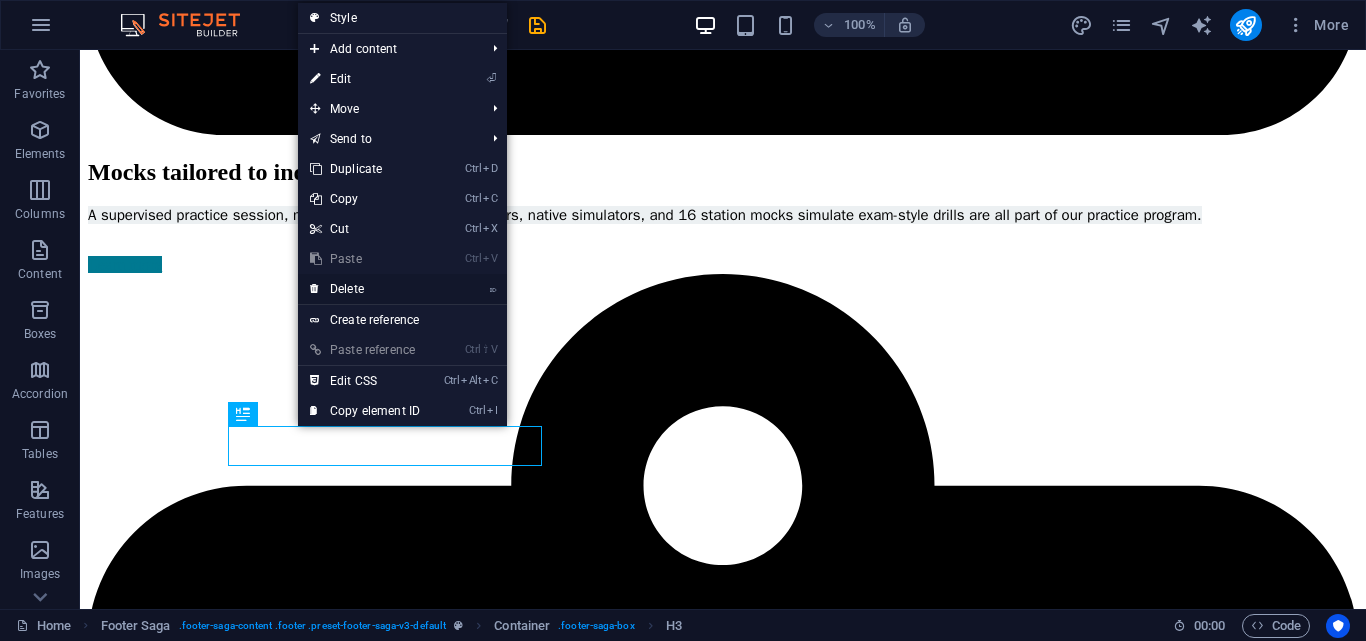 click on "⌦  Delete" at bounding box center (365, 289) 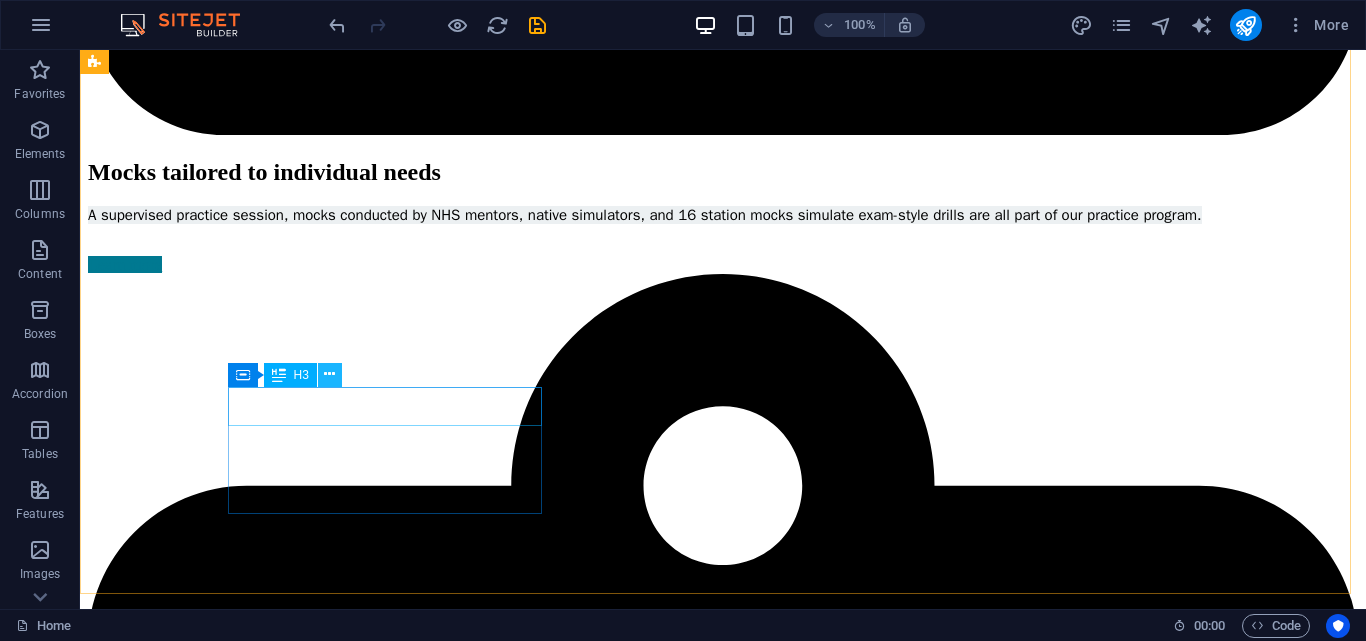 click at bounding box center [329, 374] 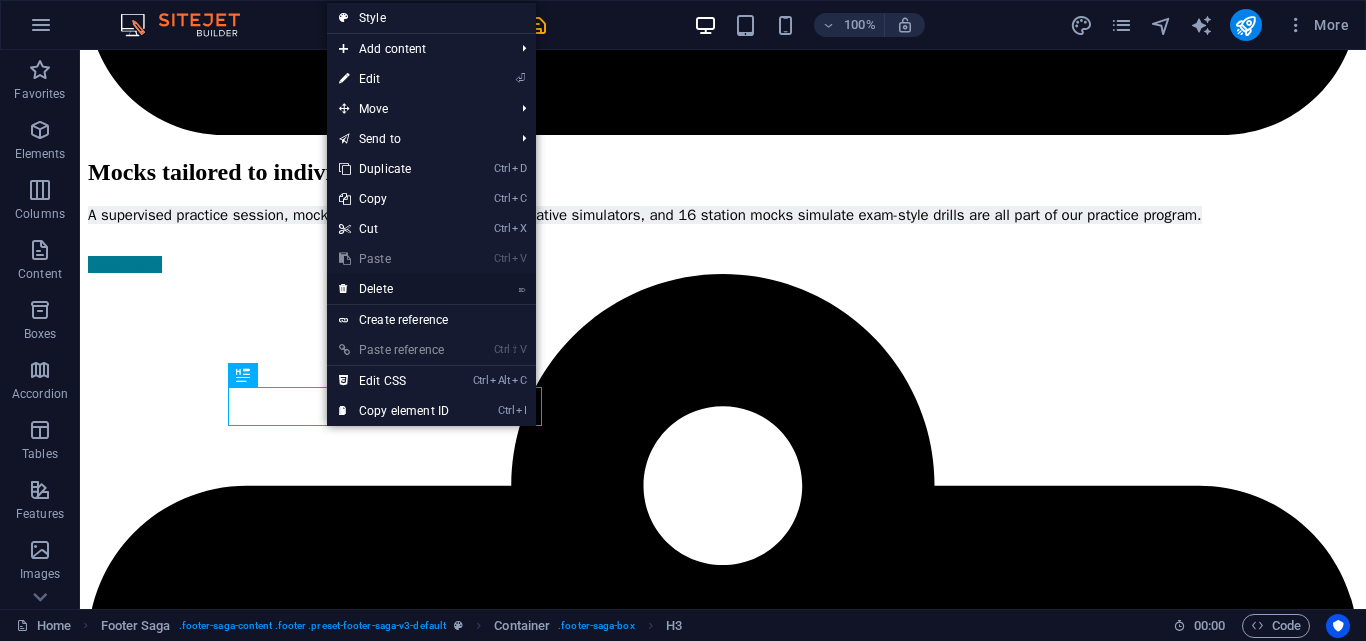 click on "⌦  Delete" at bounding box center [394, 289] 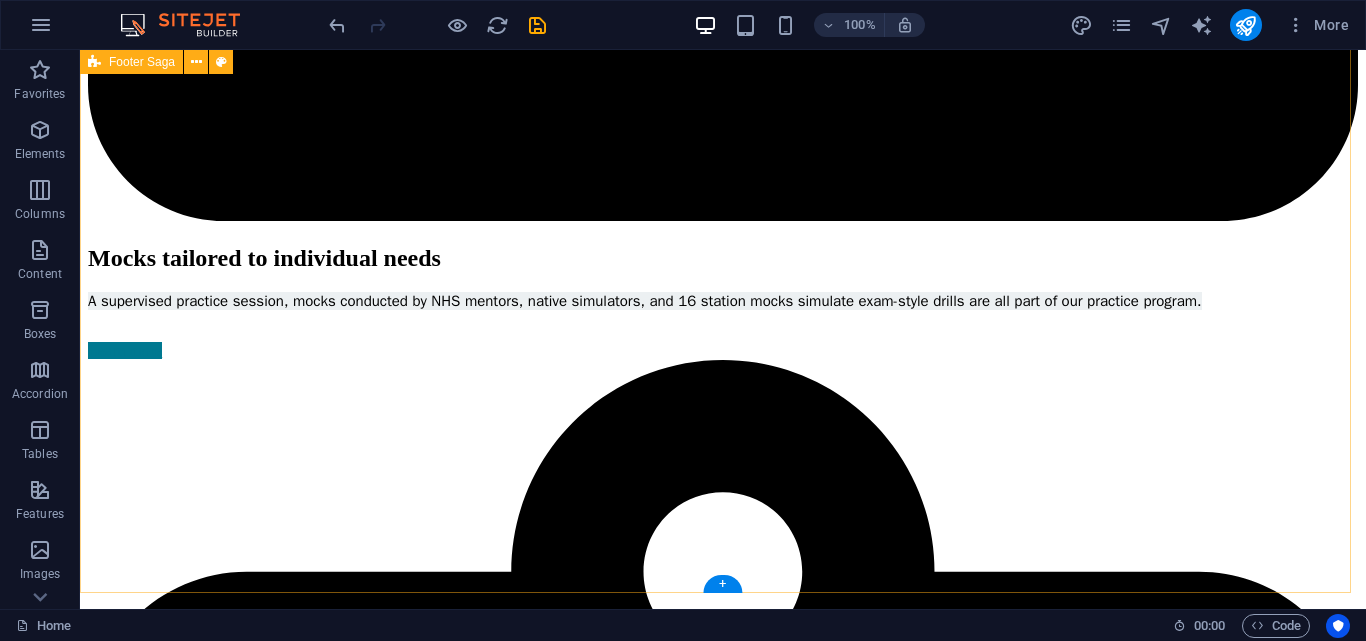 scroll, scrollTop: 11527, scrollLeft: 0, axis: vertical 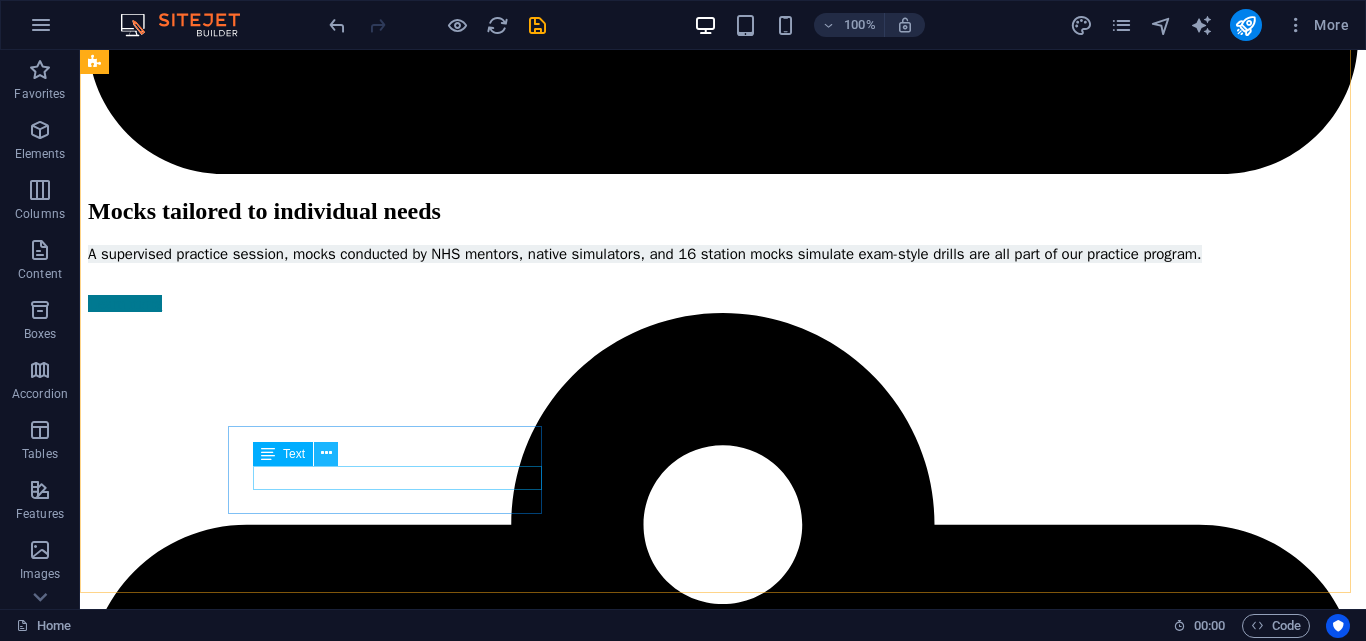 click at bounding box center (326, 454) 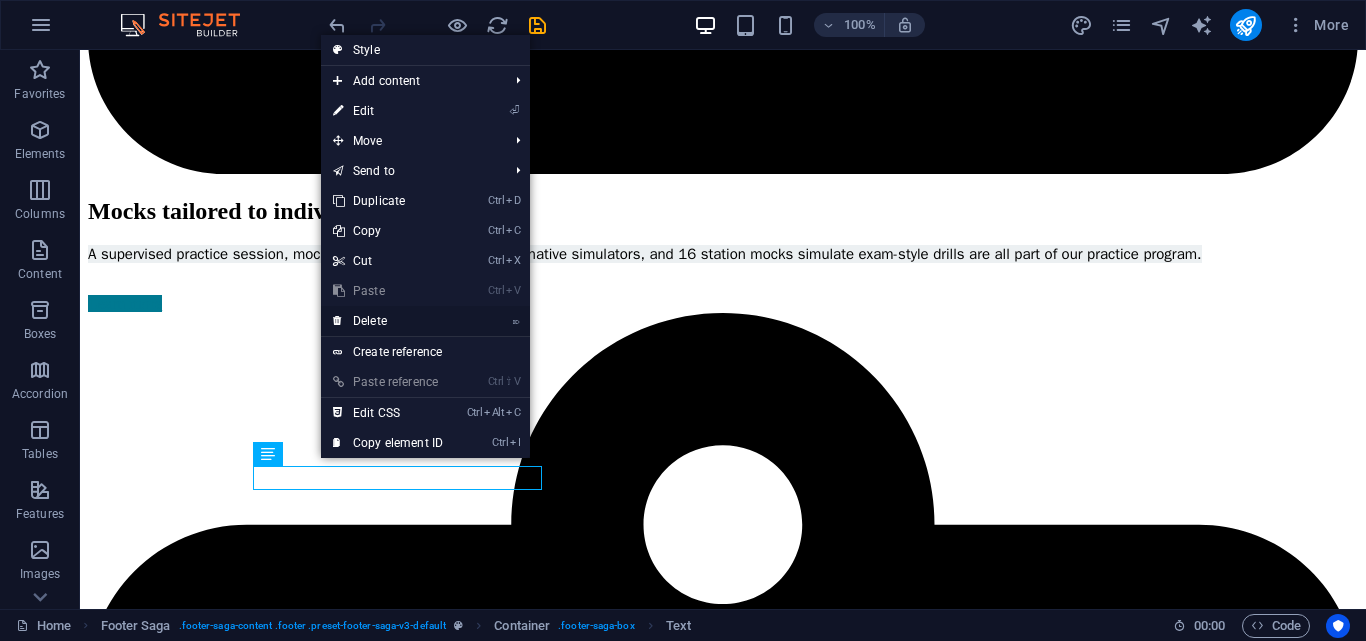 drag, startPoint x: 388, startPoint y: 315, endPoint x: 308, endPoint y: 265, distance: 94.33981 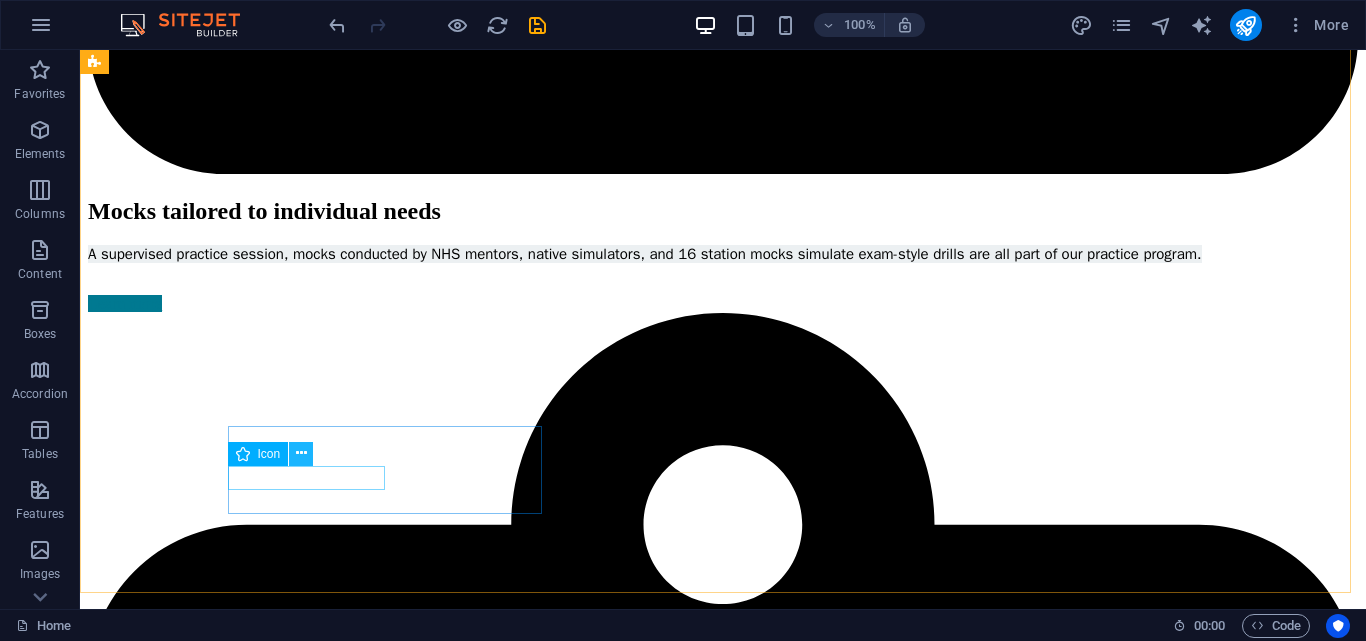 click at bounding box center (301, 453) 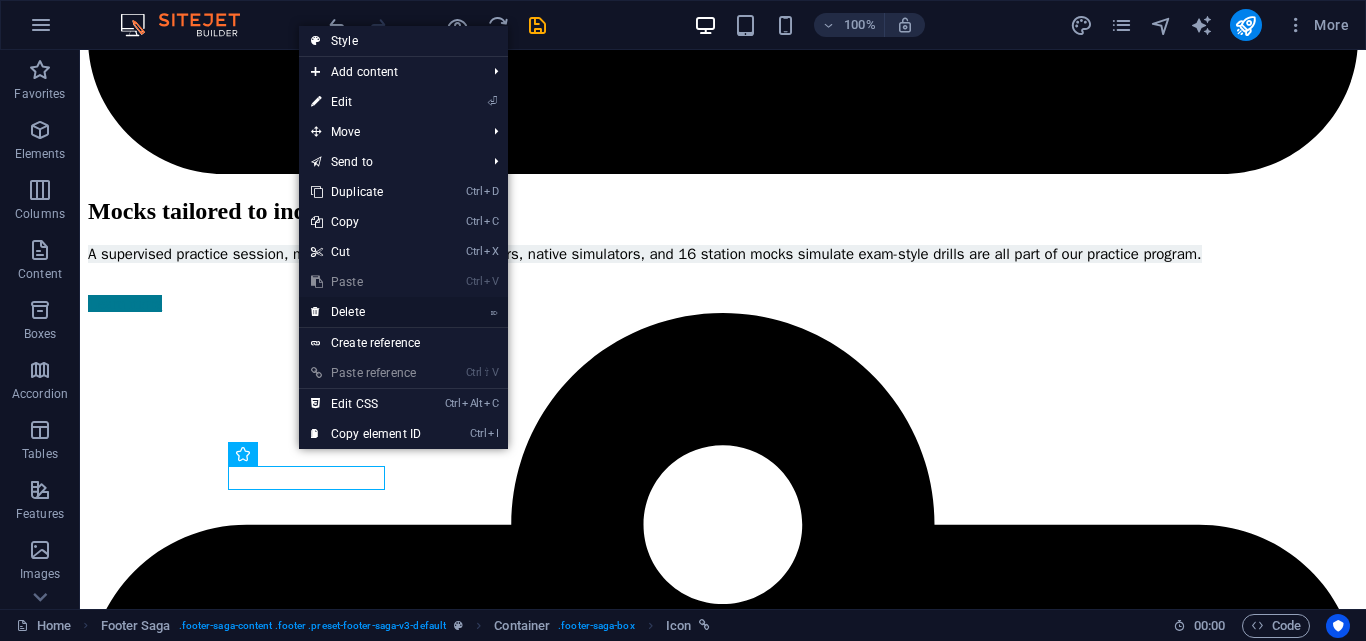 click on "⌦  Delete" at bounding box center (366, 312) 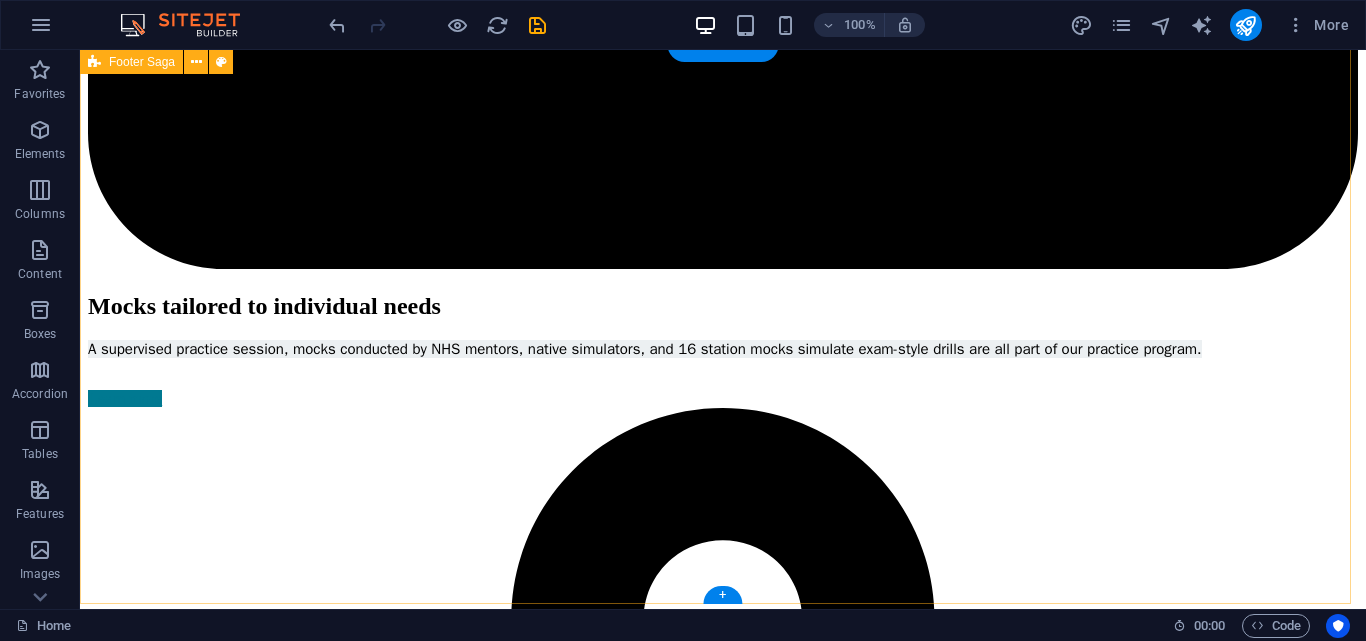scroll, scrollTop: 11479, scrollLeft: 0, axis: vertical 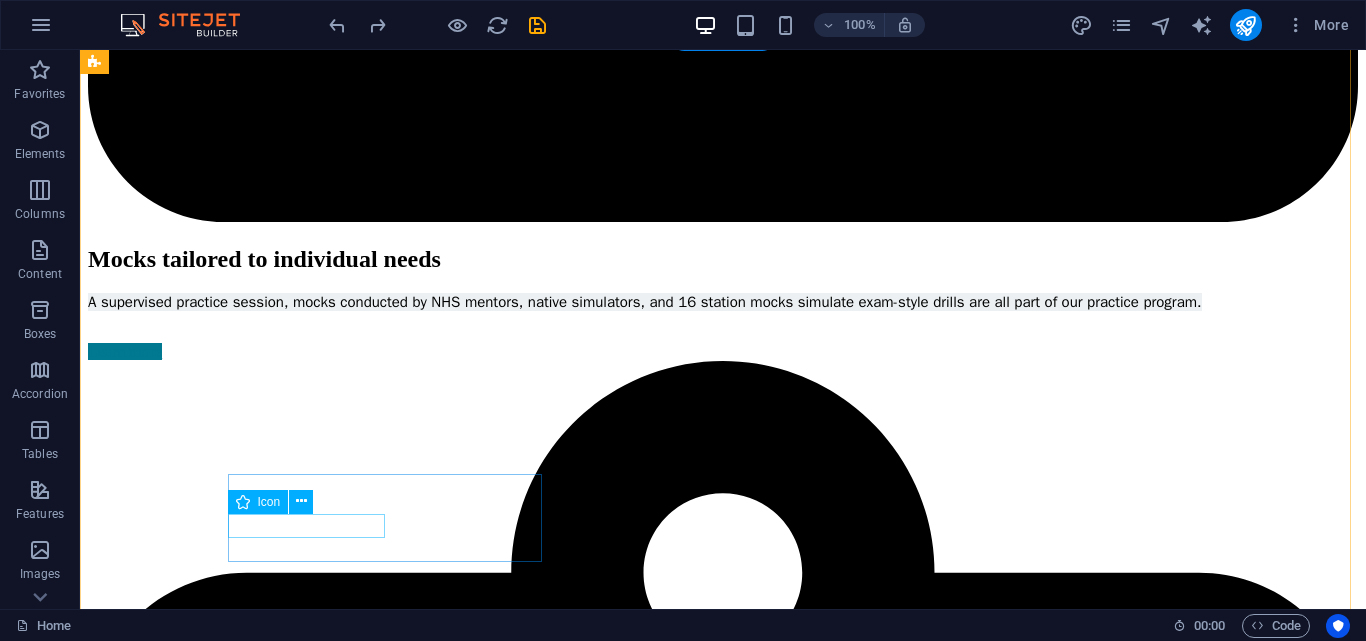 click at bounding box center [723, 14491] 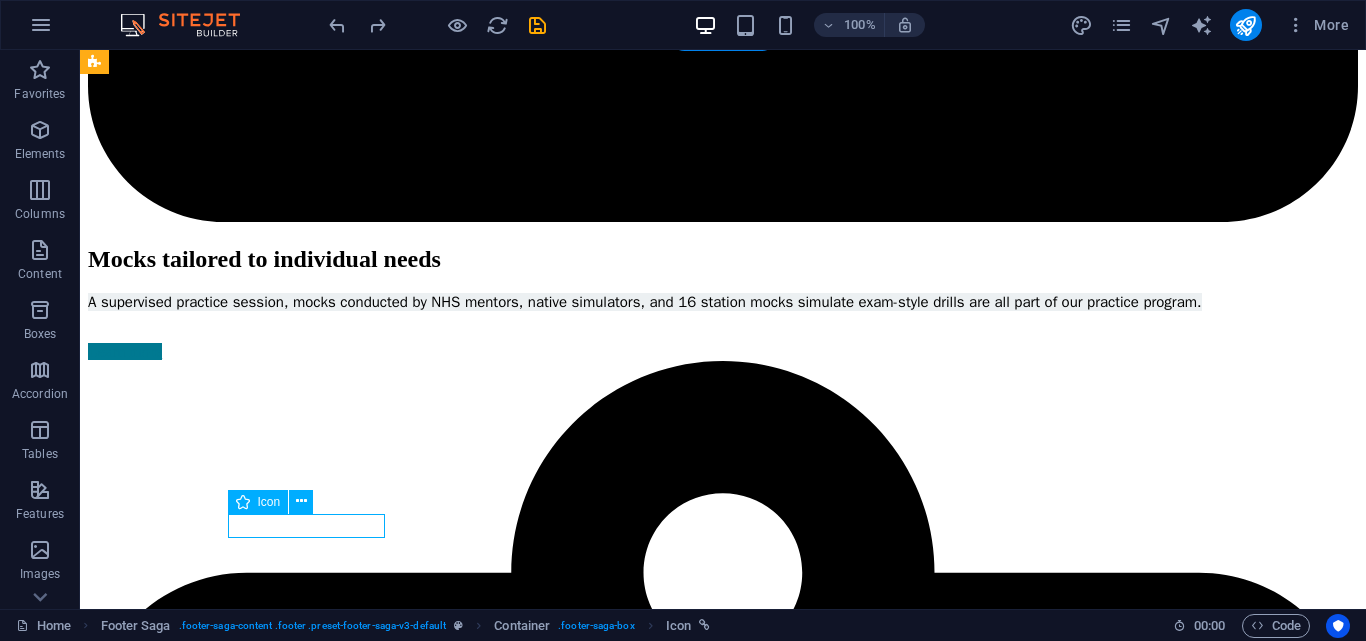 click at bounding box center (723, 14491) 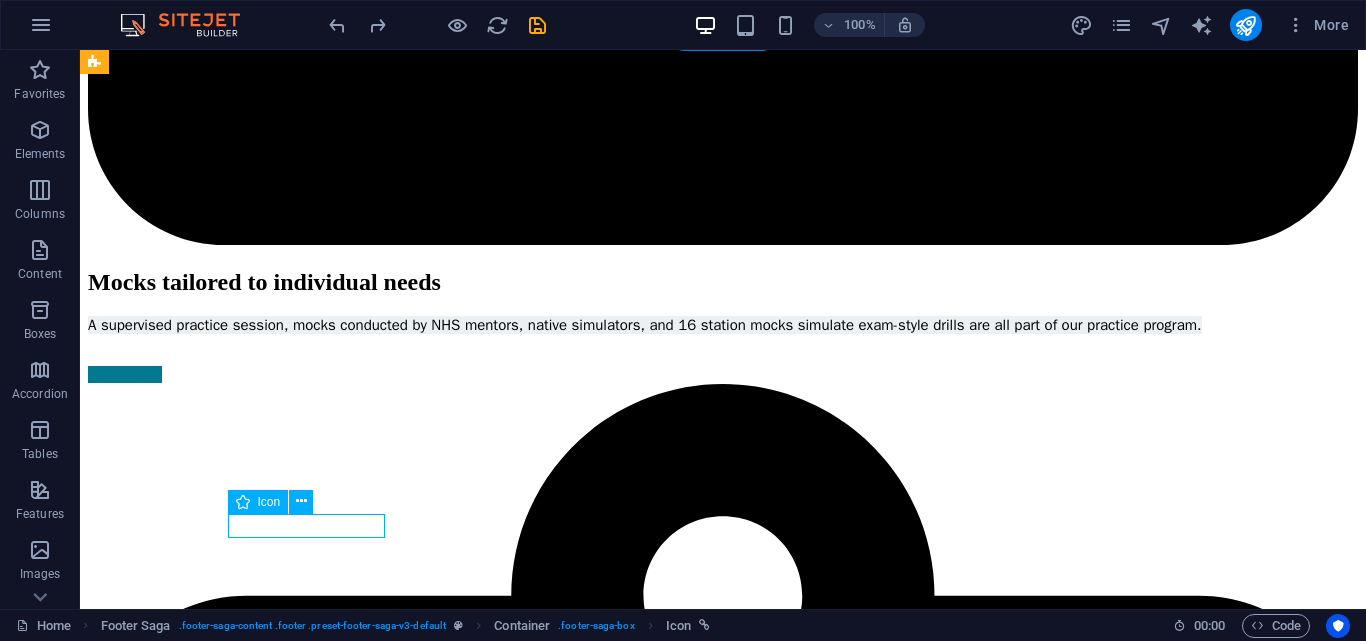 scroll, scrollTop: 11502, scrollLeft: 0, axis: vertical 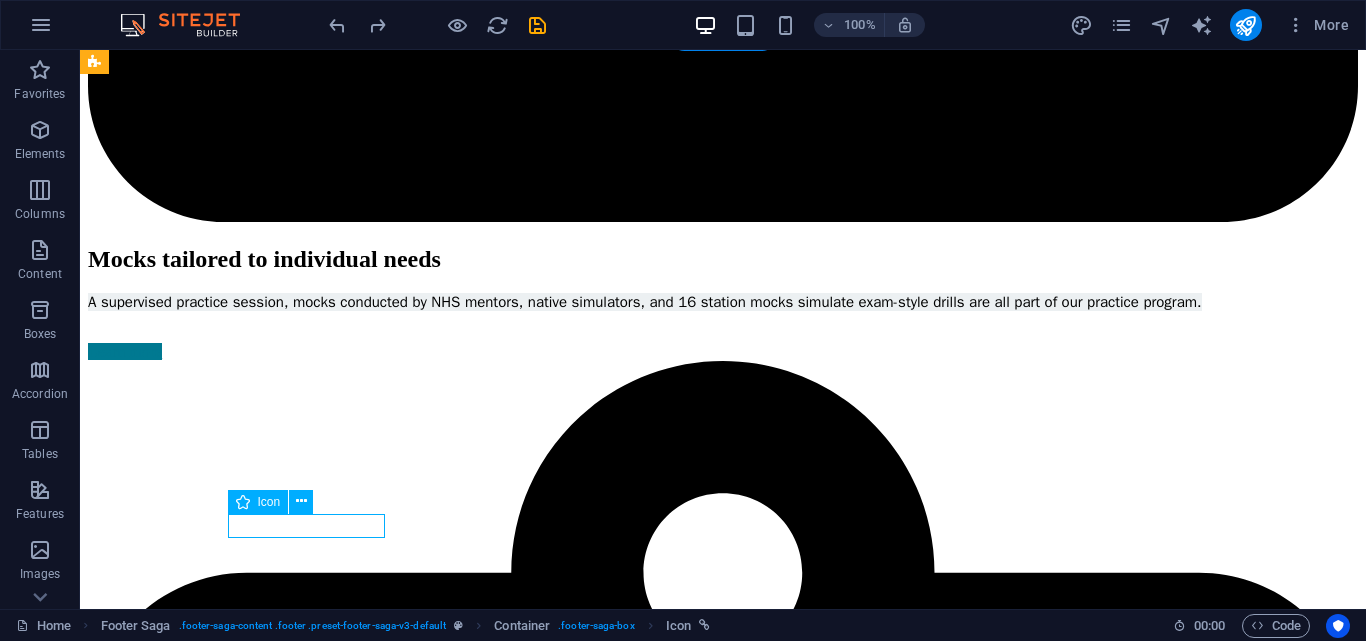 select on "xMidYMid" 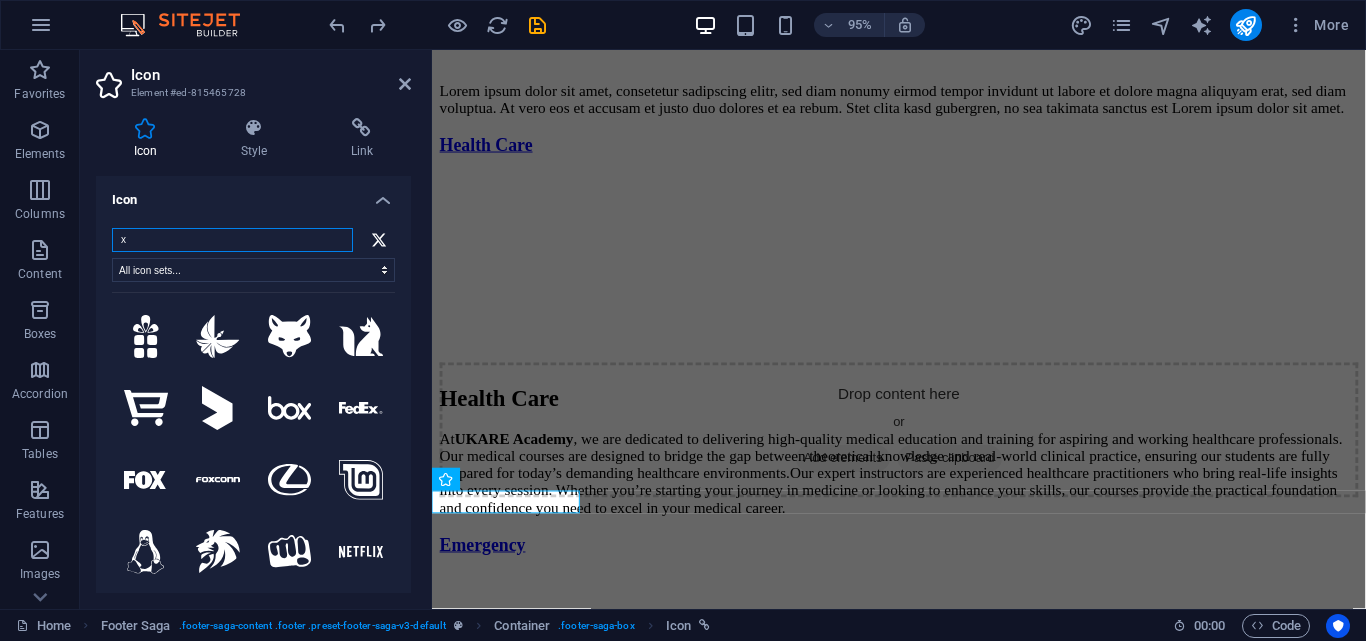 click on "x" at bounding box center (232, 240) 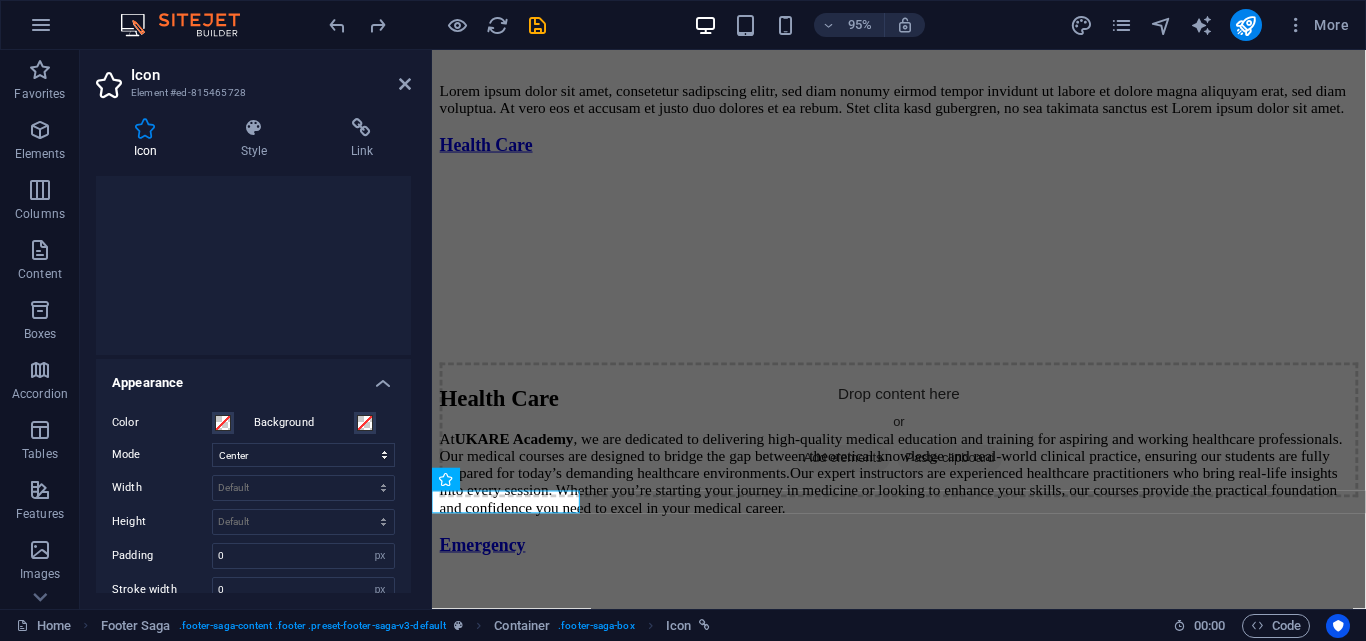 scroll, scrollTop: 0, scrollLeft: 0, axis: both 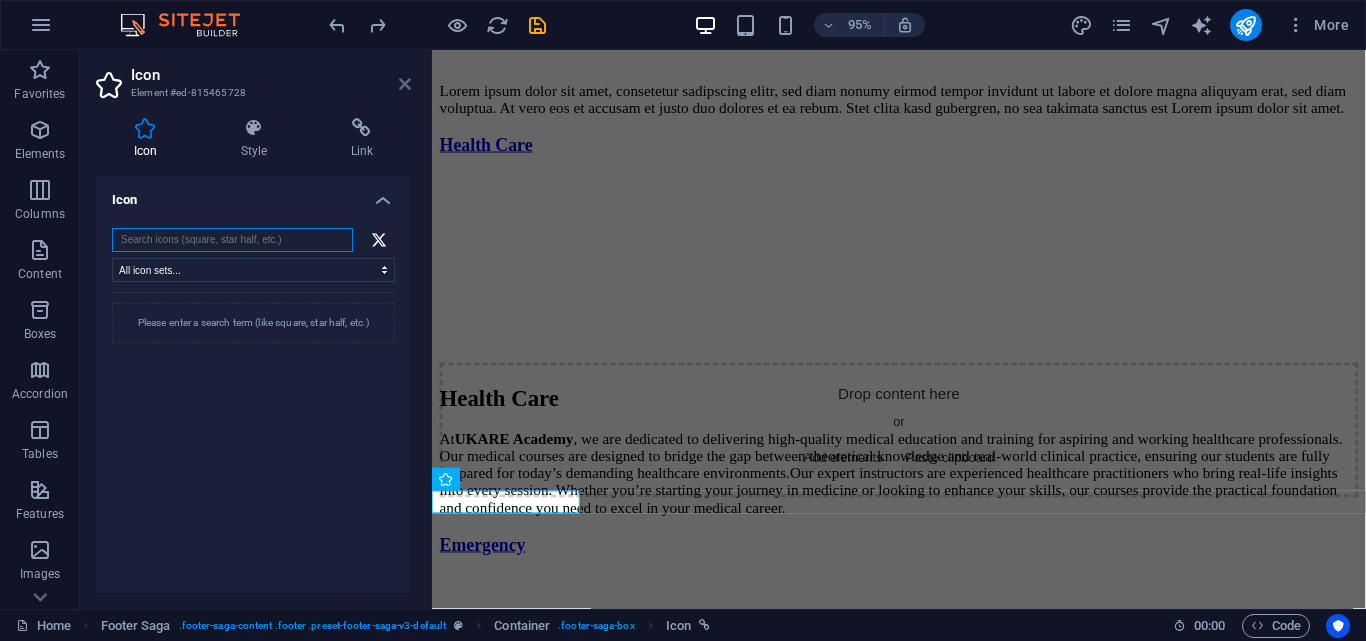 type 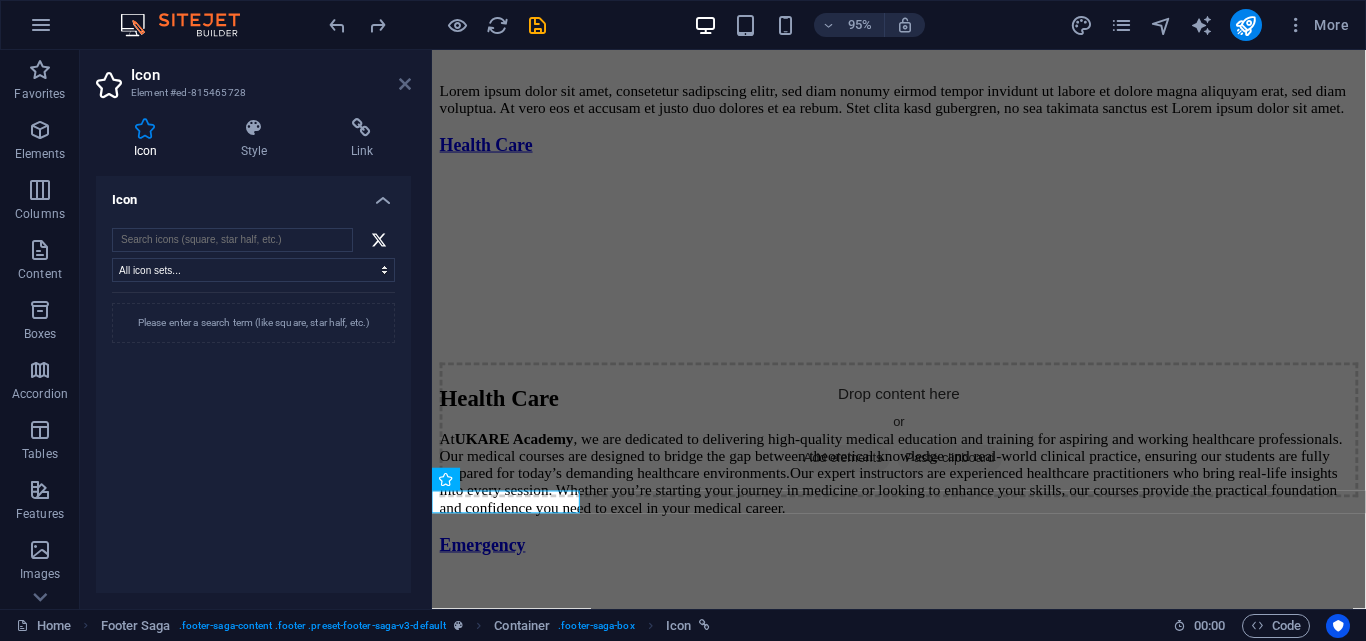 click at bounding box center [405, 84] 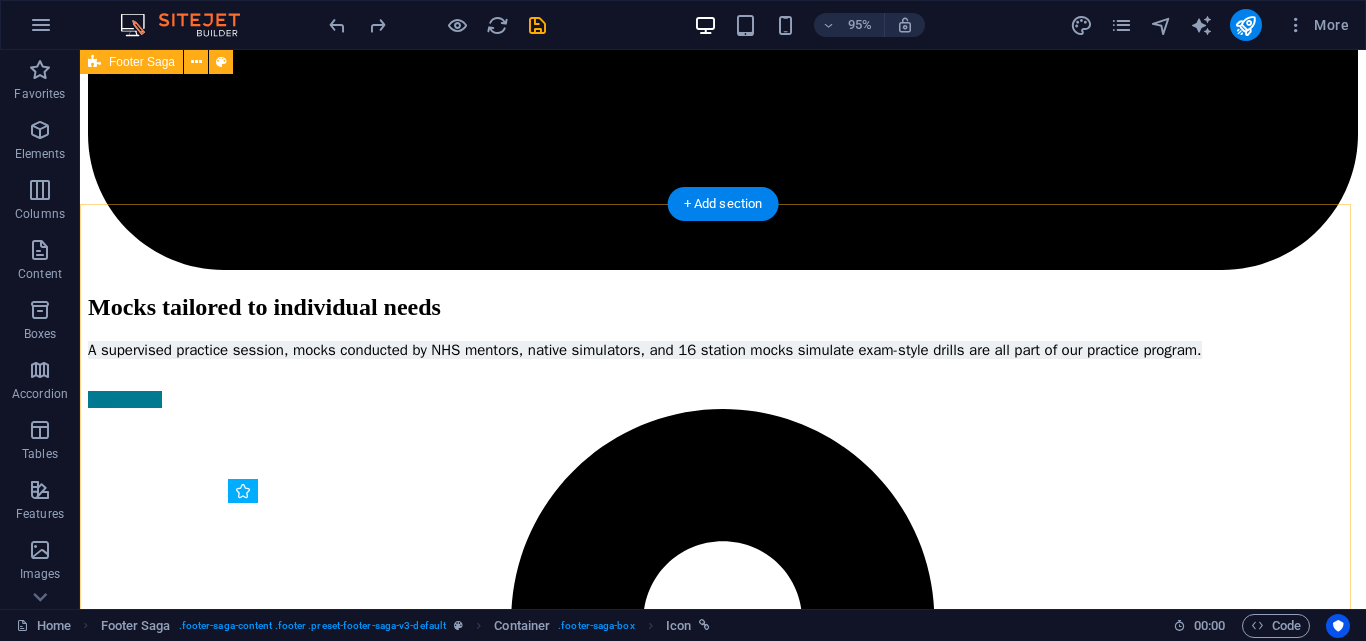scroll, scrollTop: 11479, scrollLeft: 0, axis: vertical 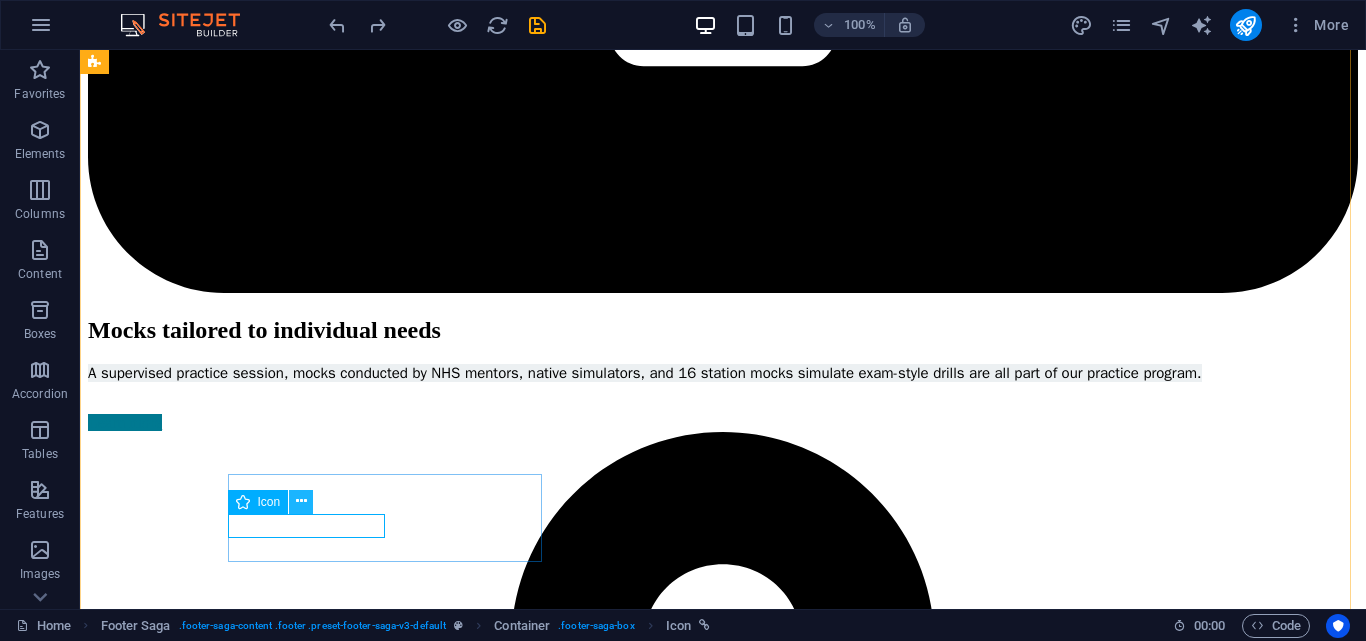 click at bounding box center (301, 501) 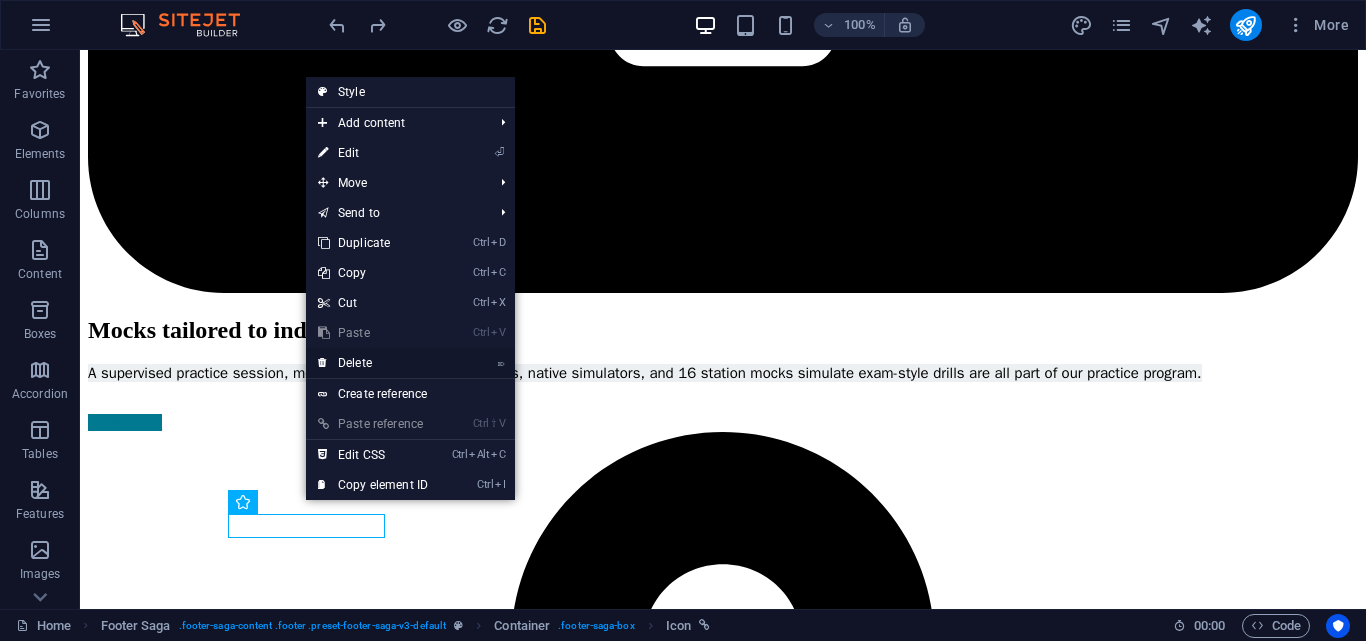 click on "⌦  Delete" at bounding box center (373, 363) 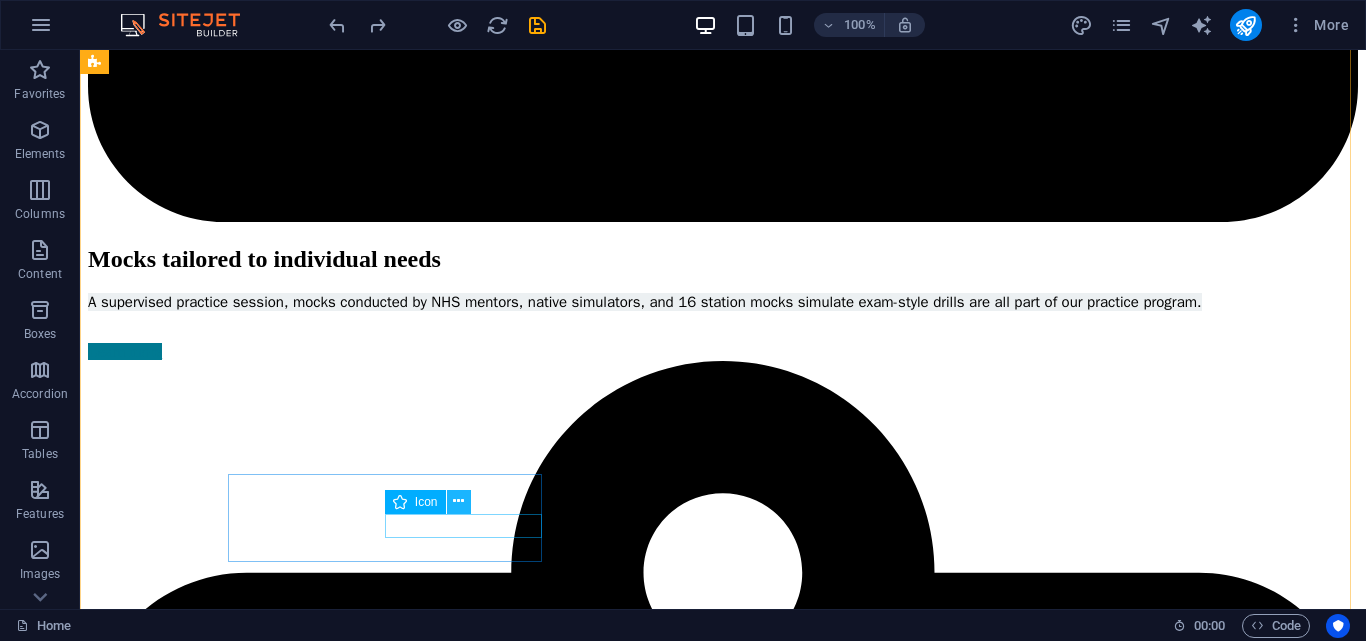 click at bounding box center [458, 501] 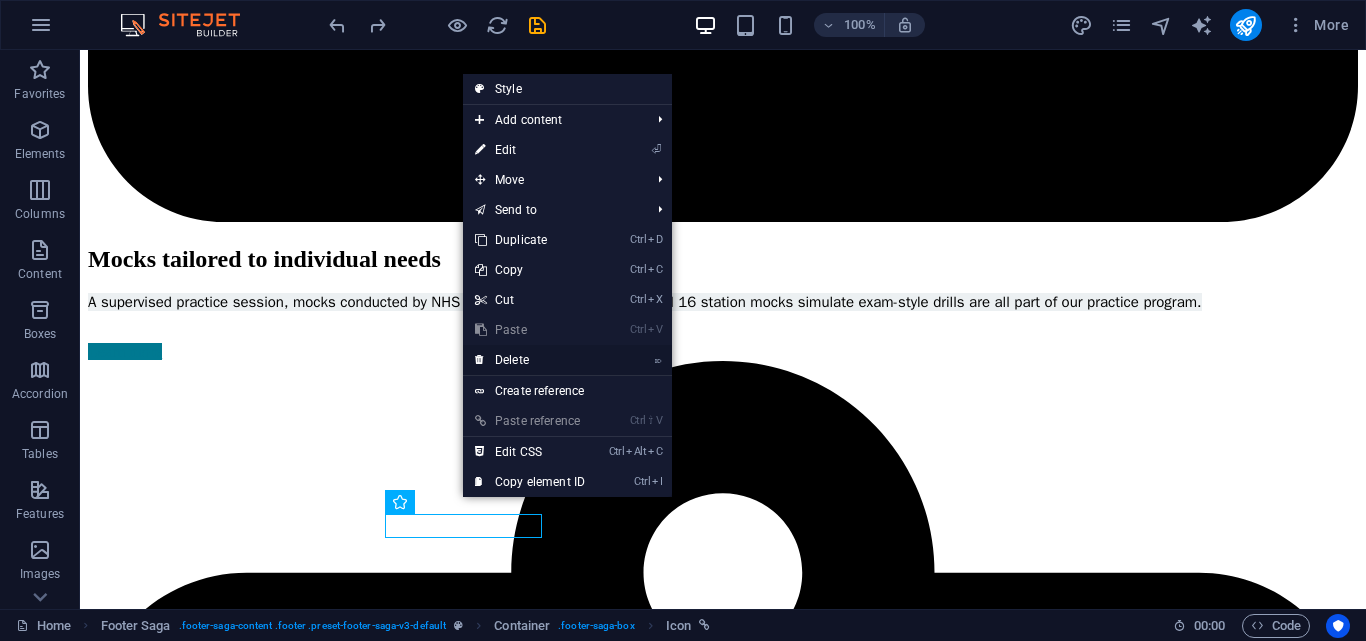 click on "⌦  Delete" at bounding box center (530, 360) 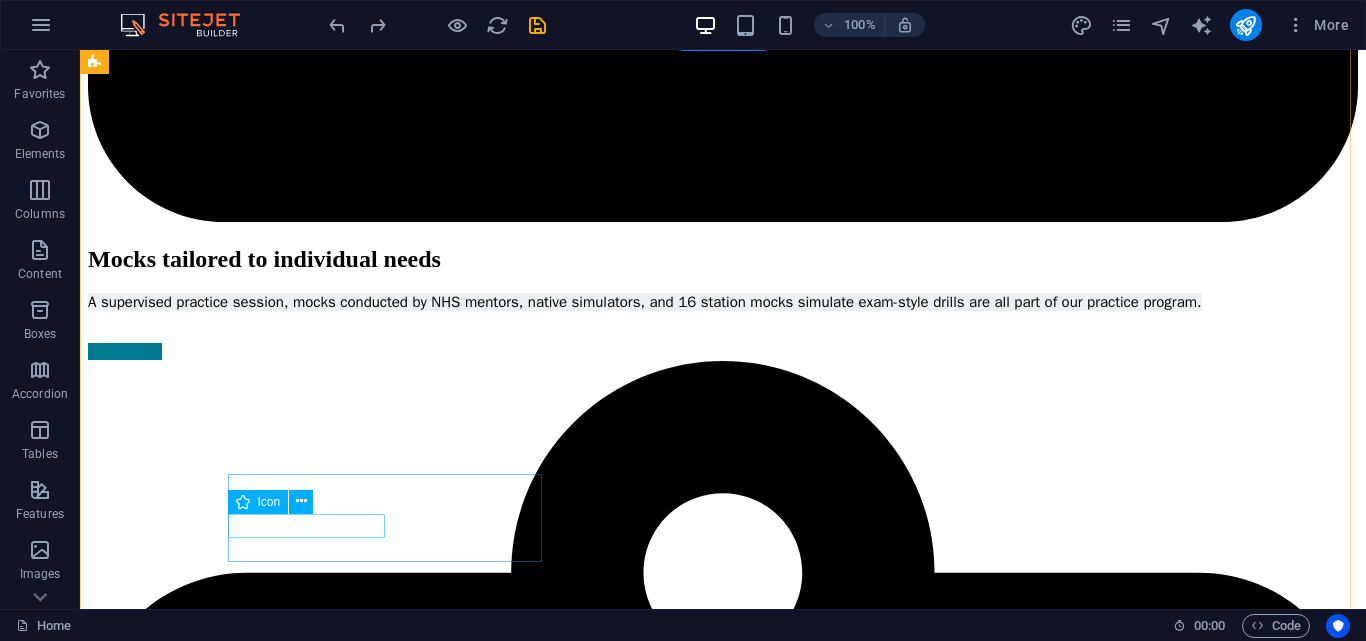click at bounding box center [723, 14491] 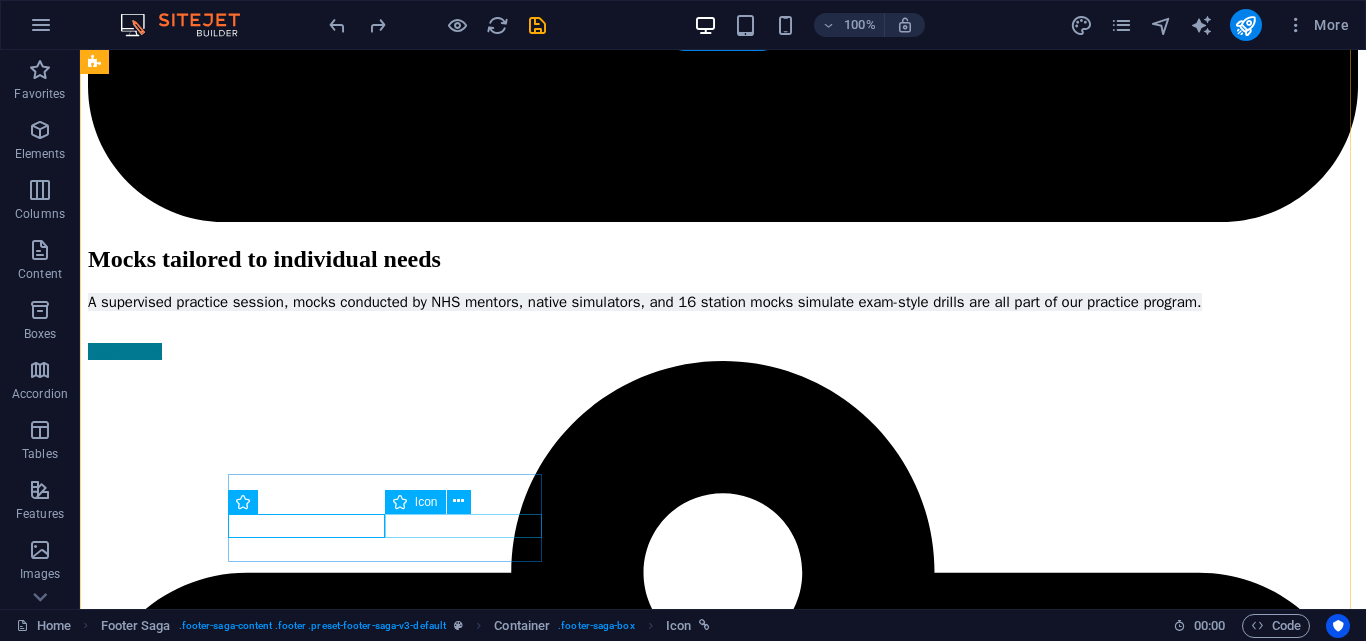 click at bounding box center [723, 15765] 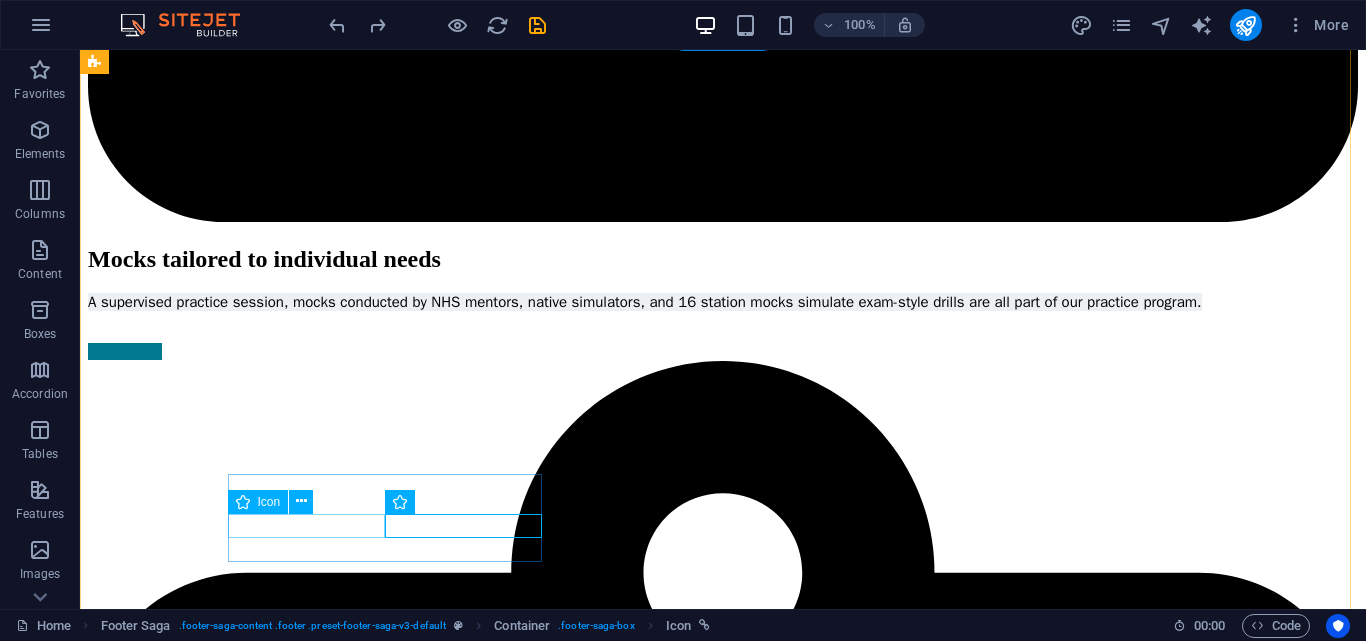 click at bounding box center (723, 14491) 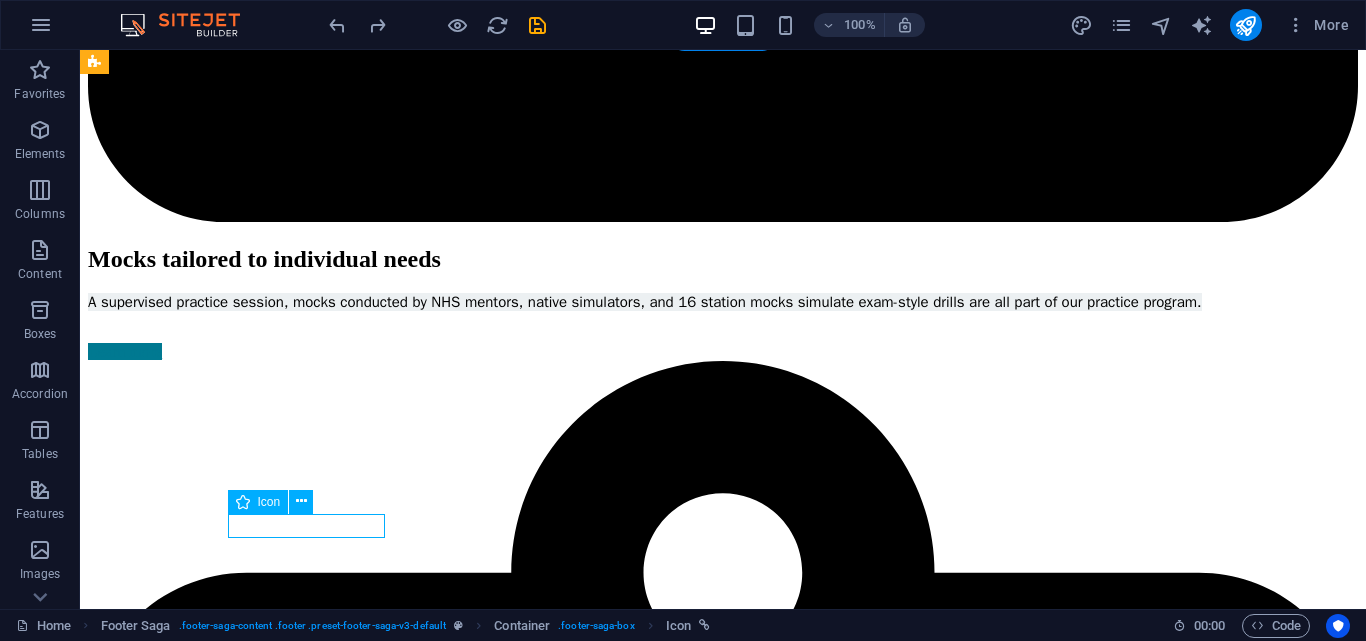click at bounding box center (723, 14491) 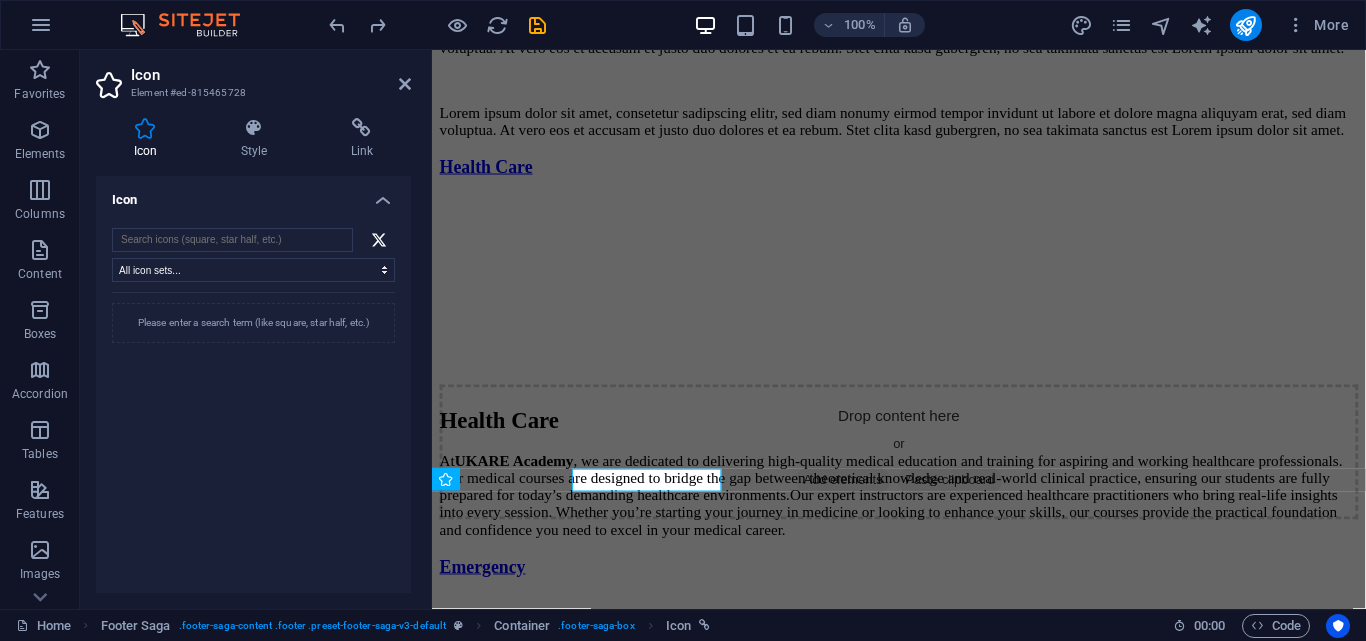 scroll, scrollTop: 11502, scrollLeft: 0, axis: vertical 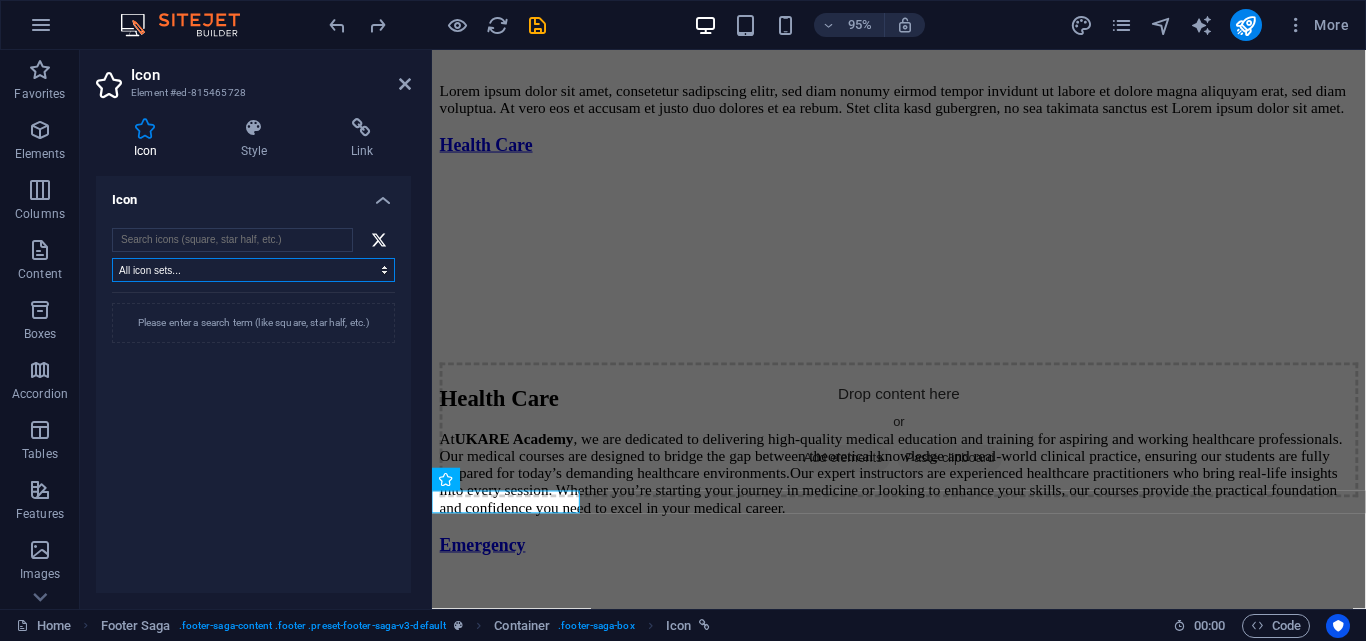 click on "All icon sets... IcoFont Ionicons FontAwesome Brands FontAwesome Duotone FontAwesome Solid FontAwesome Regular FontAwesome Light FontAwesome Thin FontAwesome Sharp Solid FontAwesome Sharp Regular FontAwesome Sharp Light FontAwesome Sharp Thin" at bounding box center (253, 270) 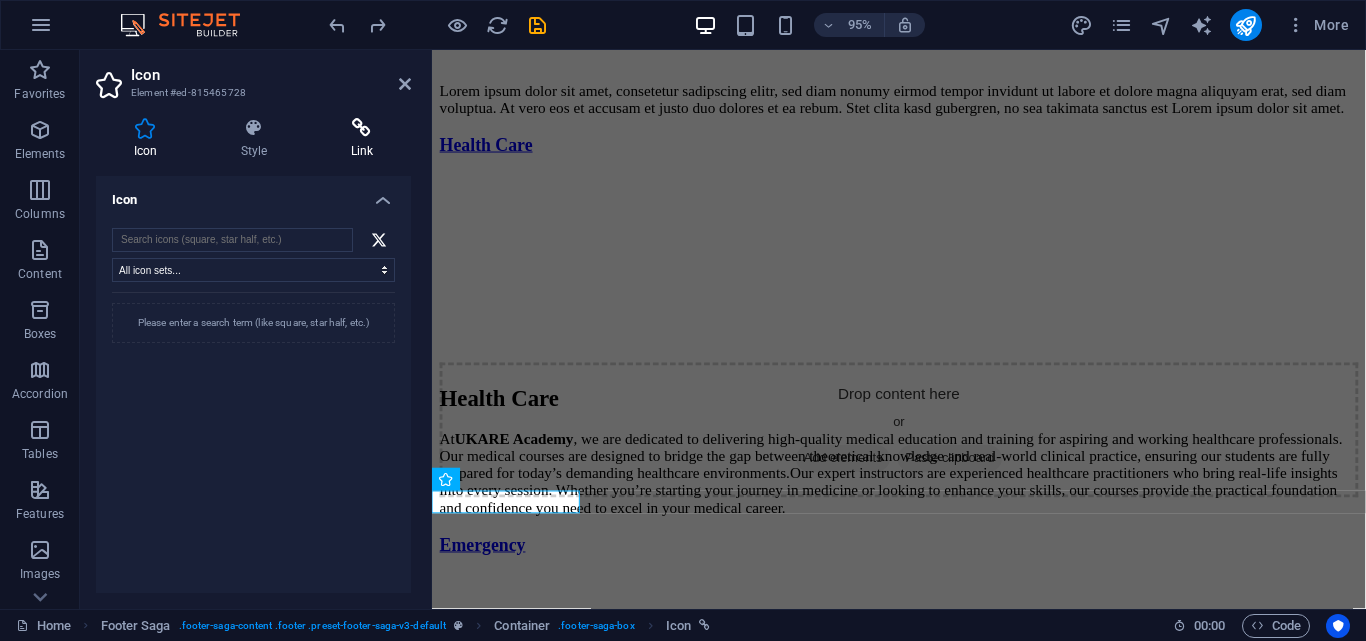 click at bounding box center (362, 128) 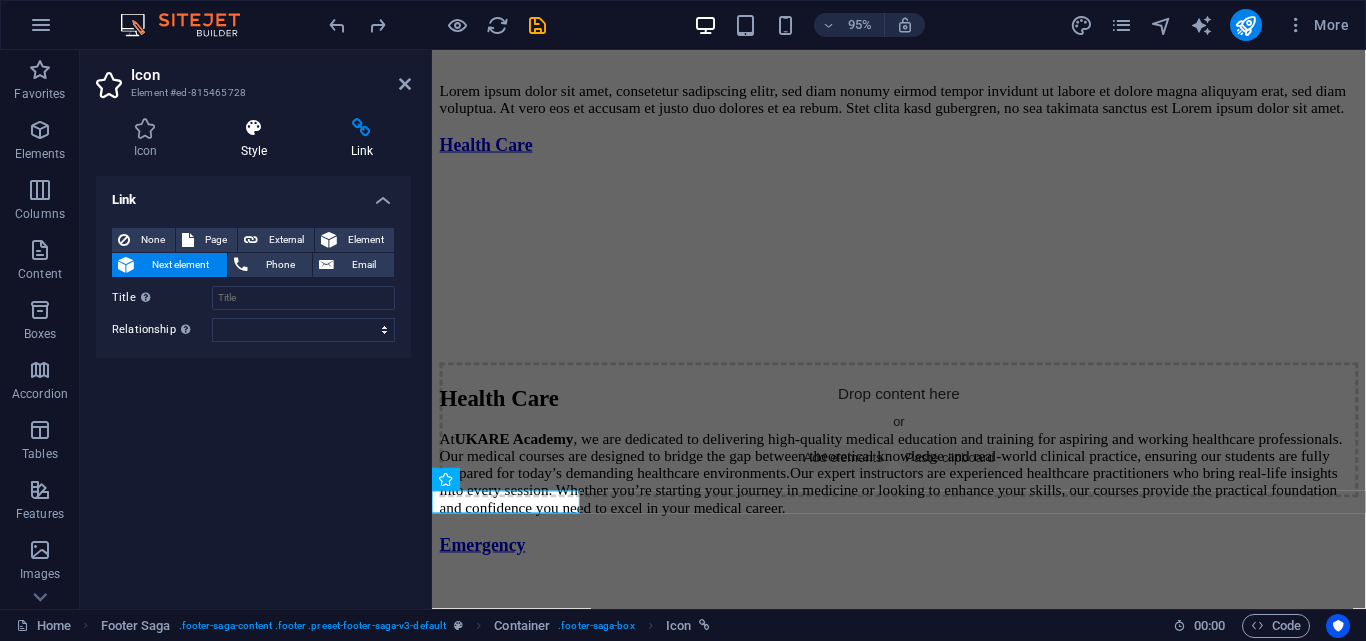 click at bounding box center [254, 128] 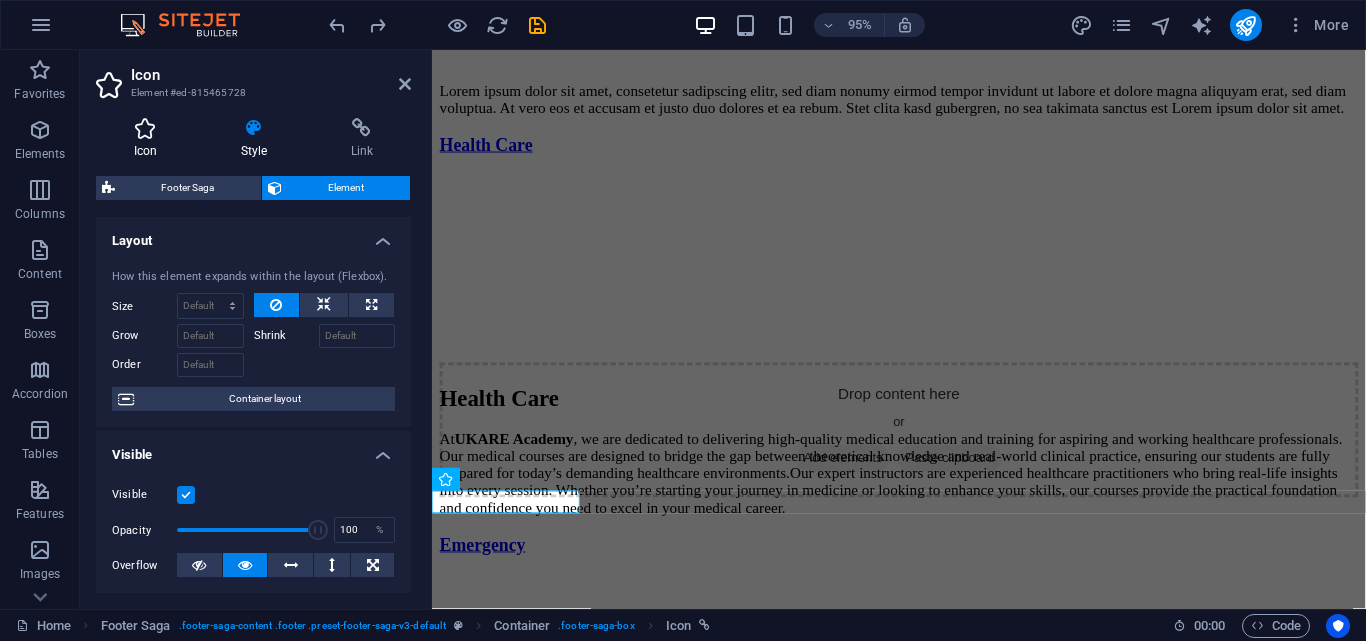 click at bounding box center [145, 128] 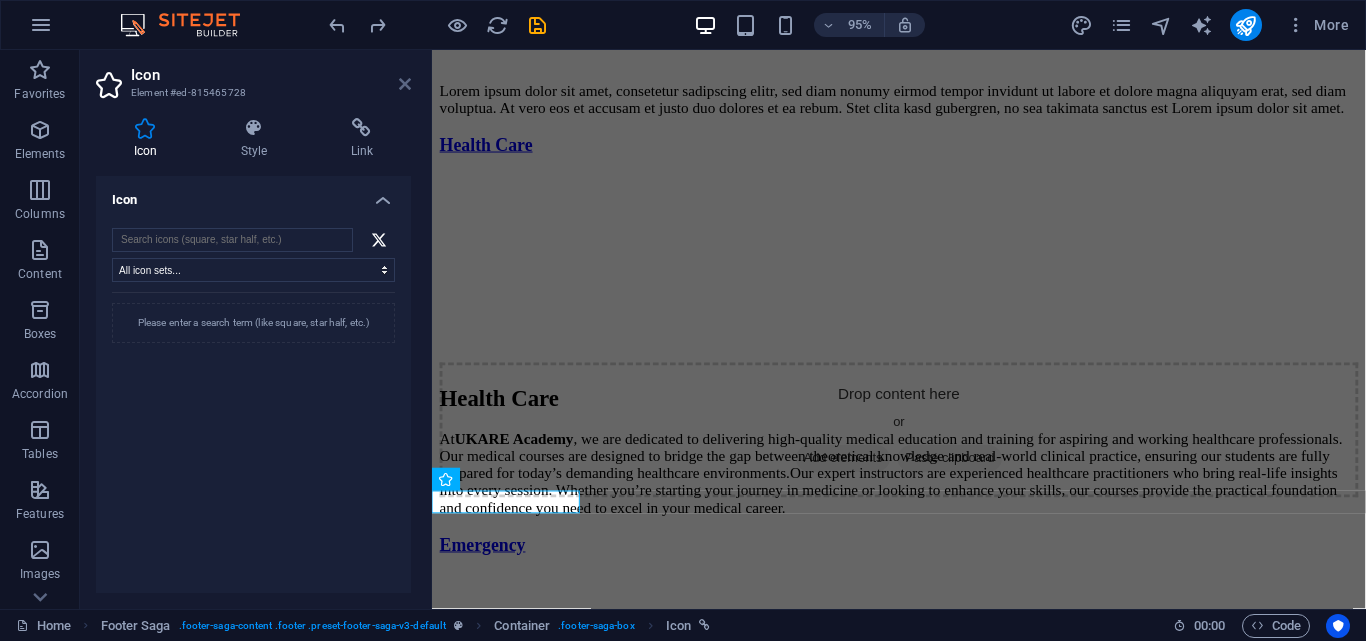 drag, startPoint x: 408, startPoint y: 82, endPoint x: 333, endPoint y: 69, distance: 76.11833 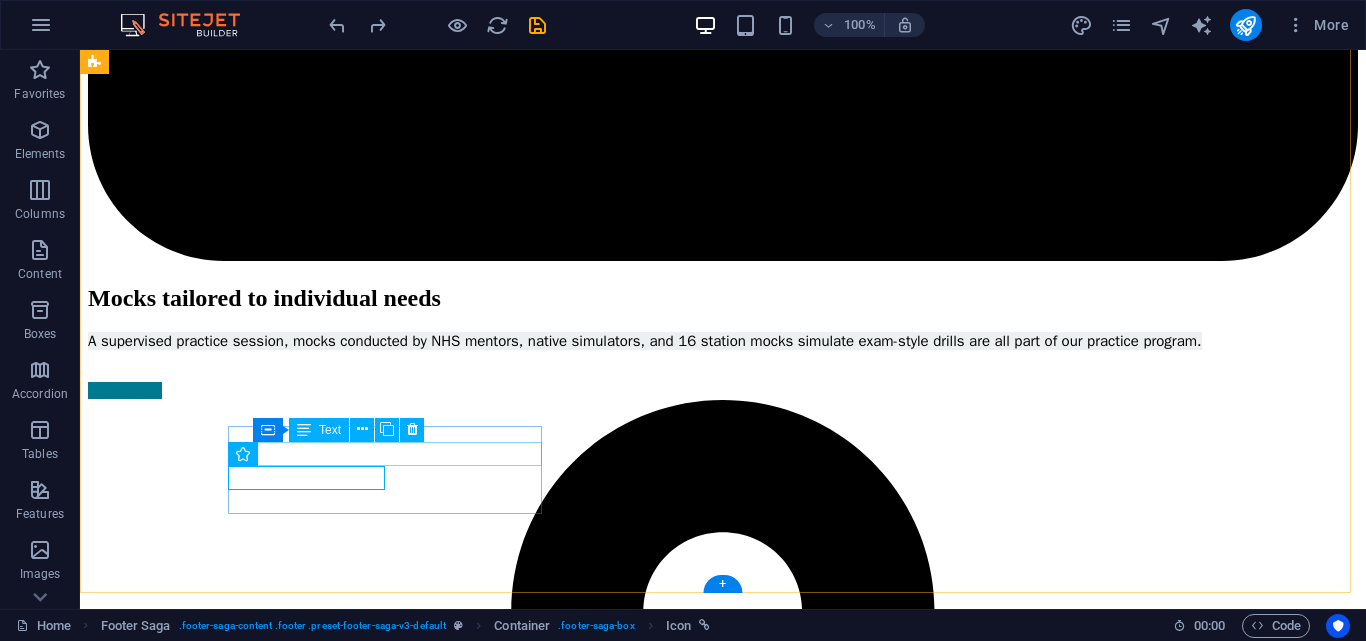 scroll, scrollTop: 11527, scrollLeft: 0, axis: vertical 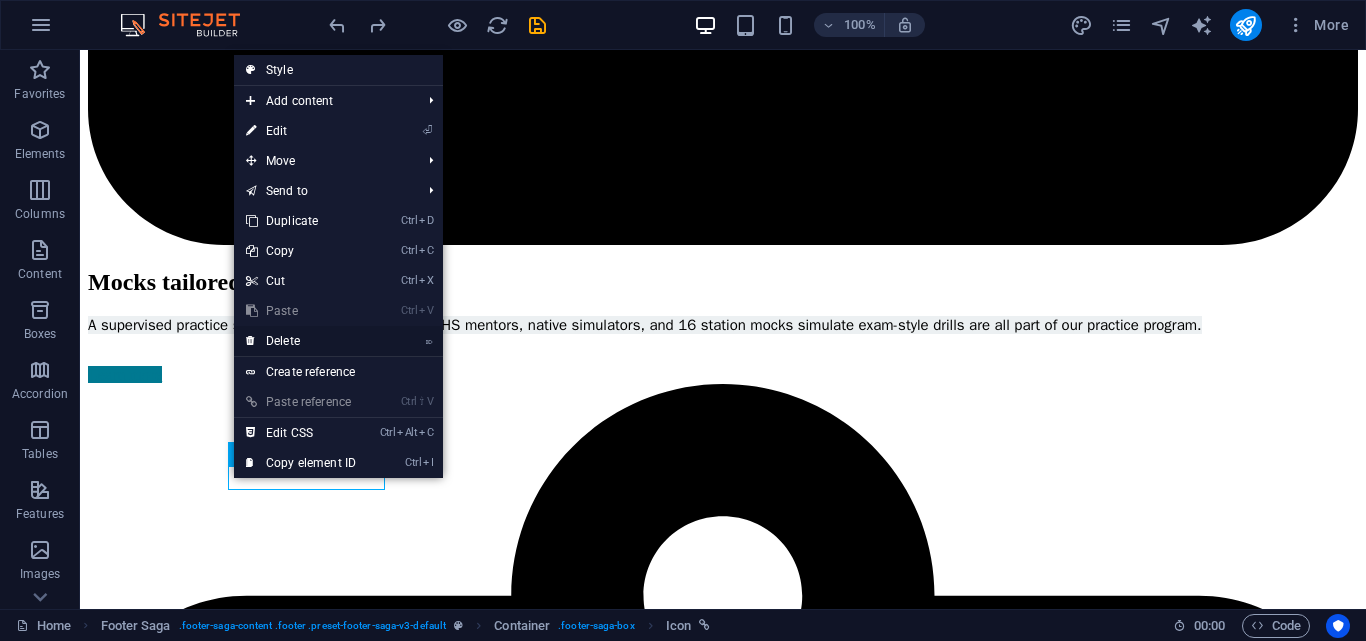 click on "⌦  Delete" at bounding box center (301, 341) 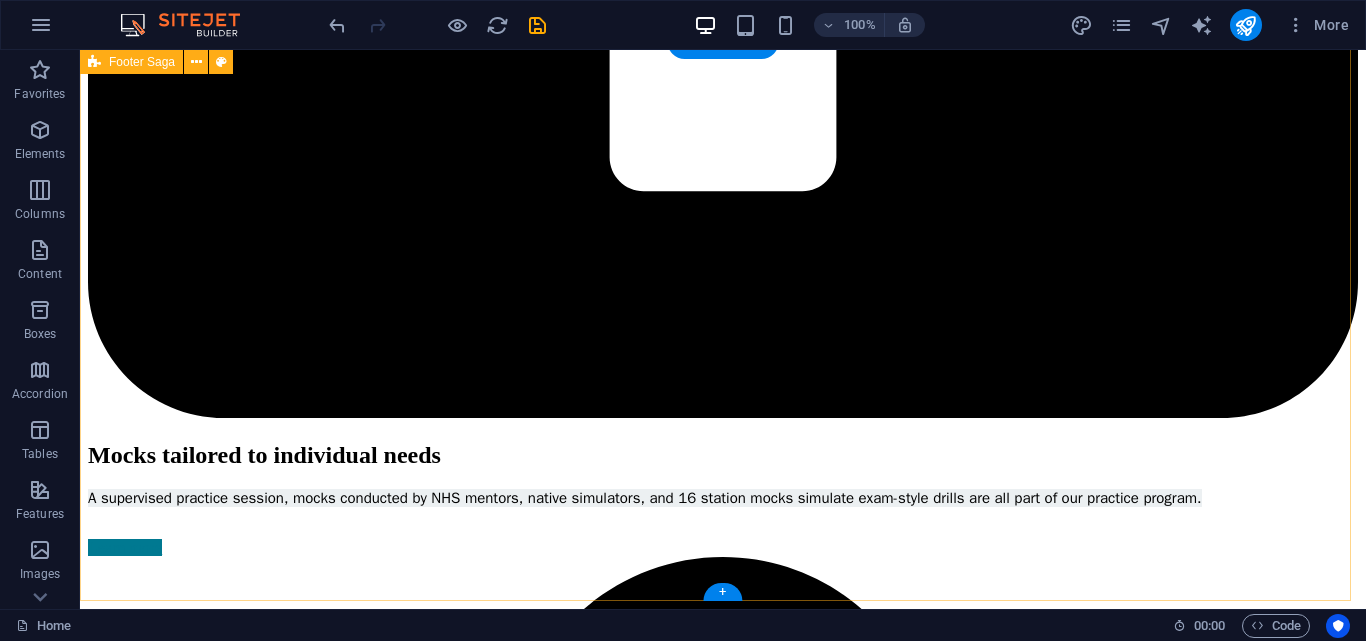 scroll, scrollTop: 11479, scrollLeft: 0, axis: vertical 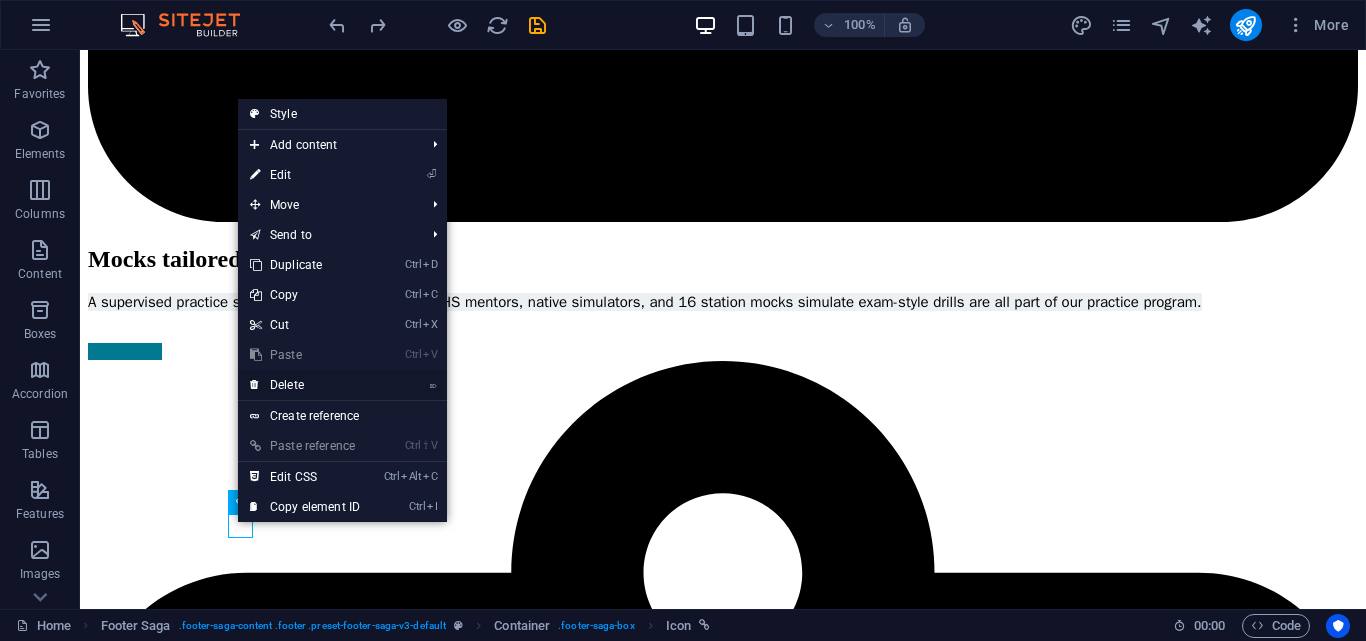 click on "⌦  Delete" at bounding box center [305, 385] 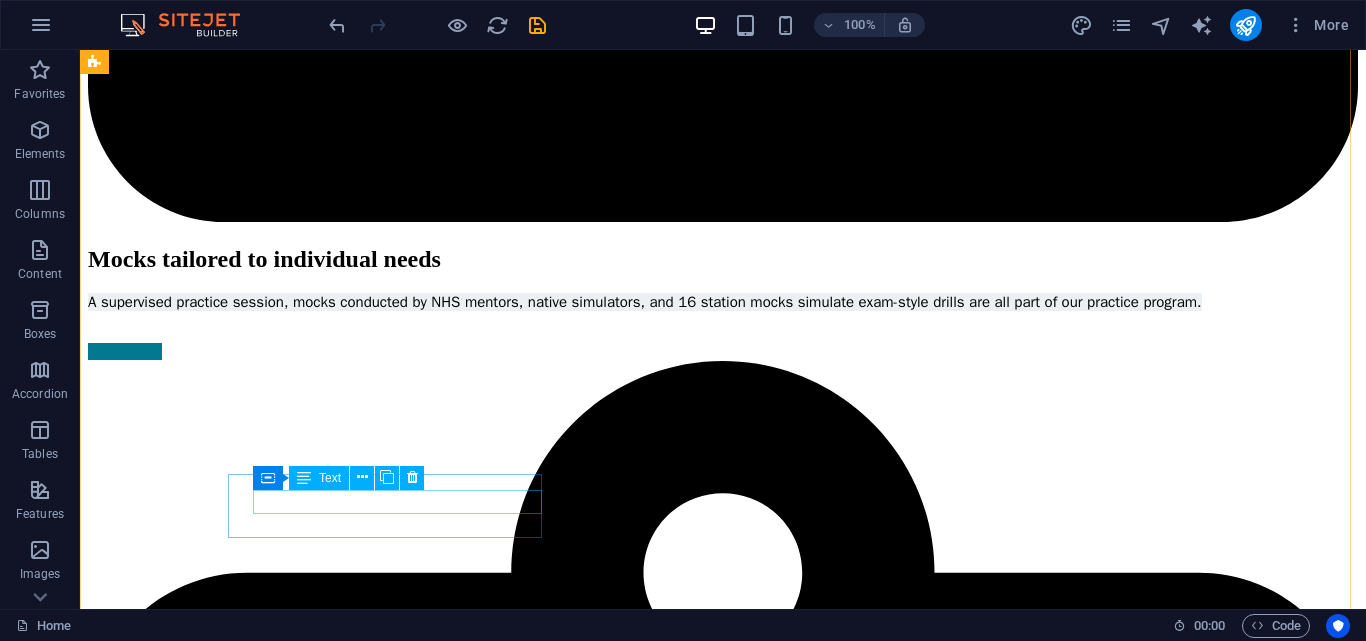 click on "Text" at bounding box center [319, 478] 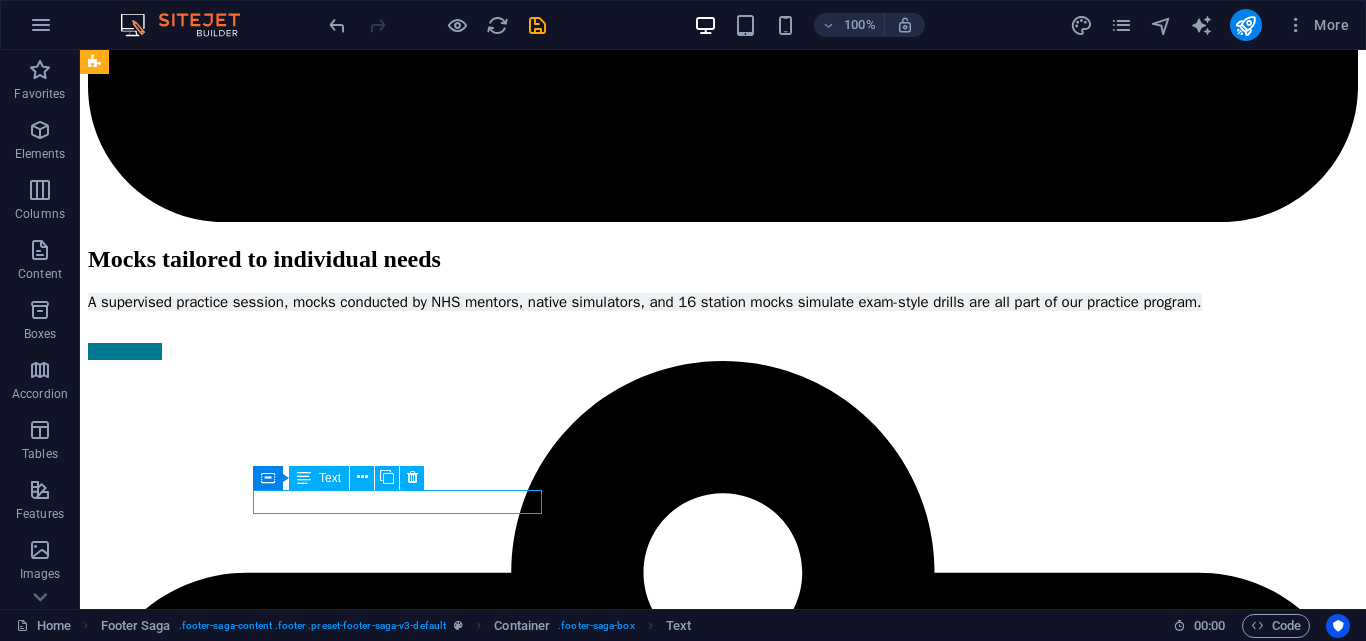 click on "Text" at bounding box center [319, 478] 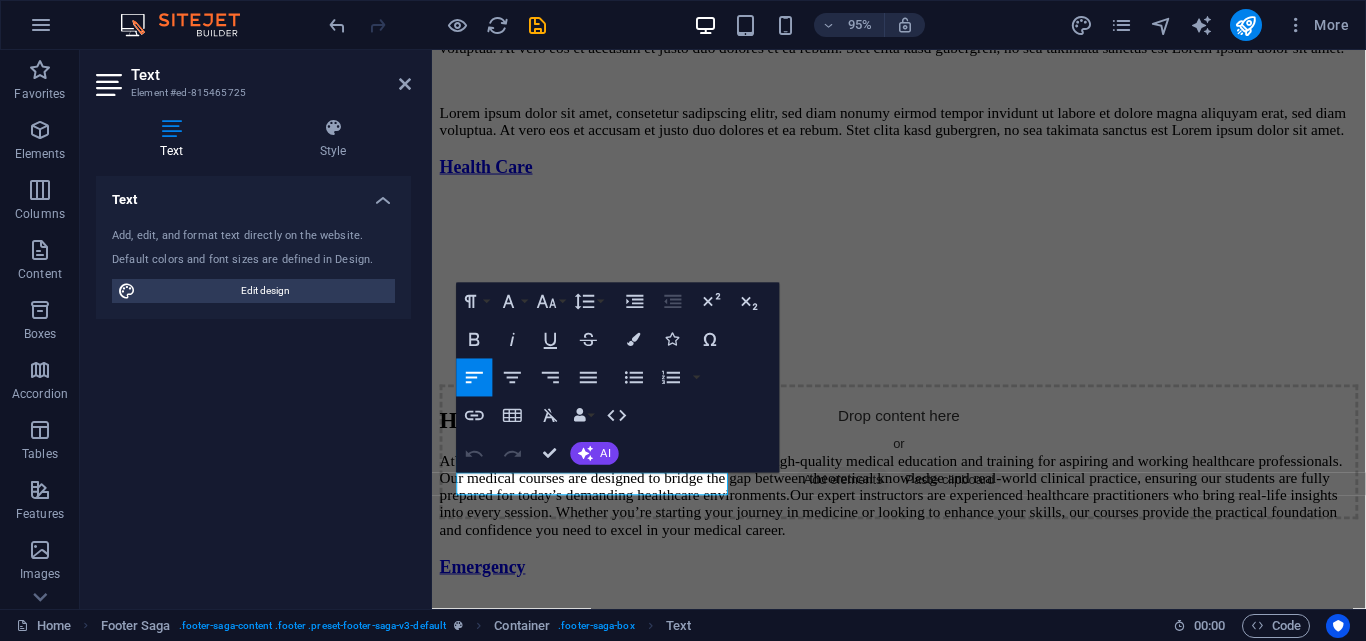 scroll, scrollTop: 11497, scrollLeft: 0, axis: vertical 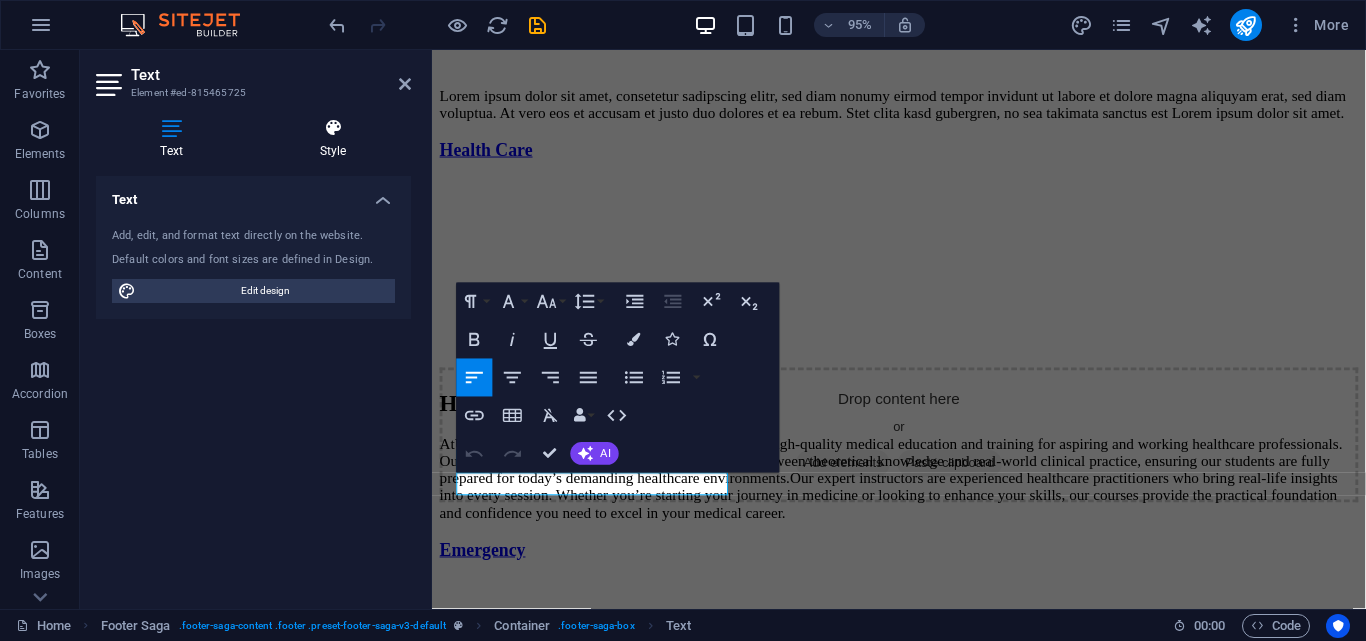 click on "Style" at bounding box center (333, 139) 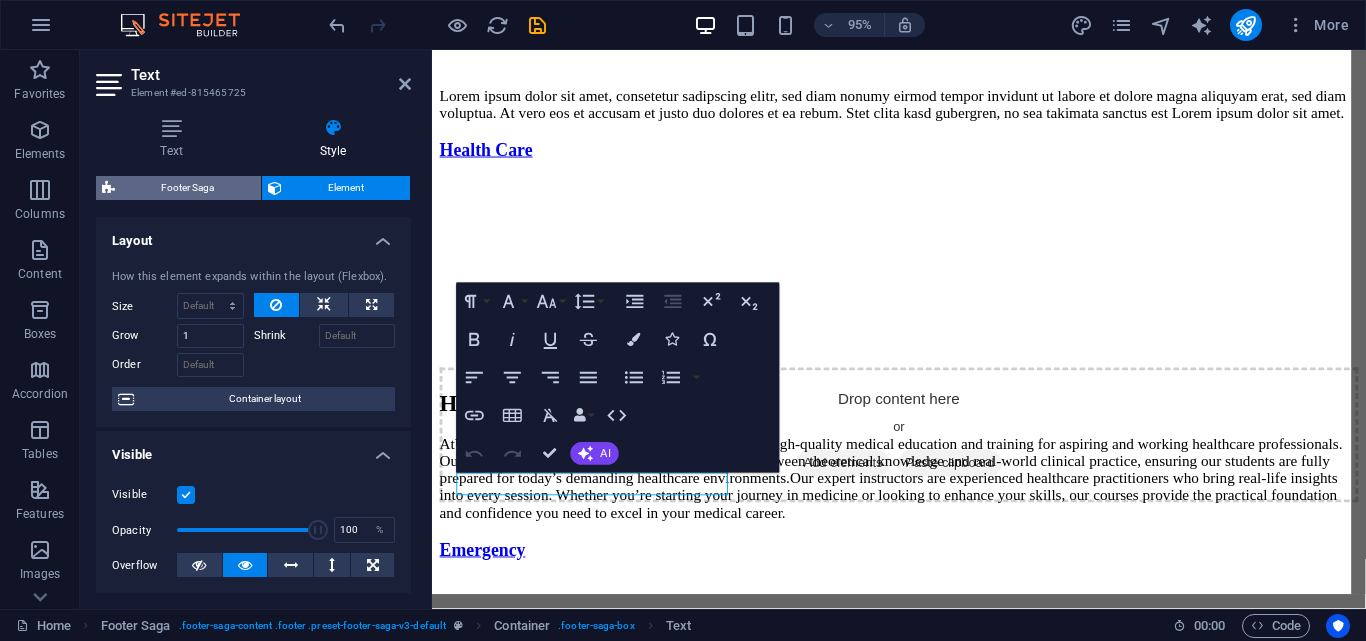 click on "Footer Saga" at bounding box center (188, 188) 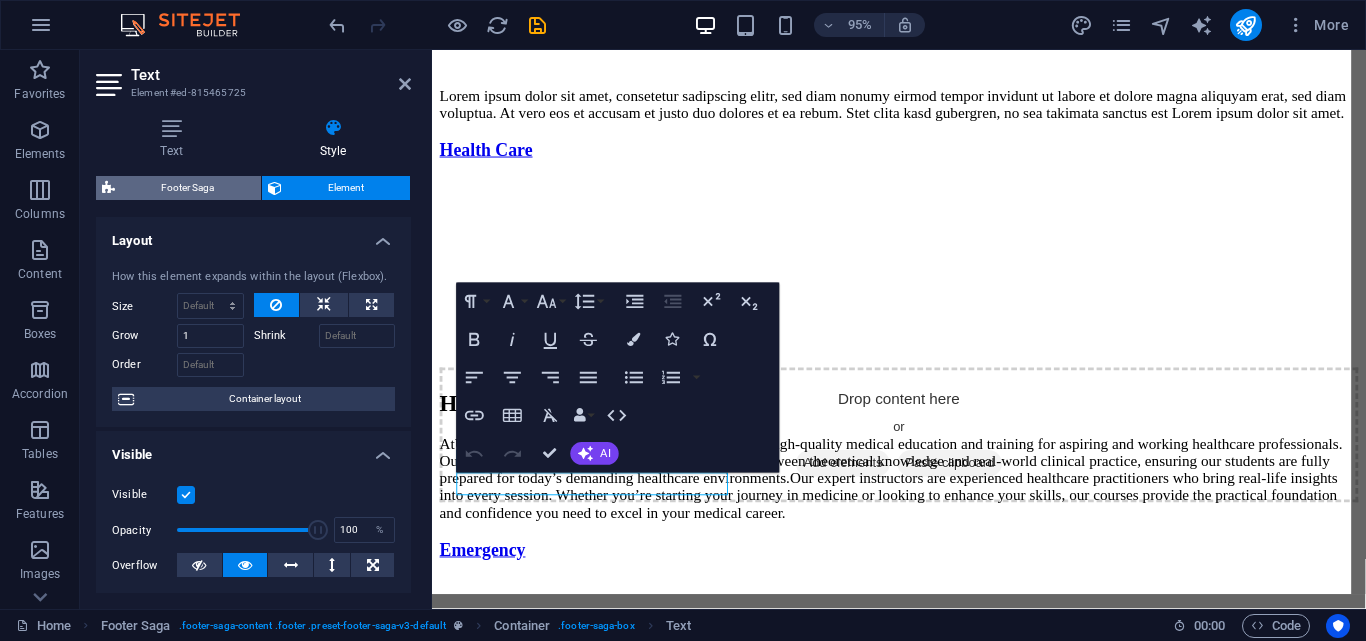 select on "rem" 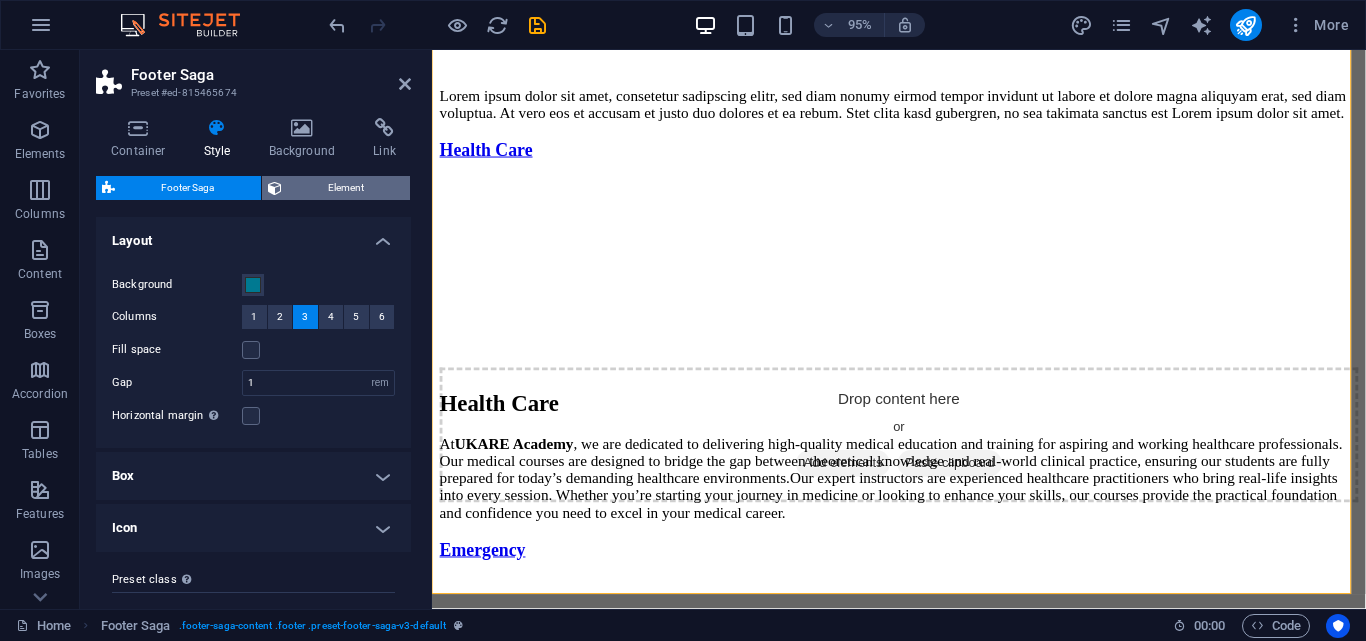 click on "Element" at bounding box center (346, 188) 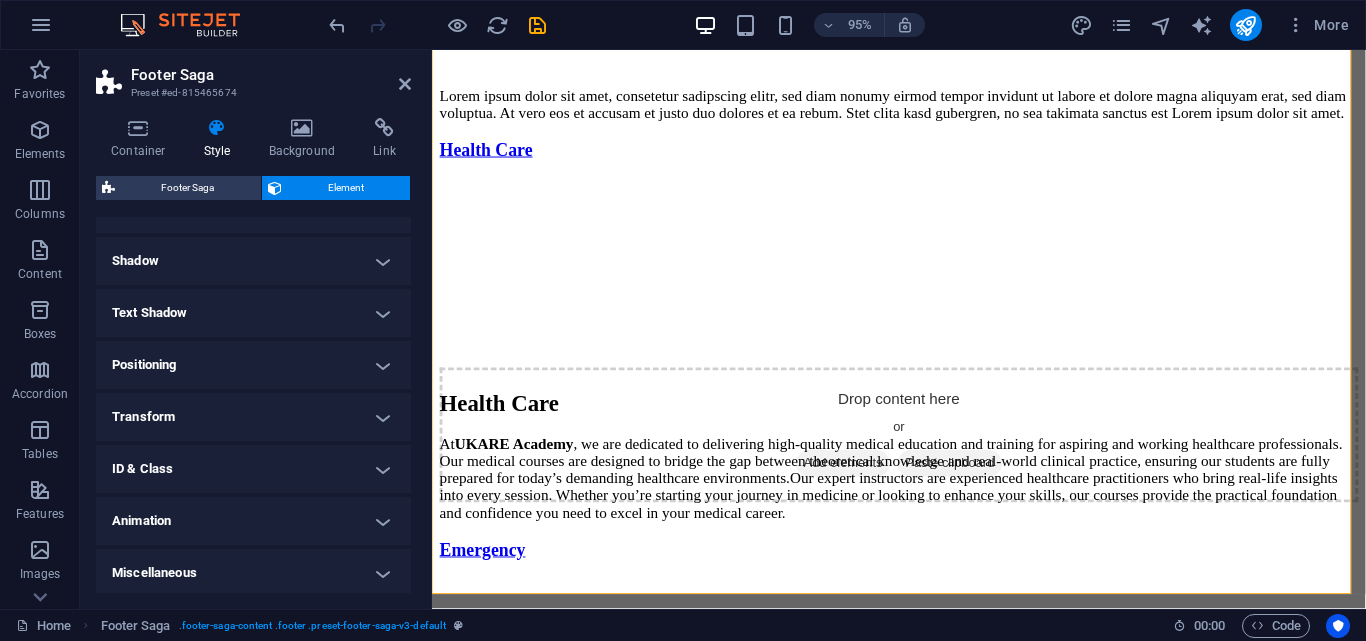 scroll, scrollTop: 255, scrollLeft: 0, axis: vertical 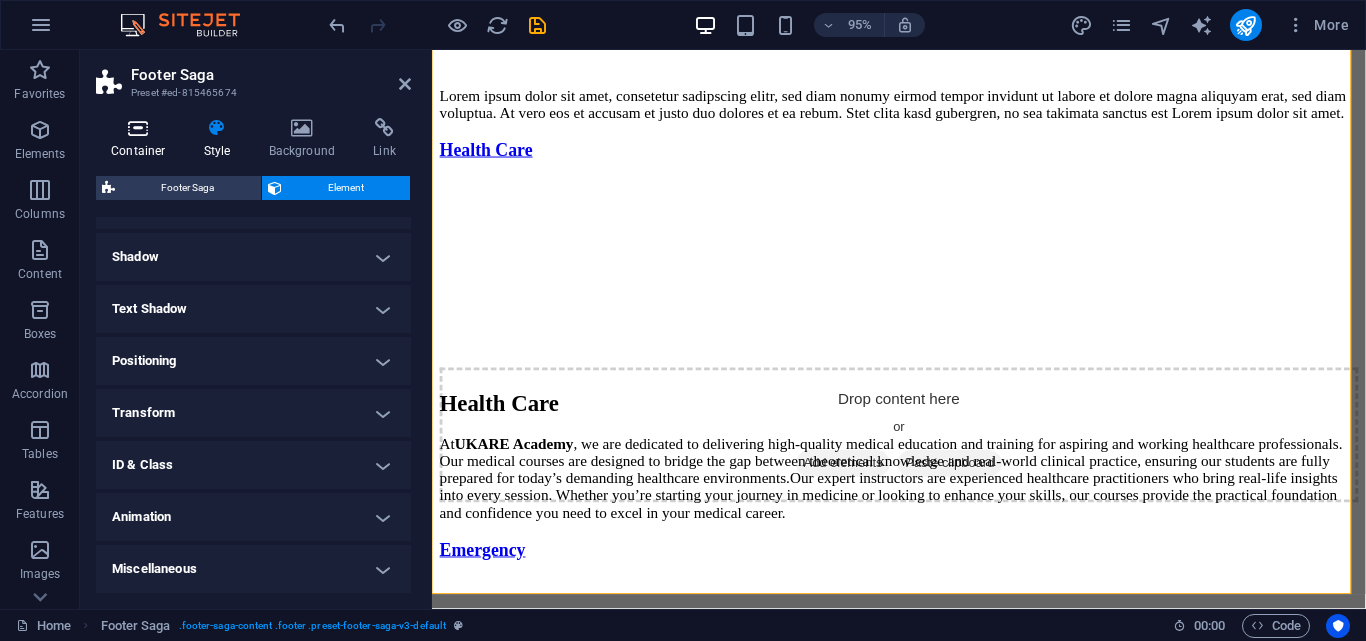 click on "Container" at bounding box center [142, 139] 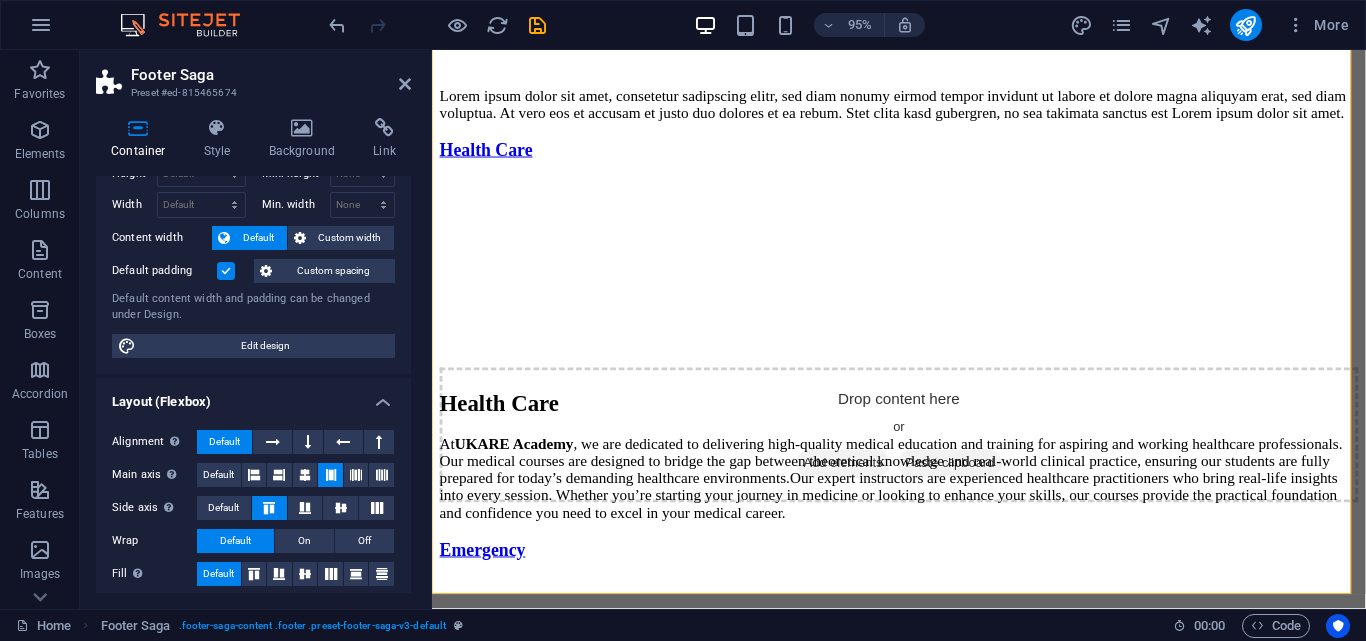 scroll, scrollTop: 0, scrollLeft: 0, axis: both 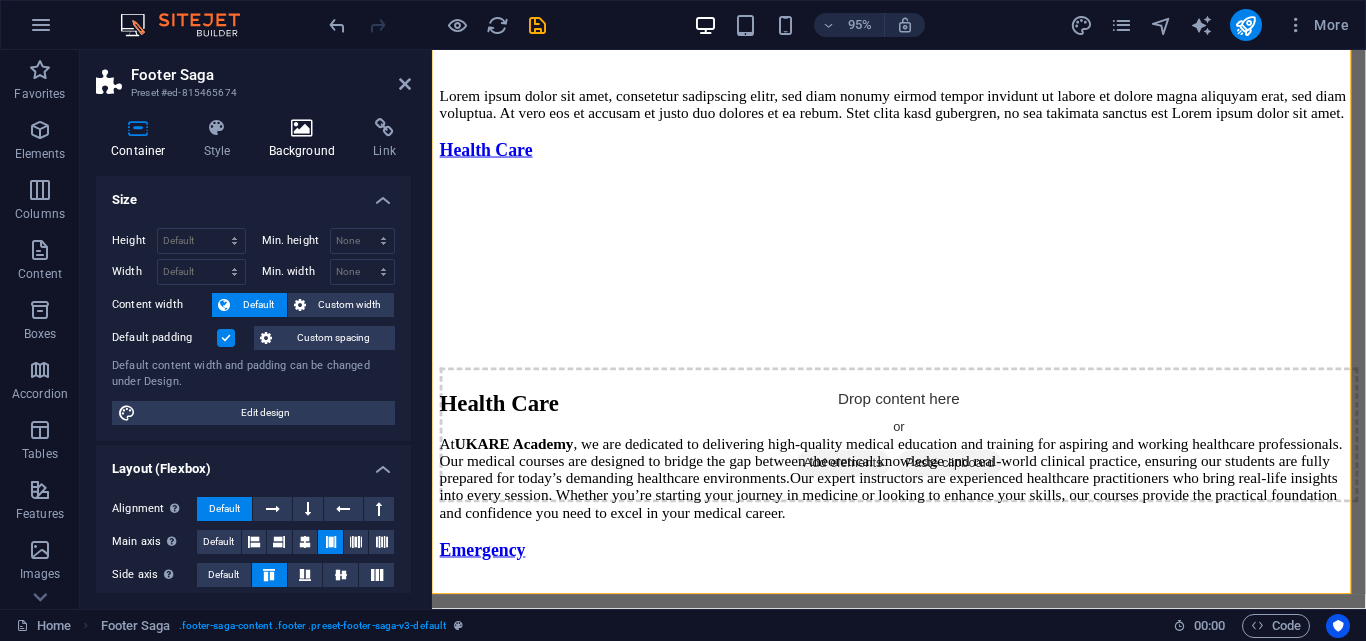 click at bounding box center (302, 128) 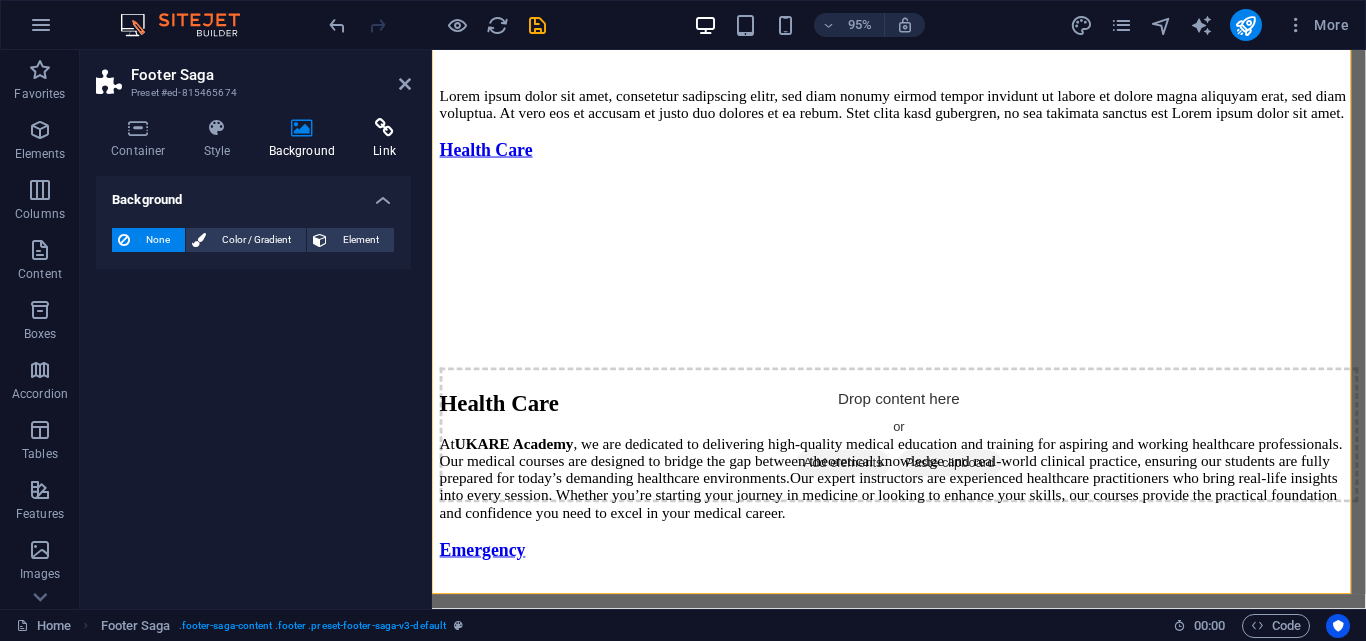 click at bounding box center [384, 128] 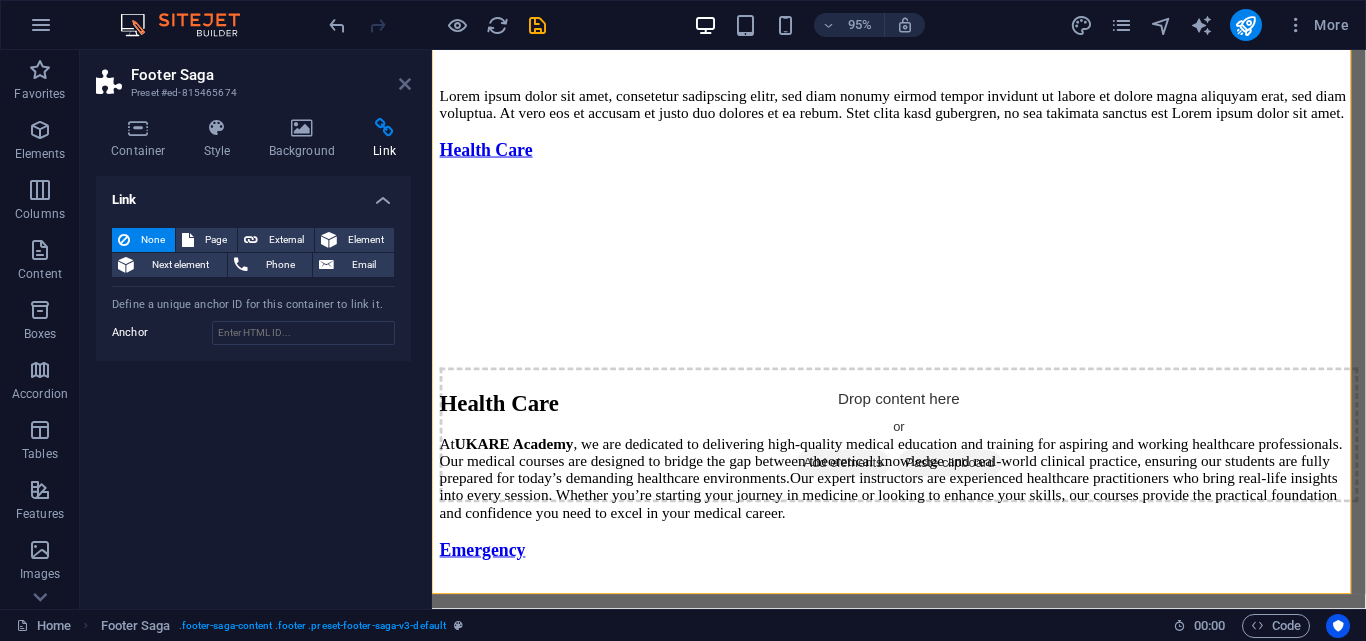 drag, startPoint x: 404, startPoint y: 80, endPoint x: 324, endPoint y: 66, distance: 81.21576 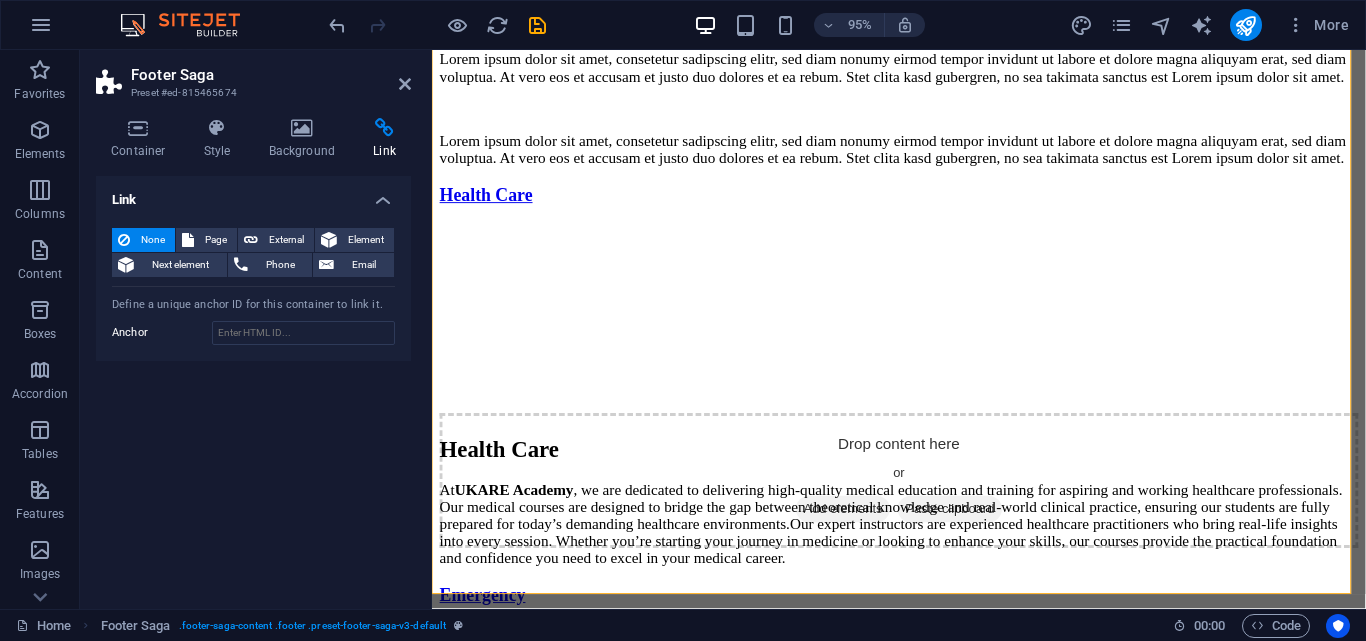 scroll, scrollTop: 11474, scrollLeft: 0, axis: vertical 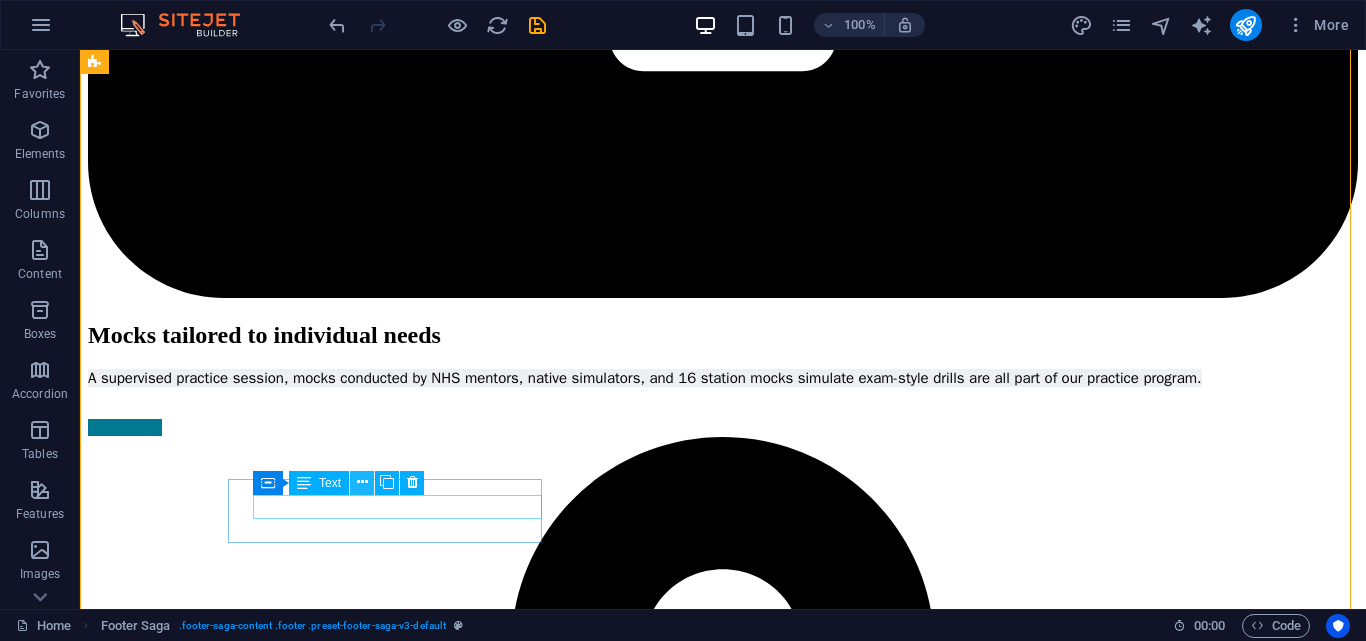 click at bounding box center (362, 483) 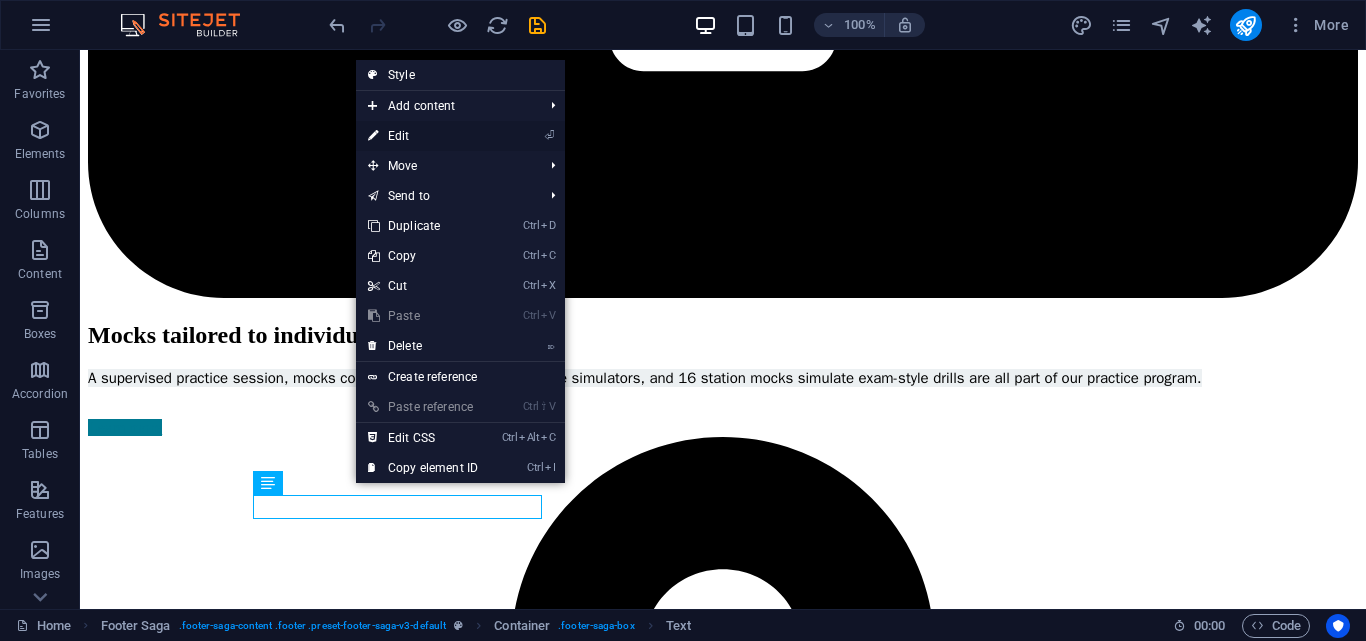 click on "⏎  Edit" at bounding box center [423, 136] 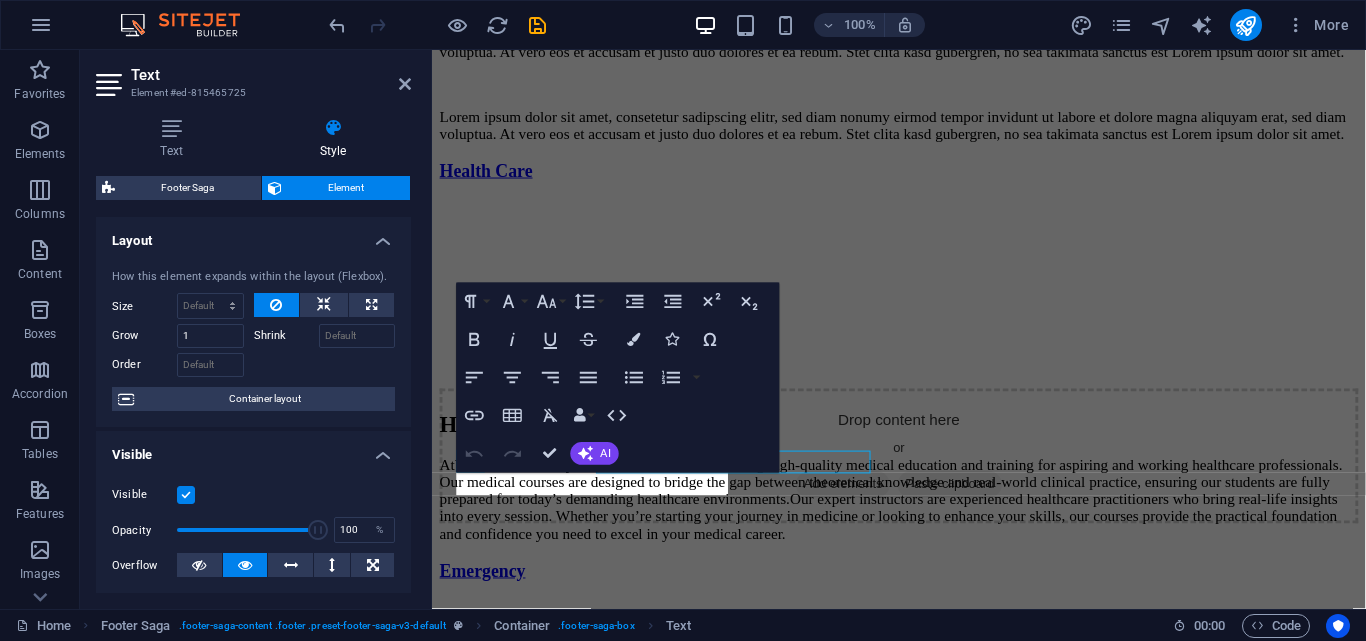 scroll, scrollTop: 11497, scrollLeft: 0, axis: vertical 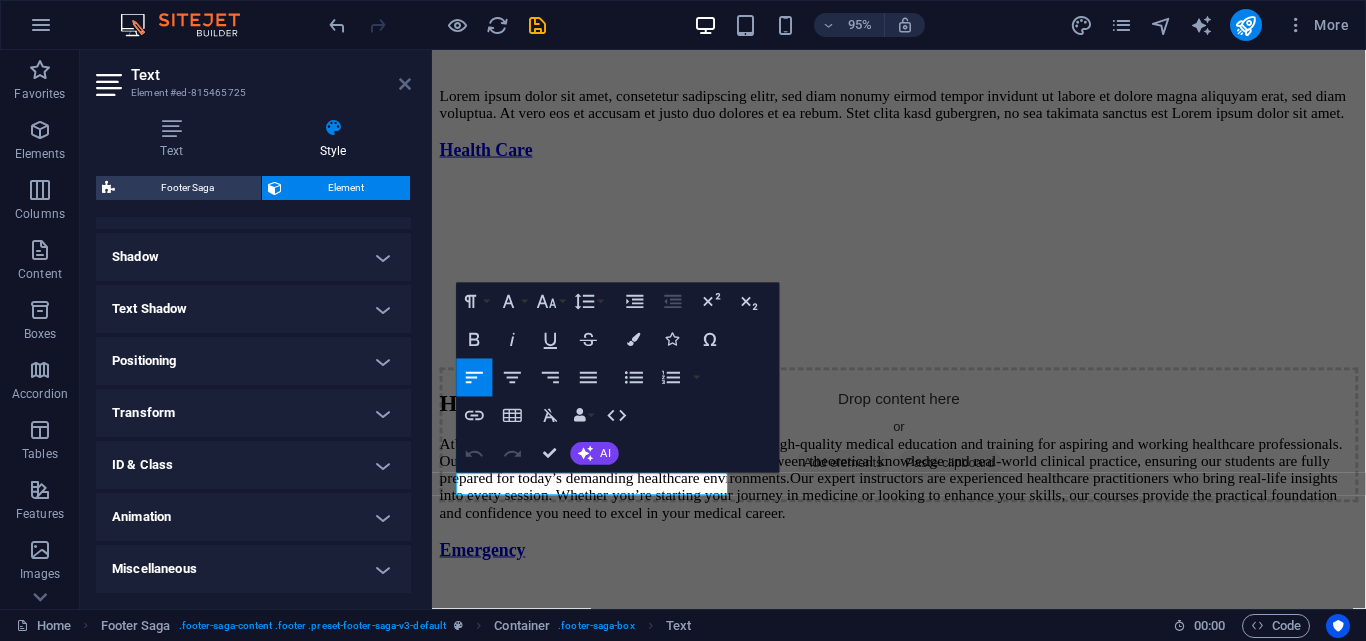 click at bounding box center (405, 84) 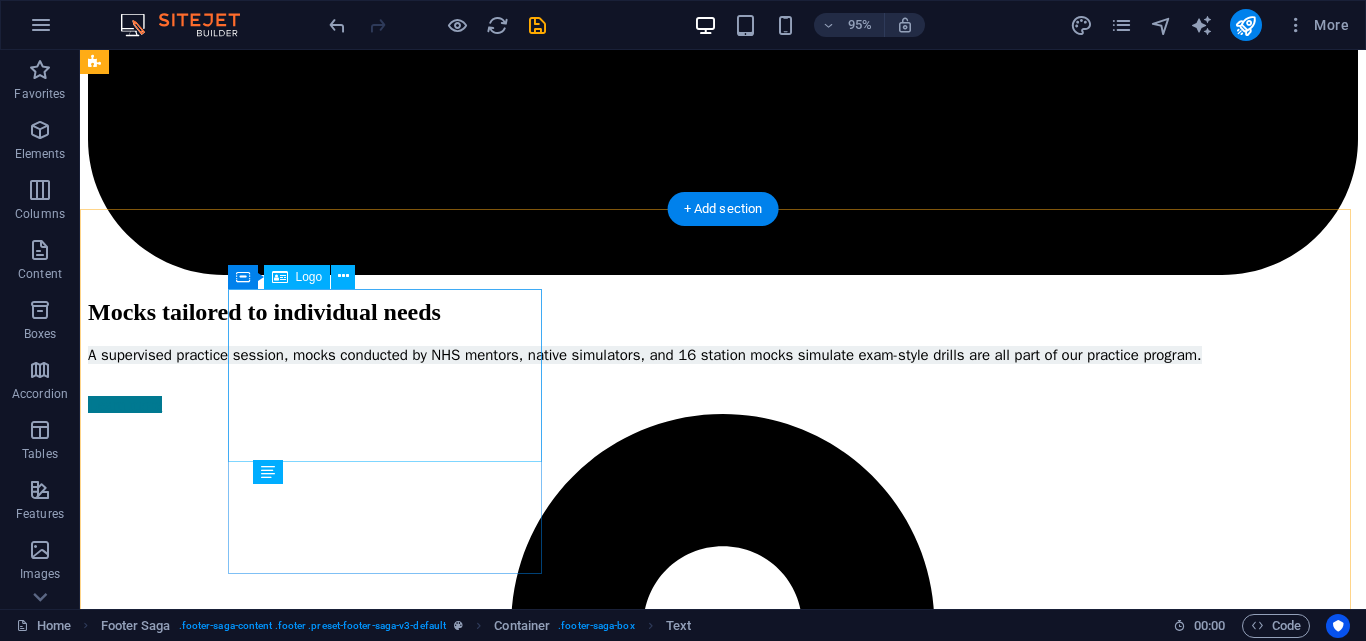 scroll, scrollTop: 11474, scrollLeft: 0, axis: vertical 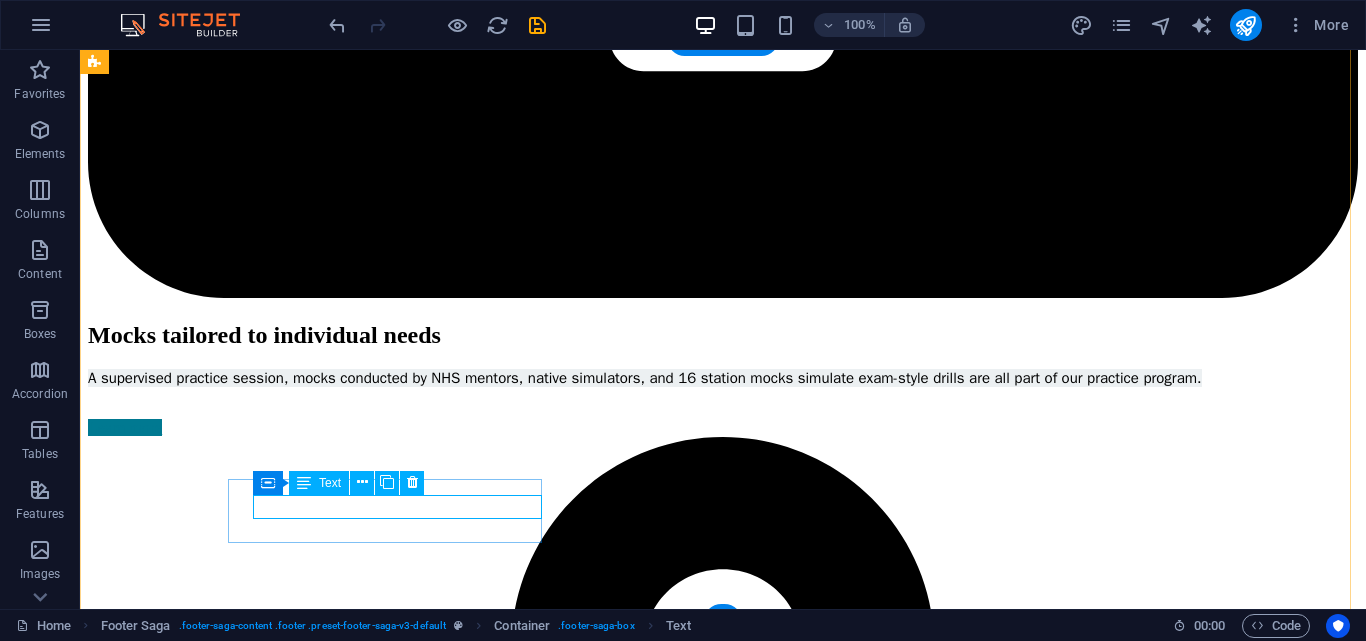 click on "Facebook" at bounding box center (723, 13905) 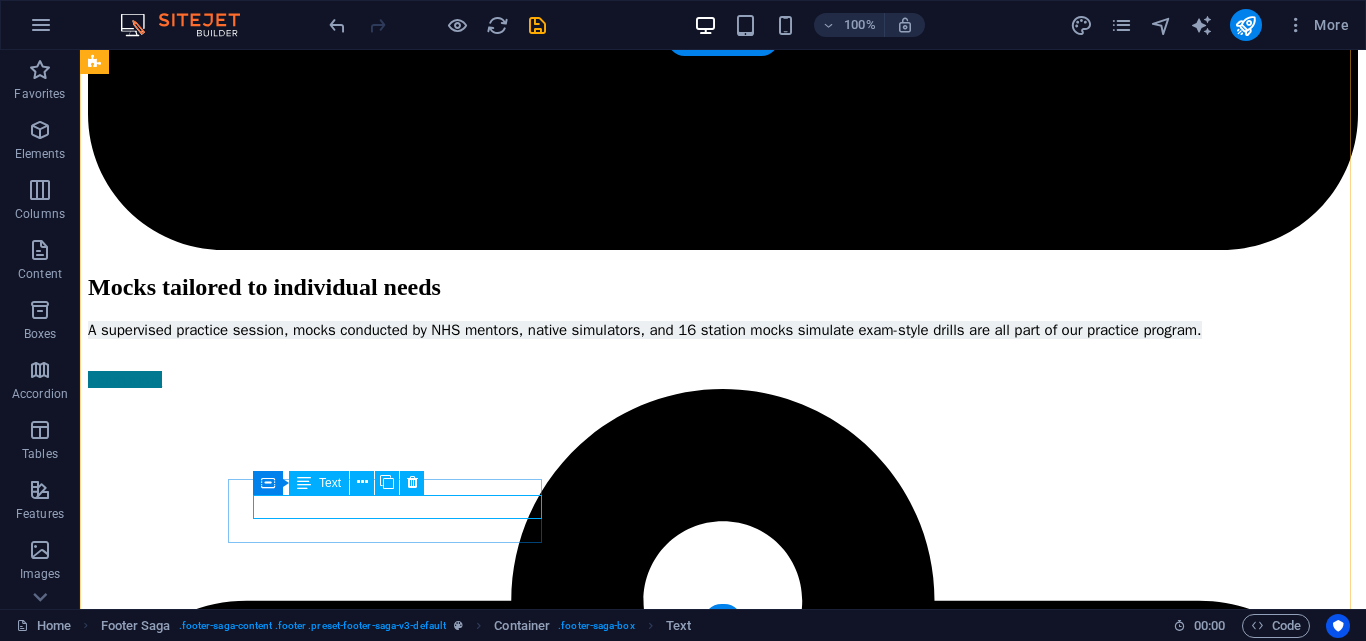 scroll, scrollTop: 11497, scrollLeft: 0, axis: vertical 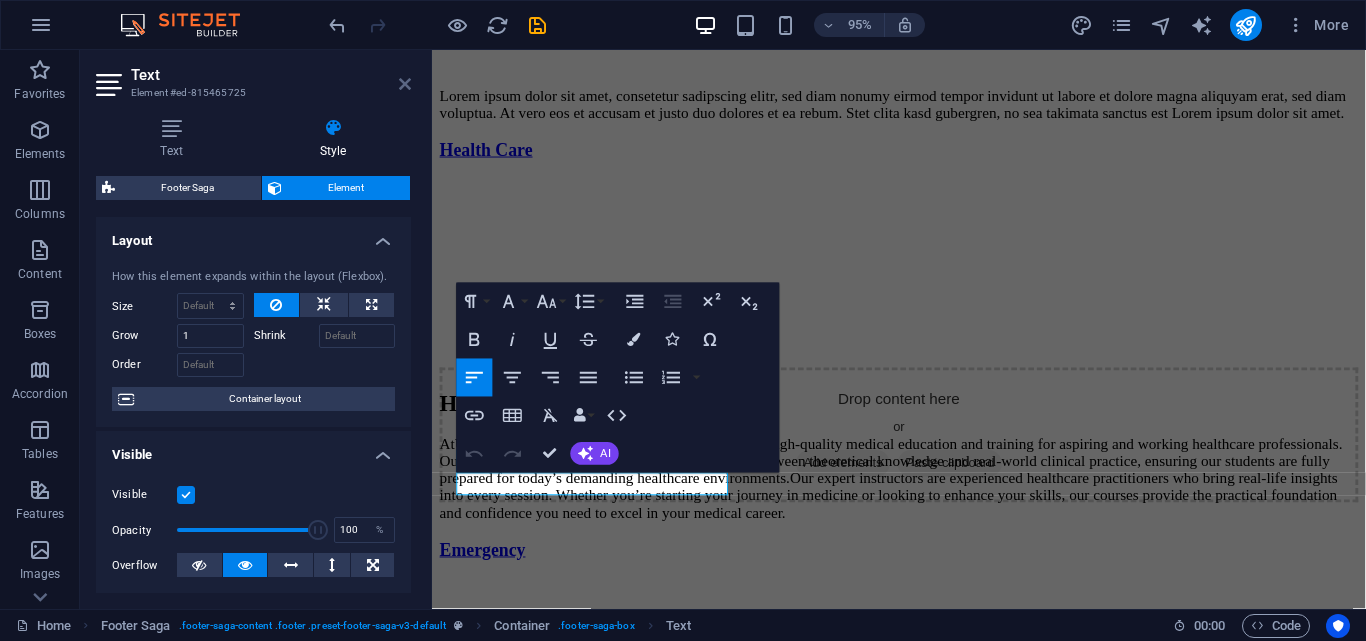drag, startPoint x: 410, startPoint y: 84, endPoint x: 238, endPoint y: 275, distance: 257.03113 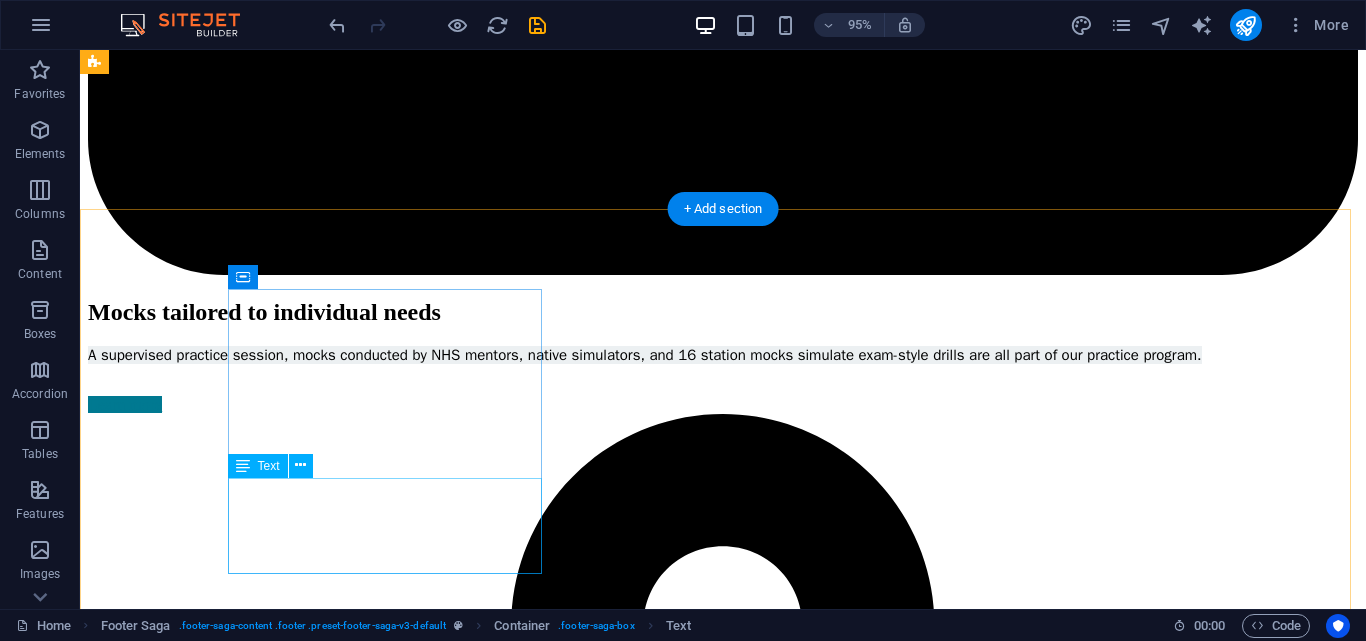 scroll, scrollTop: 11474, scrollLeft: 0, axis: vertical 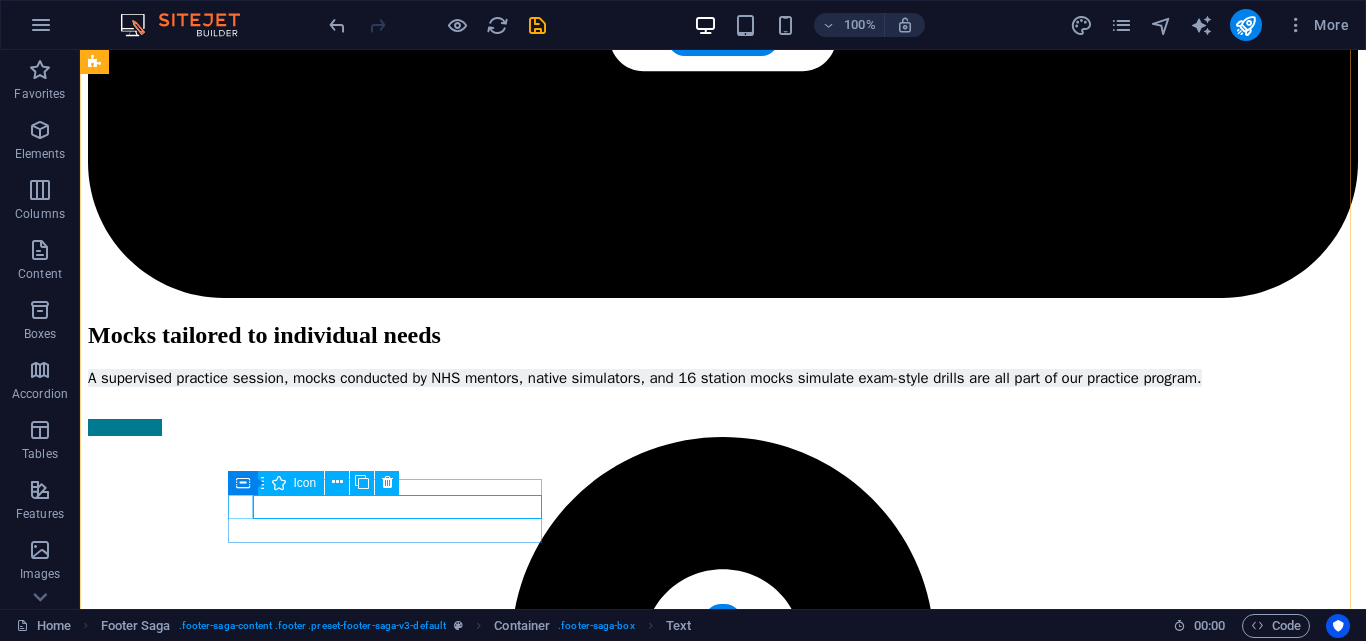 click at bounding box center [723, 13243] 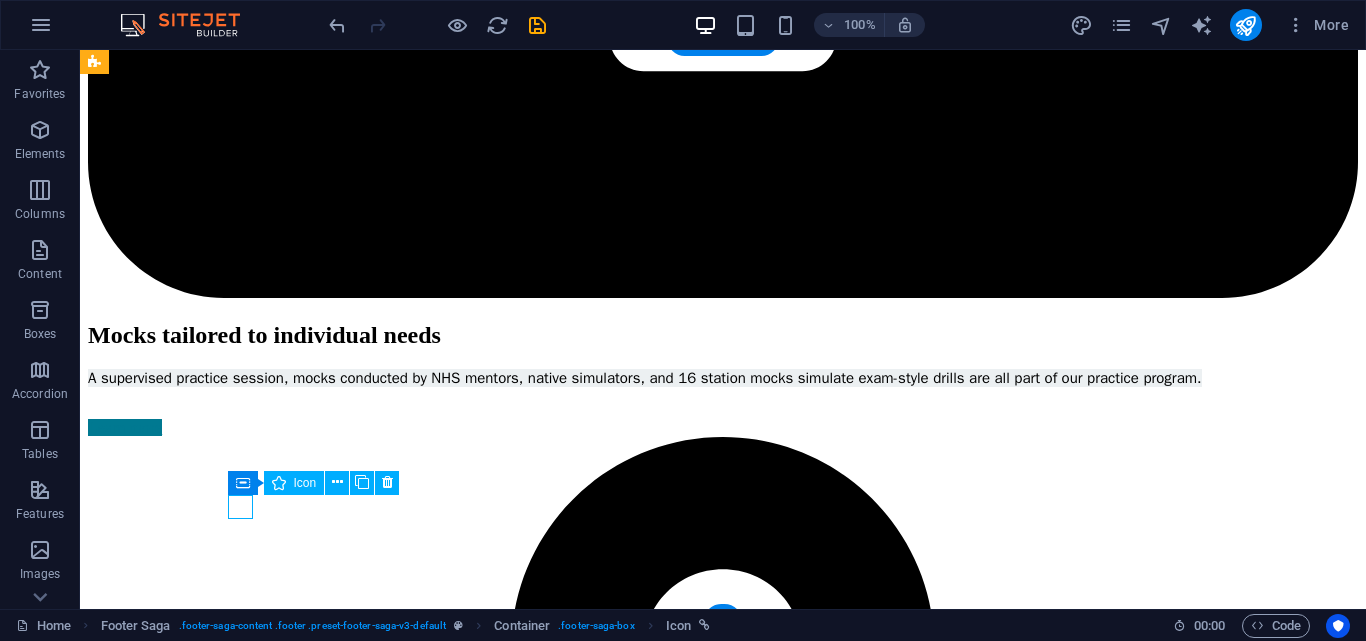 click at bounding box center [723, 13243] 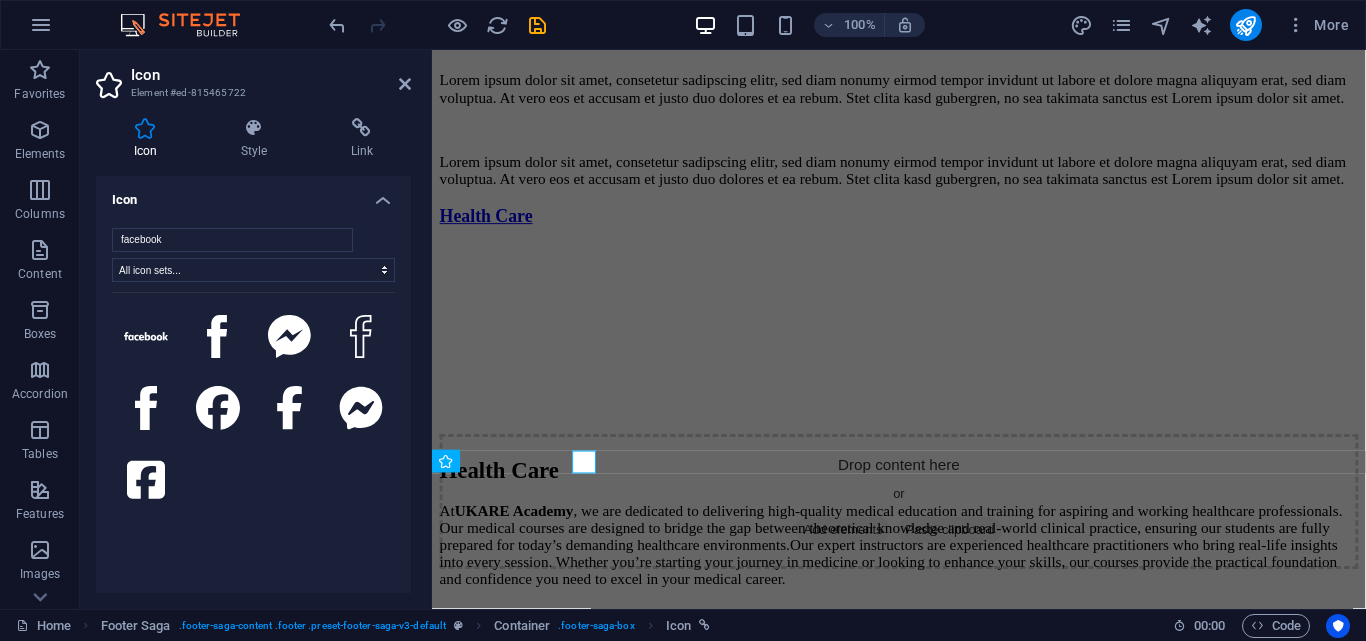 scroll, scrollTop: 11497, scrollLeft: 0, axis: vertical 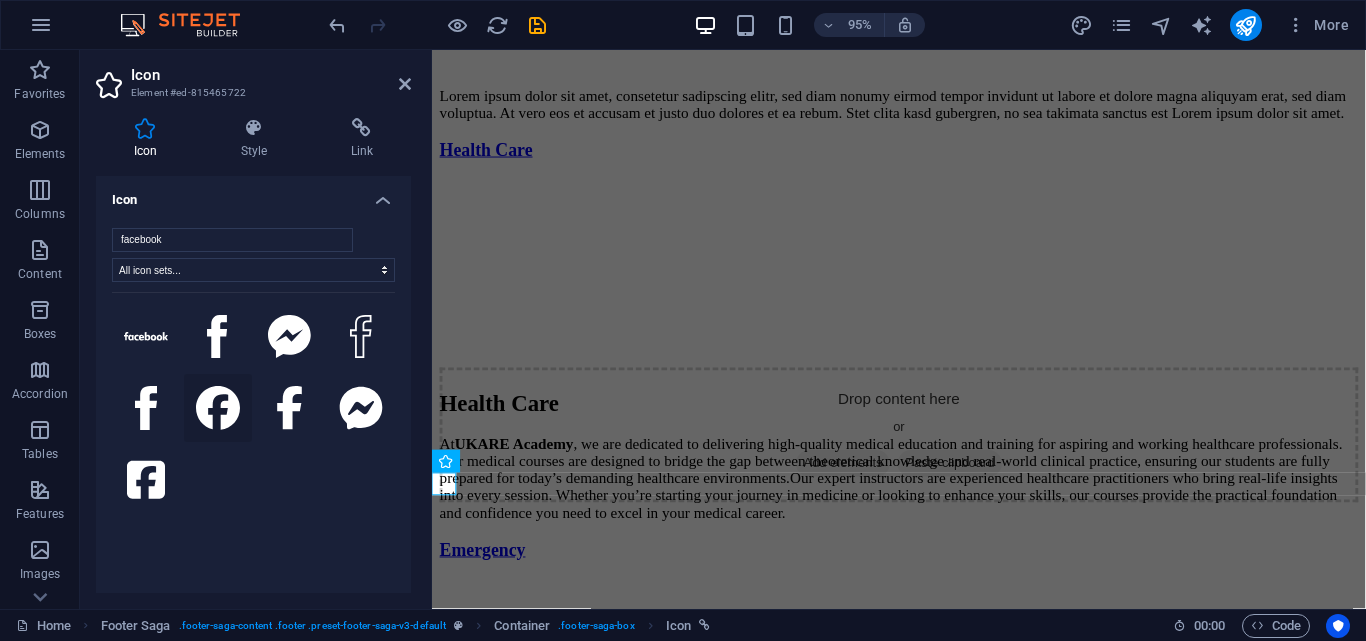 click 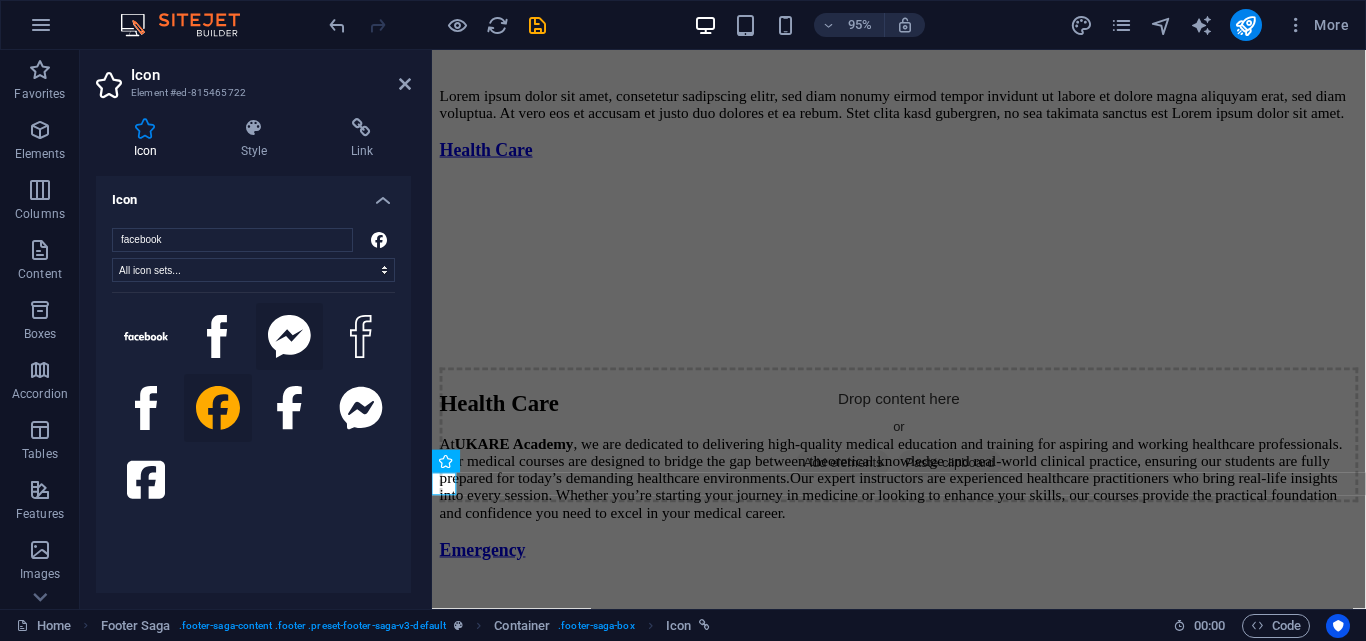 click 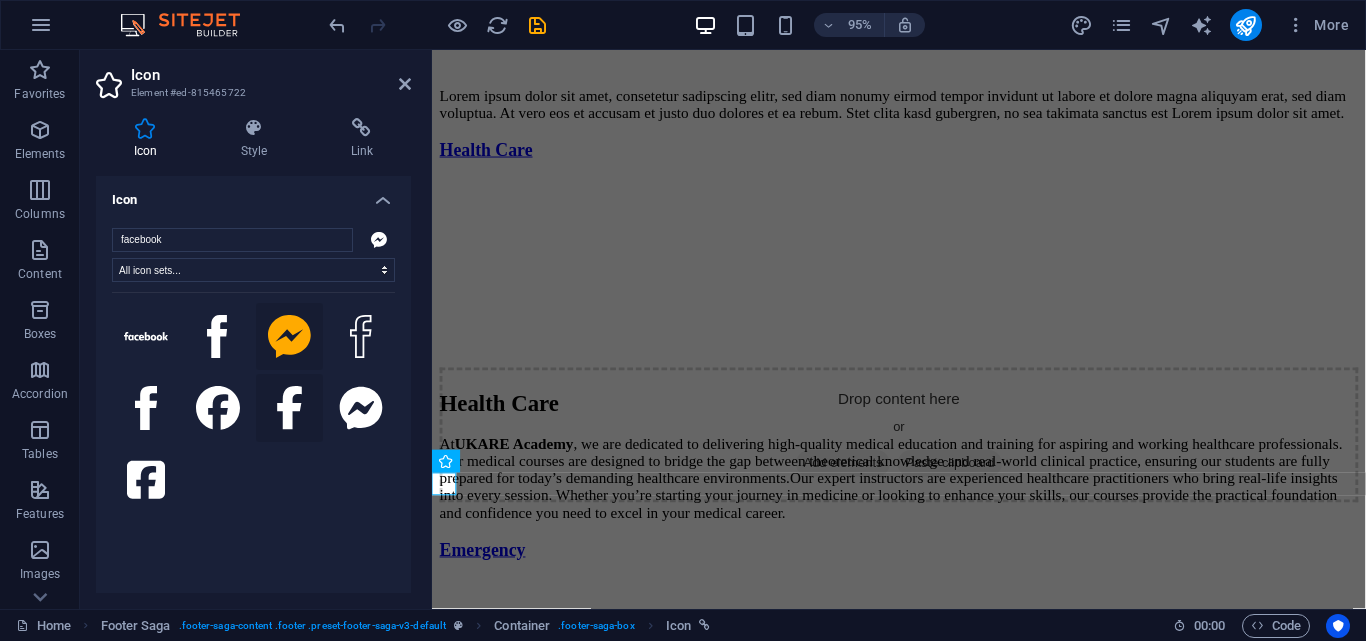 click 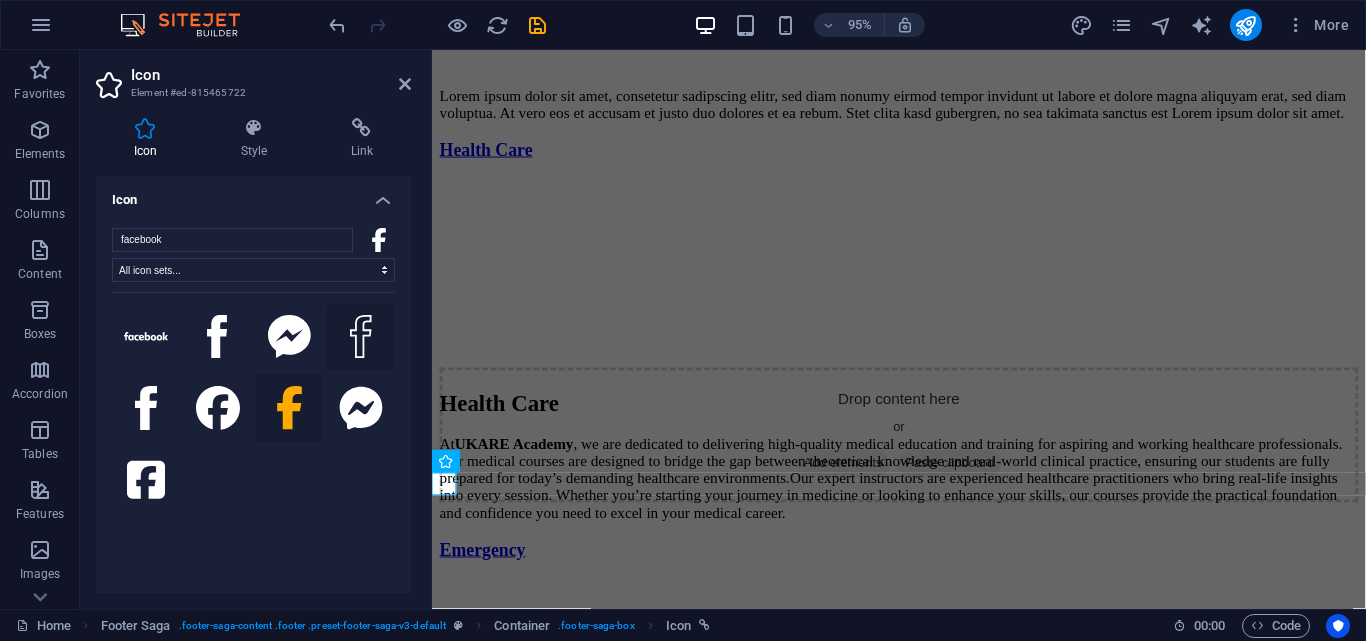 click 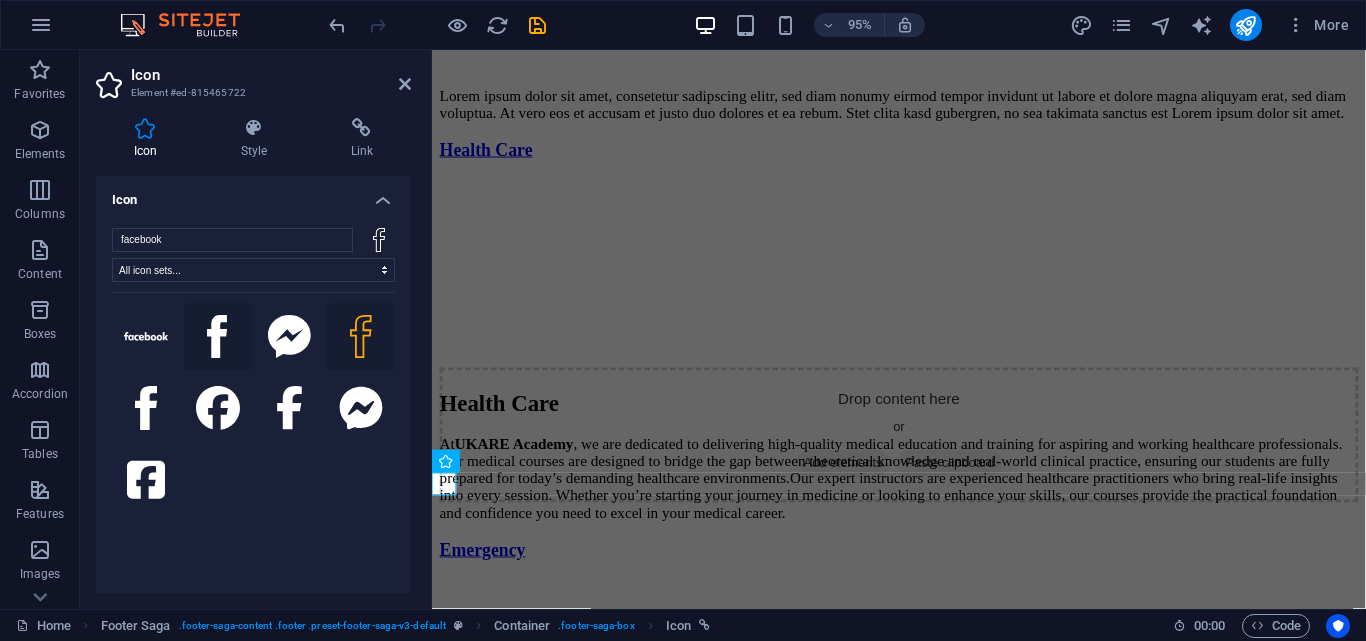 click 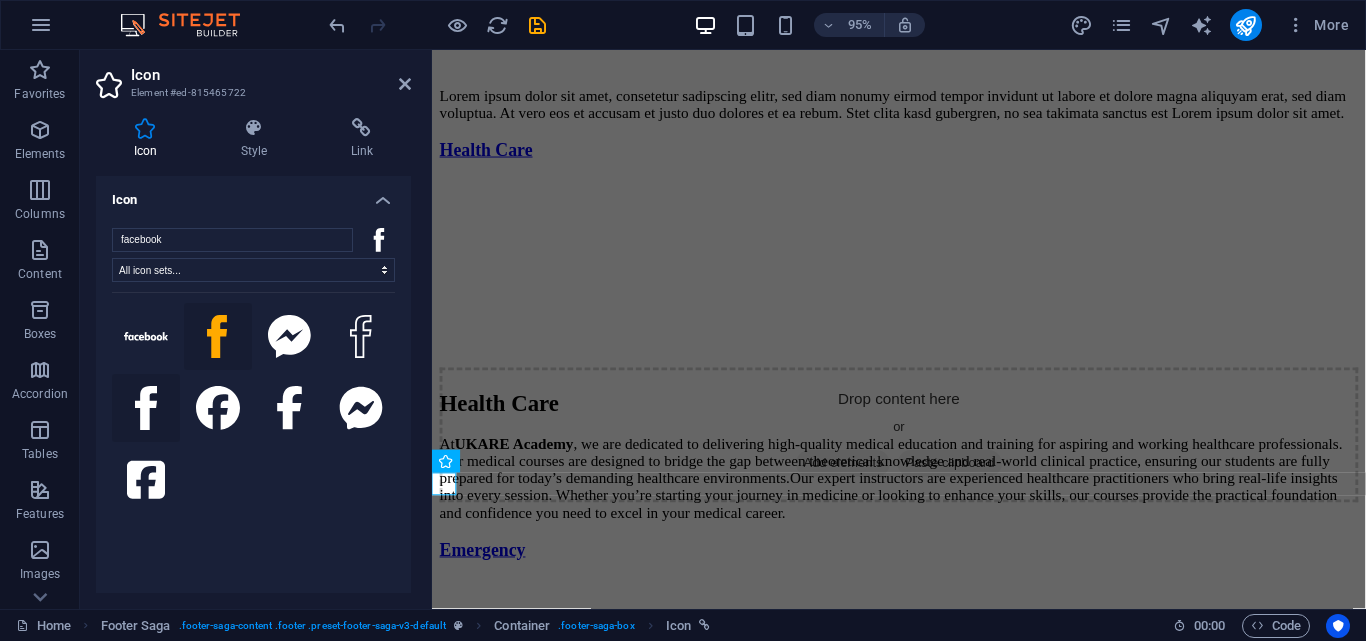 click at bounding box center (146, 408) 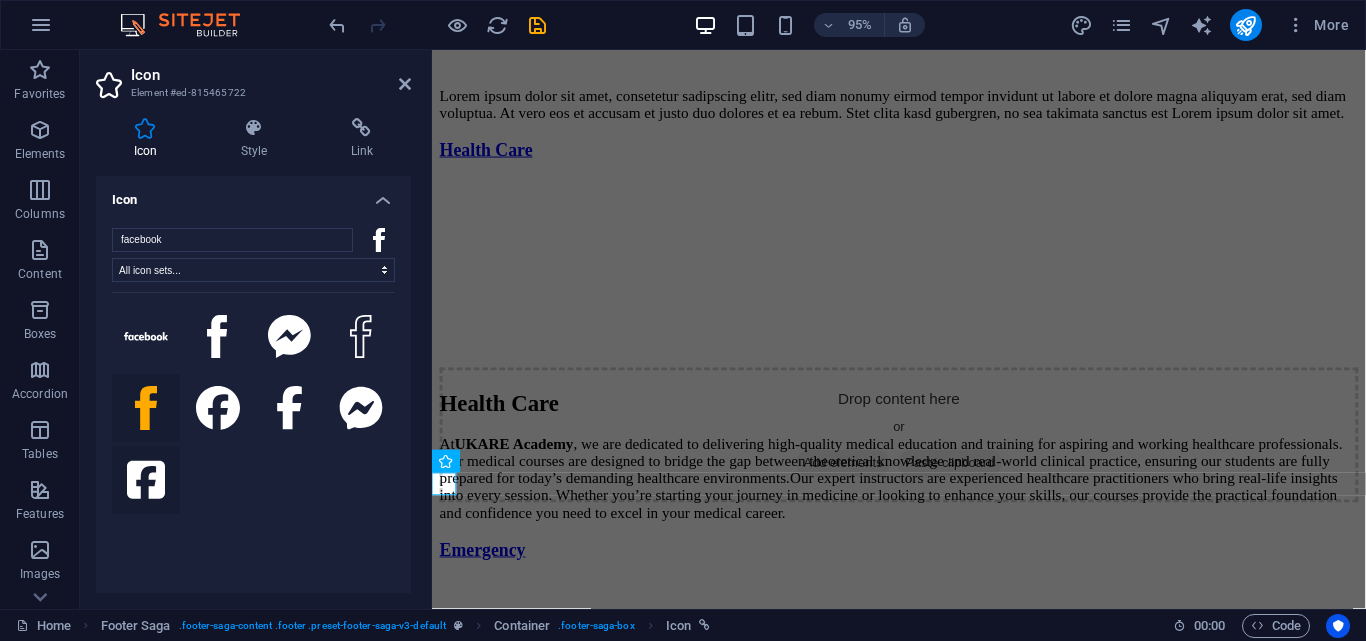 click 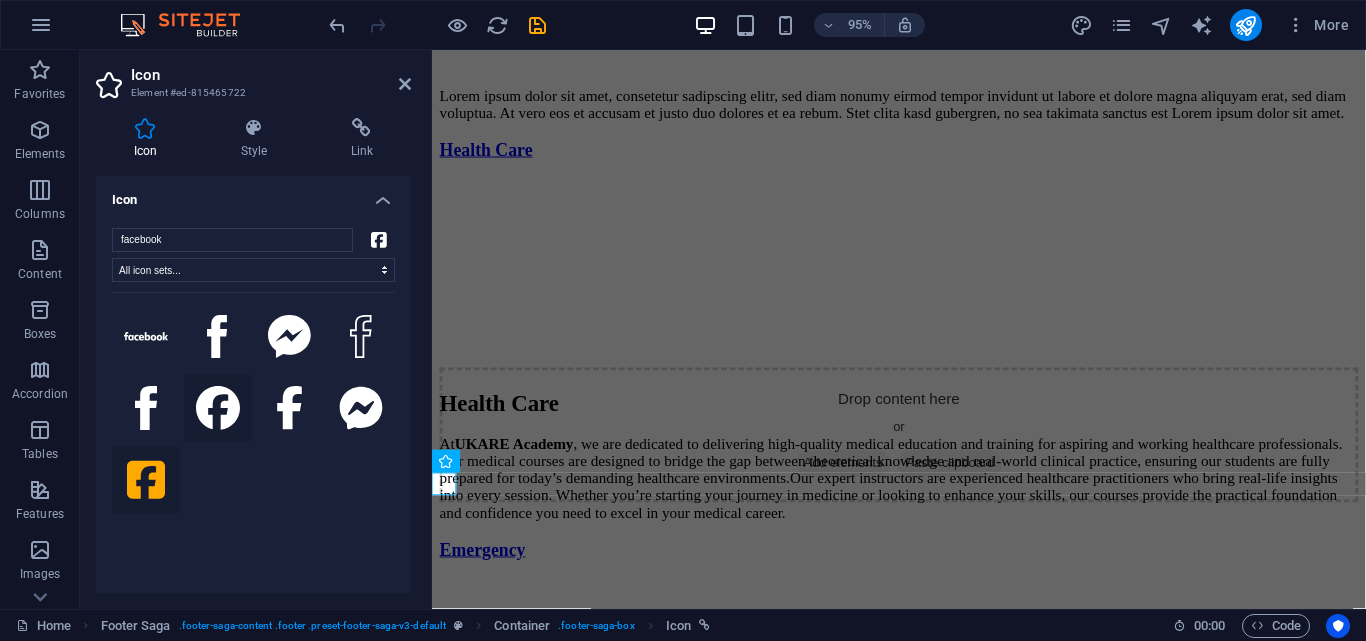 click 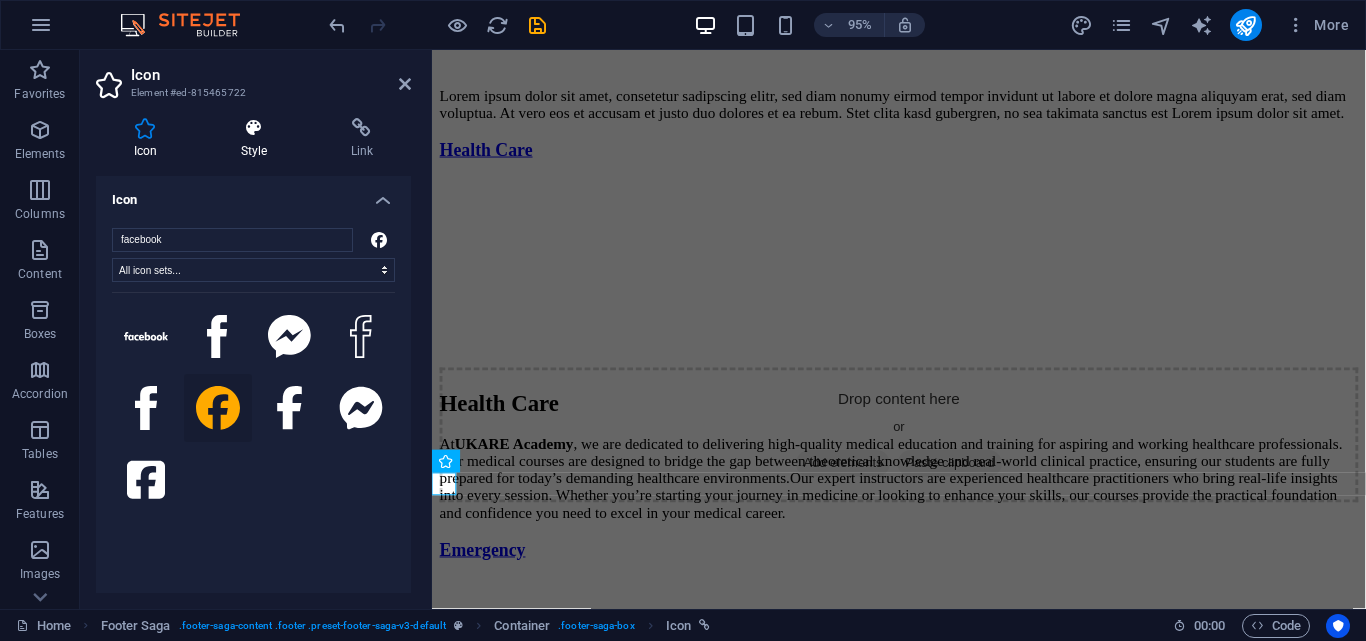 click on "Style" at bounding box center (258, 139) 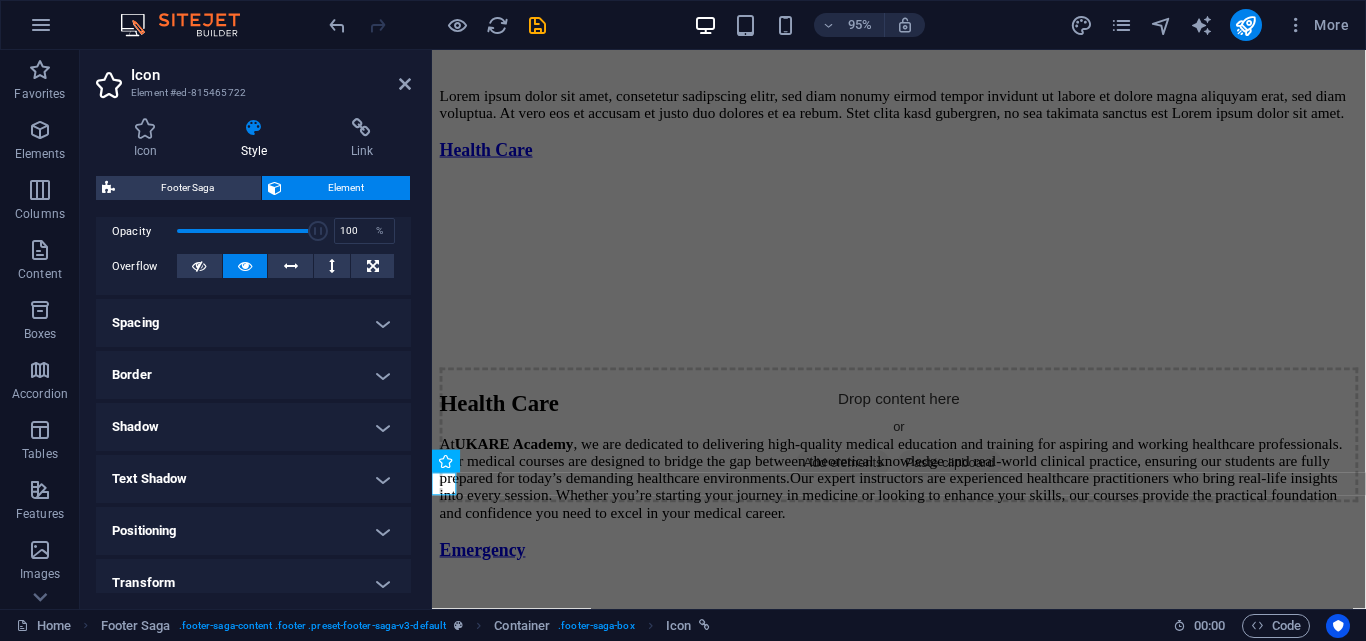 scroll, scrollTop: 300, scrollLeft: 0, axis: vertical 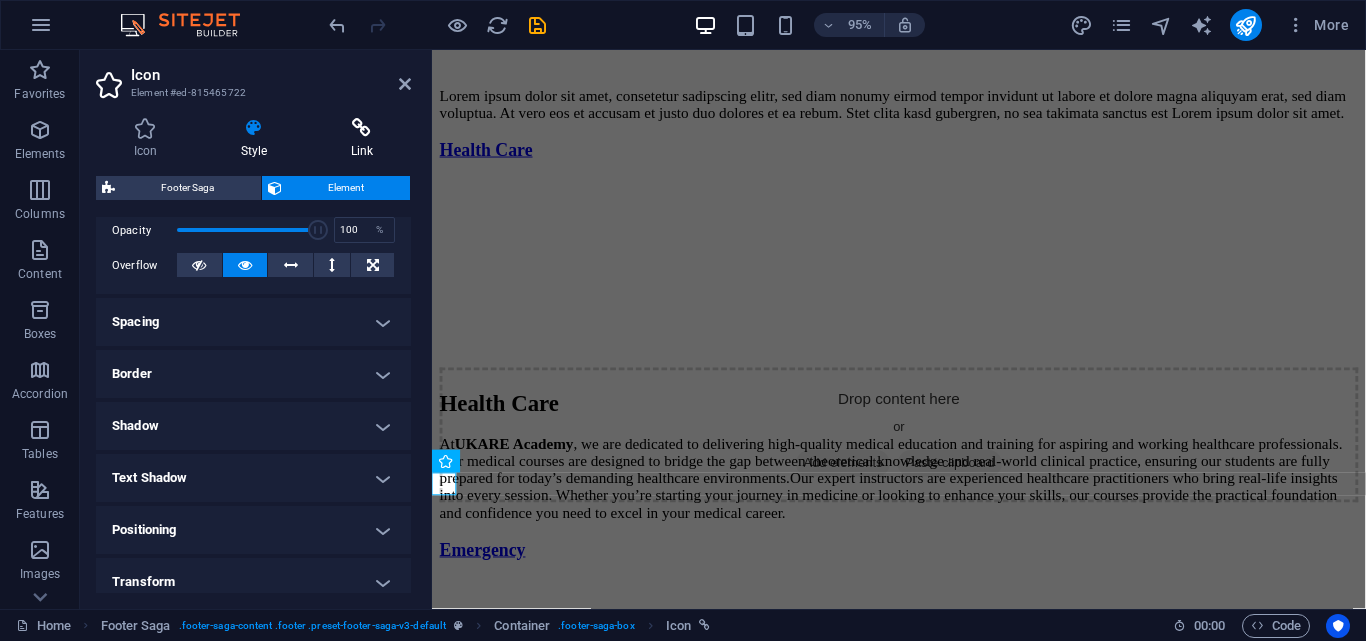 click at bounding box center [362, 128] 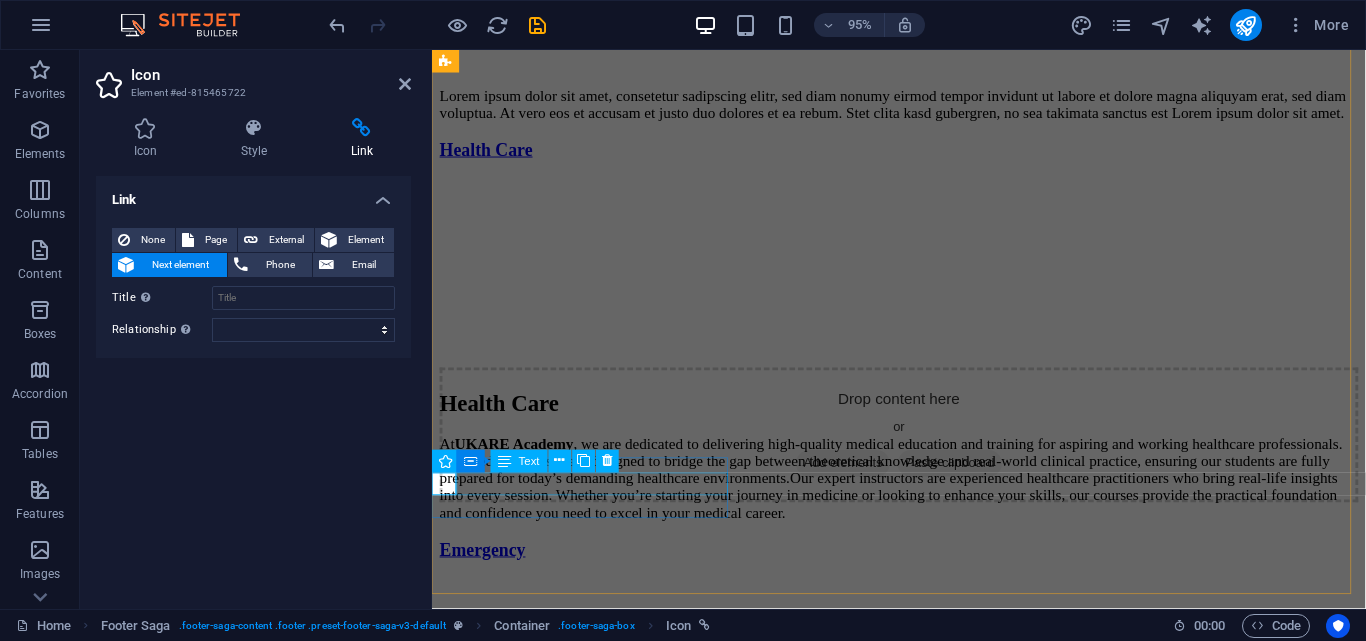 click on "Facebook" at bounding box center (923, 10764) 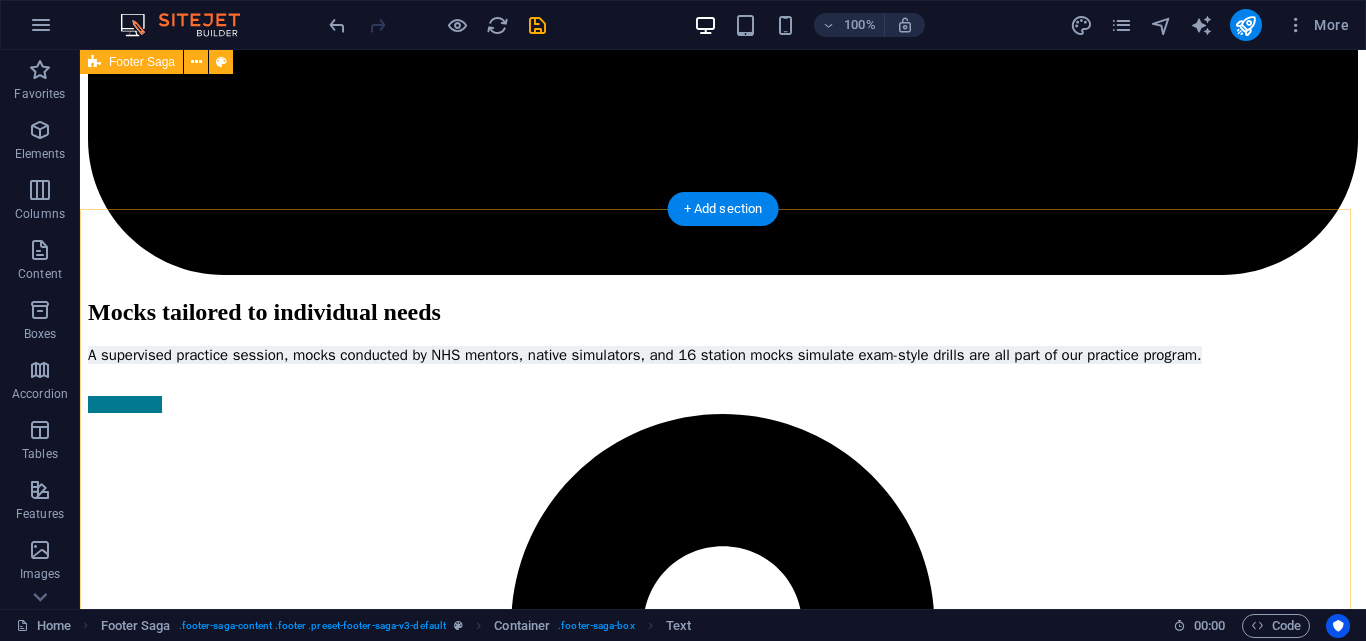 scroll, scrollTop: 11474, scrollLeft: 0, axis: vertical 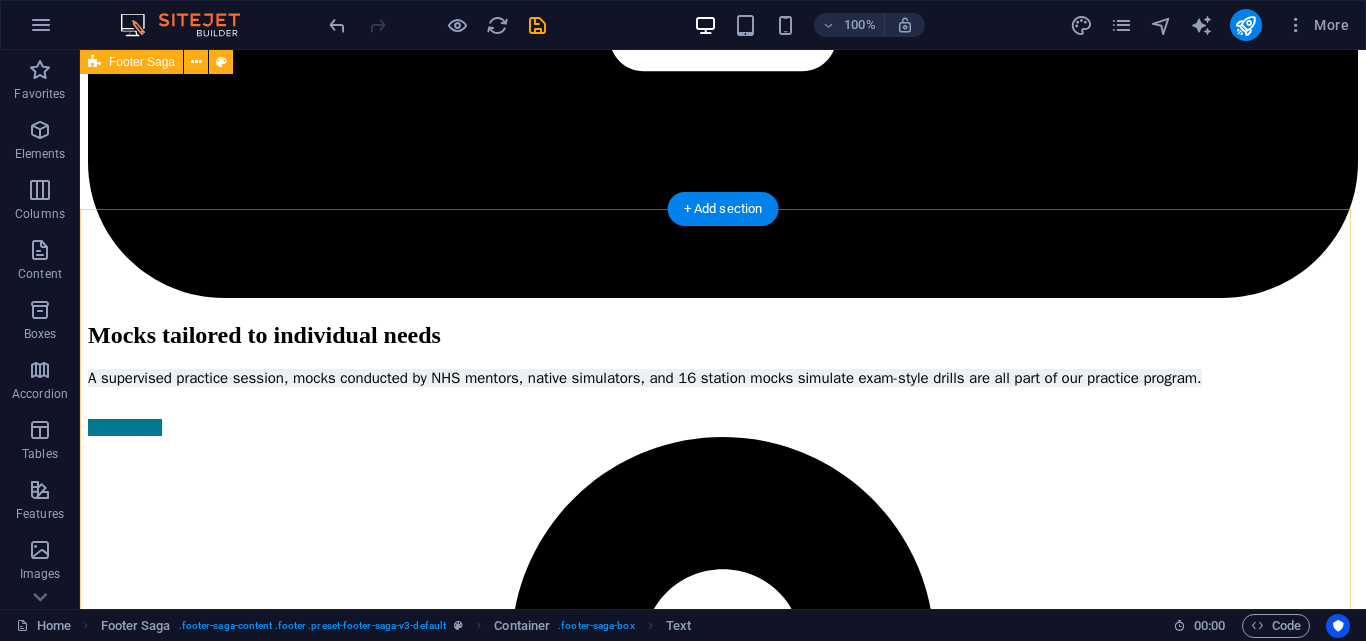 click on "Empowering Tomorrow's Medical Leaders. Navigate the Challenges , Illuminate Your Success -Join Our Journey to Excellence - Dreams Unlocked Plab Courses Plab 2 Courses Plab 2 MasterClass OET Courses Repeater Course Full Course ECG Interpretation Emergency Radiology Course Expert Witness Course CLINIC LOCUM MRCEM SBA Our Blogs Contact info Address UKARE ACADEMY The Care Clinics, Bungalow No 217, opposite Jheel Park, Delhi Mercantile Society Block 3 PECHS , [CITY] [ZIP] Phone +92 [PHONE] Email info@[EMAIL] Facebook Instagram" at bounding box center [723, 13384] 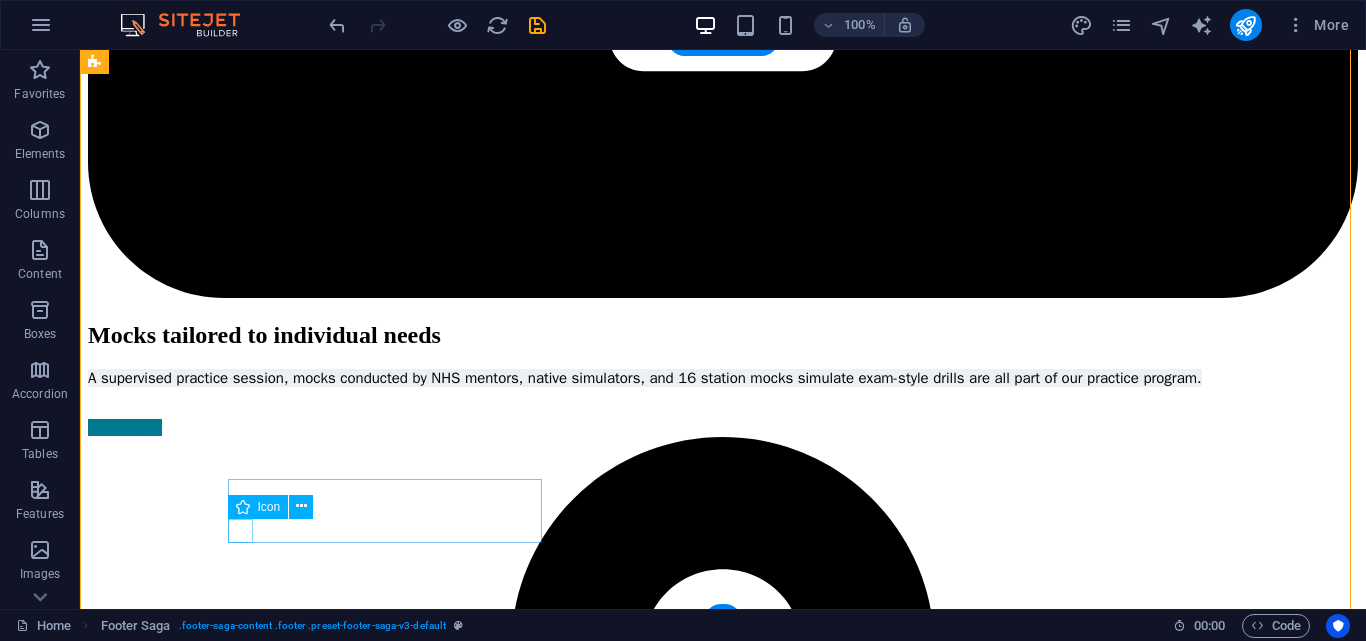 click at bounding box center [723, 14567] 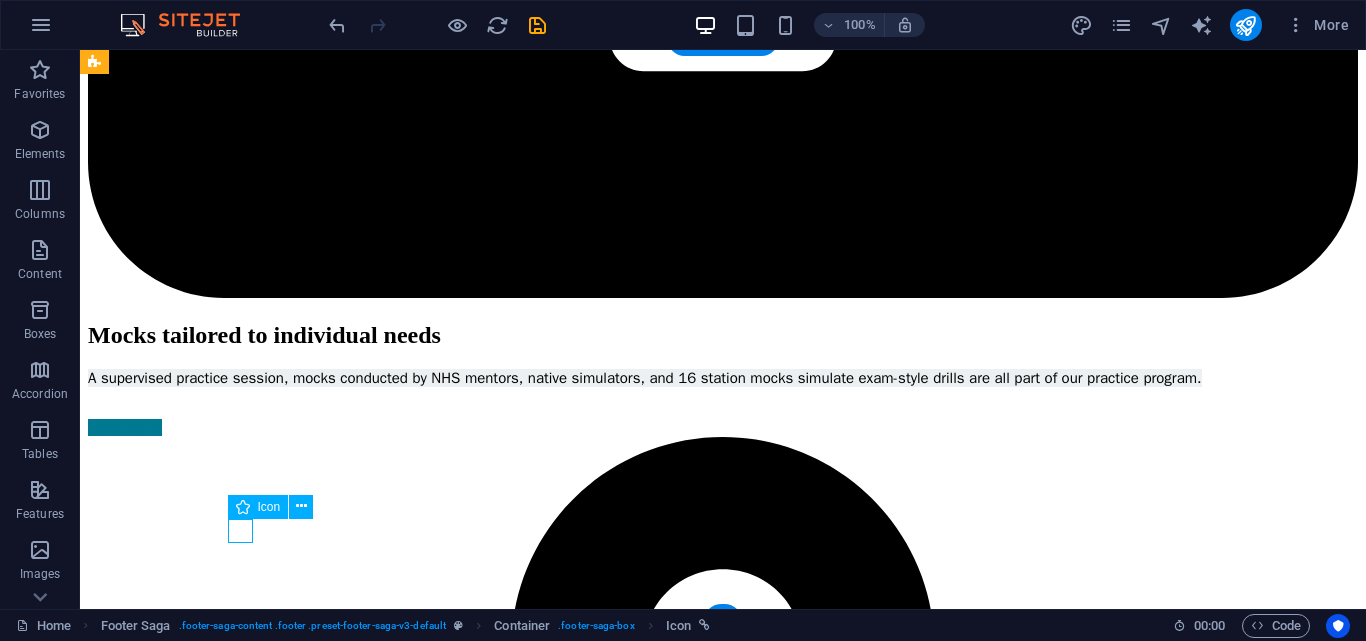 click at bounding box center (723, 14567) 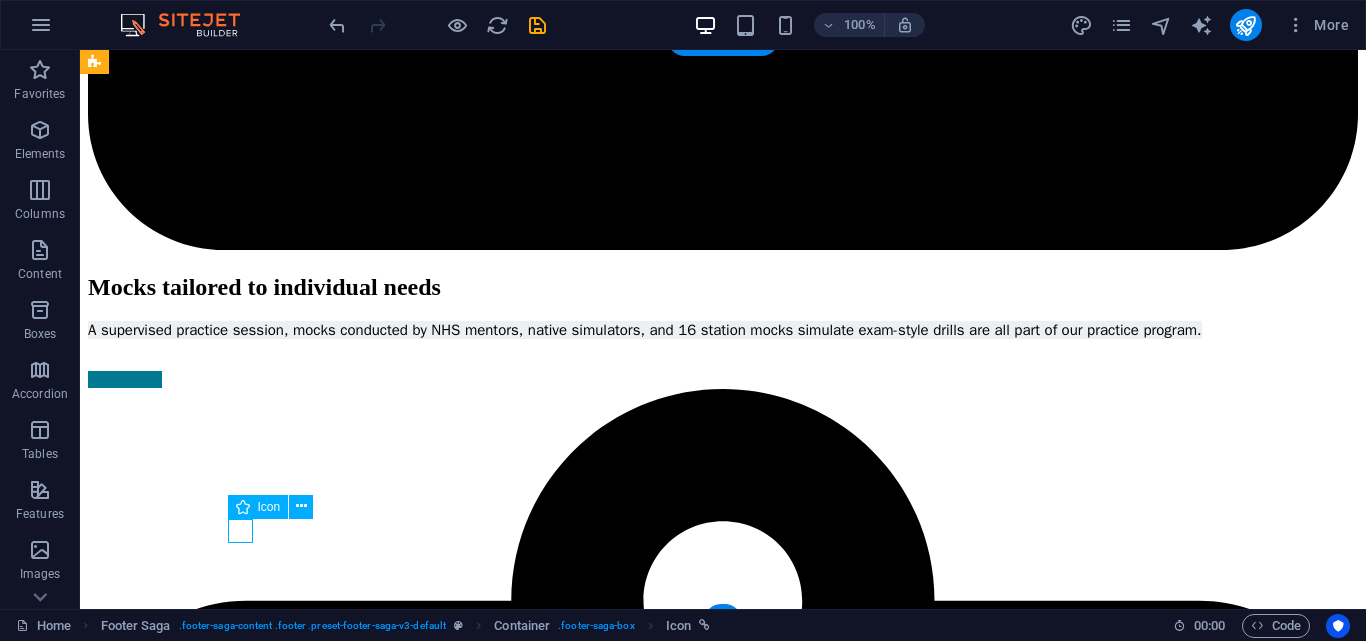 select on "xMidYMid" 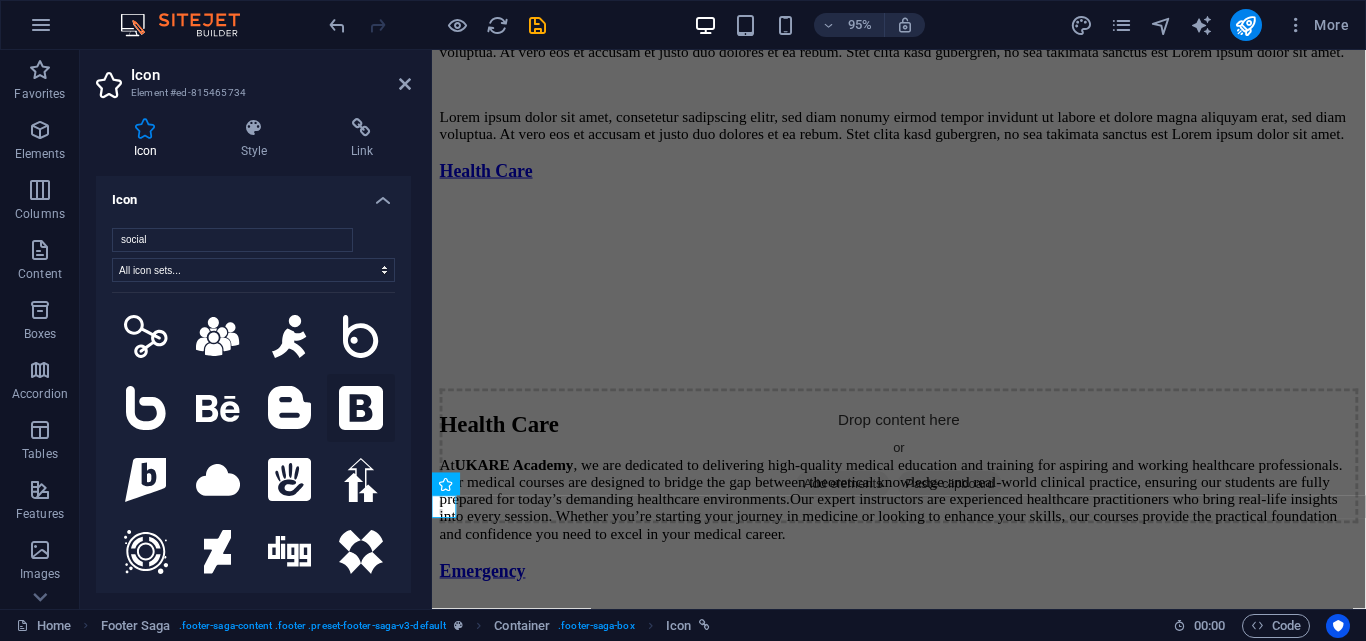 scroll, scrollTop: 11497, scrollLeft: 0, axis: vertical 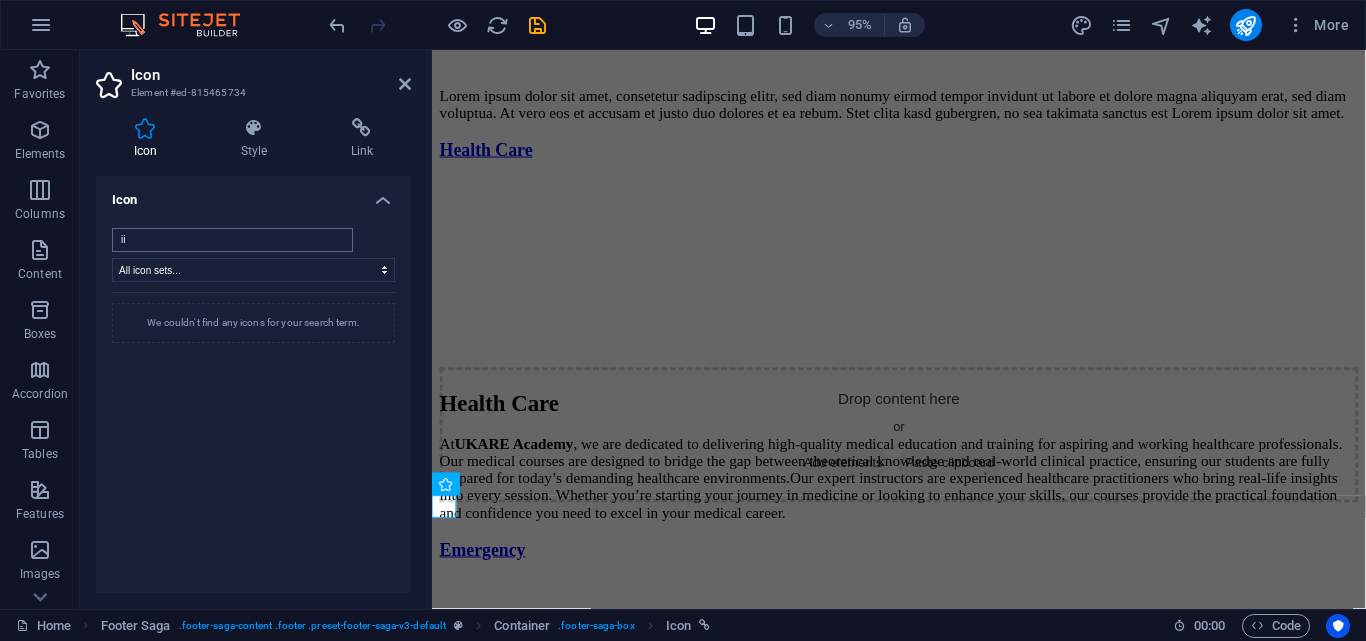 type on "i" 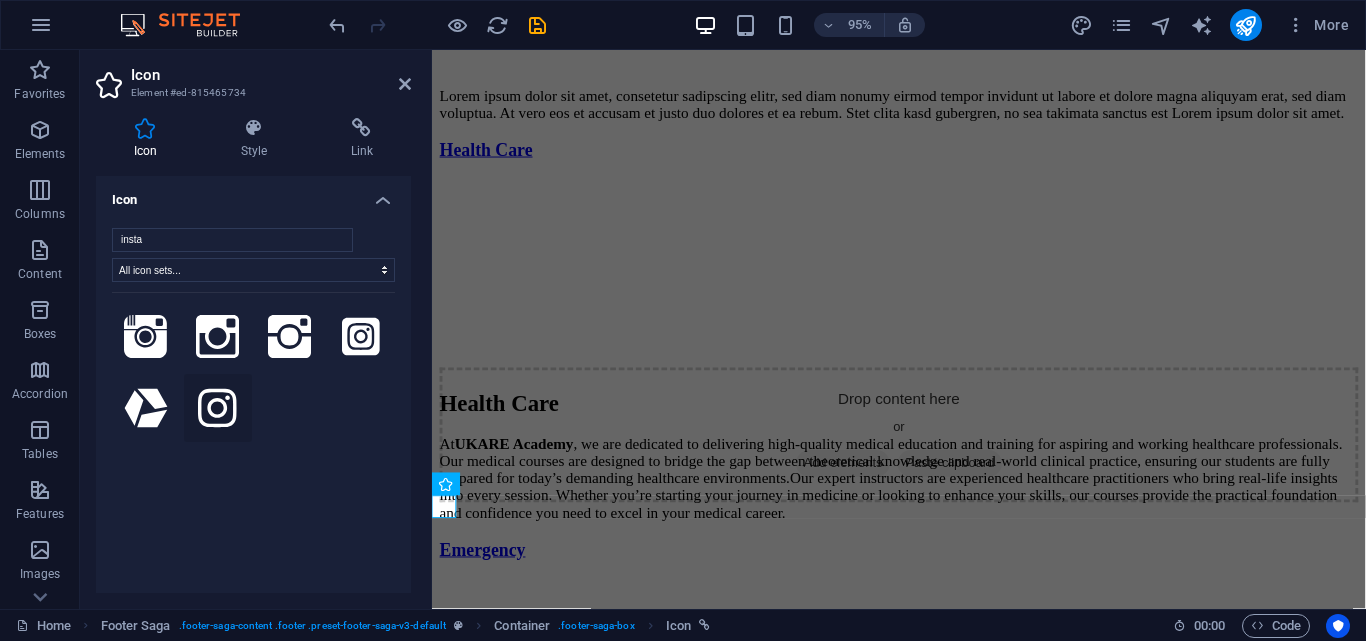 type on "insta" 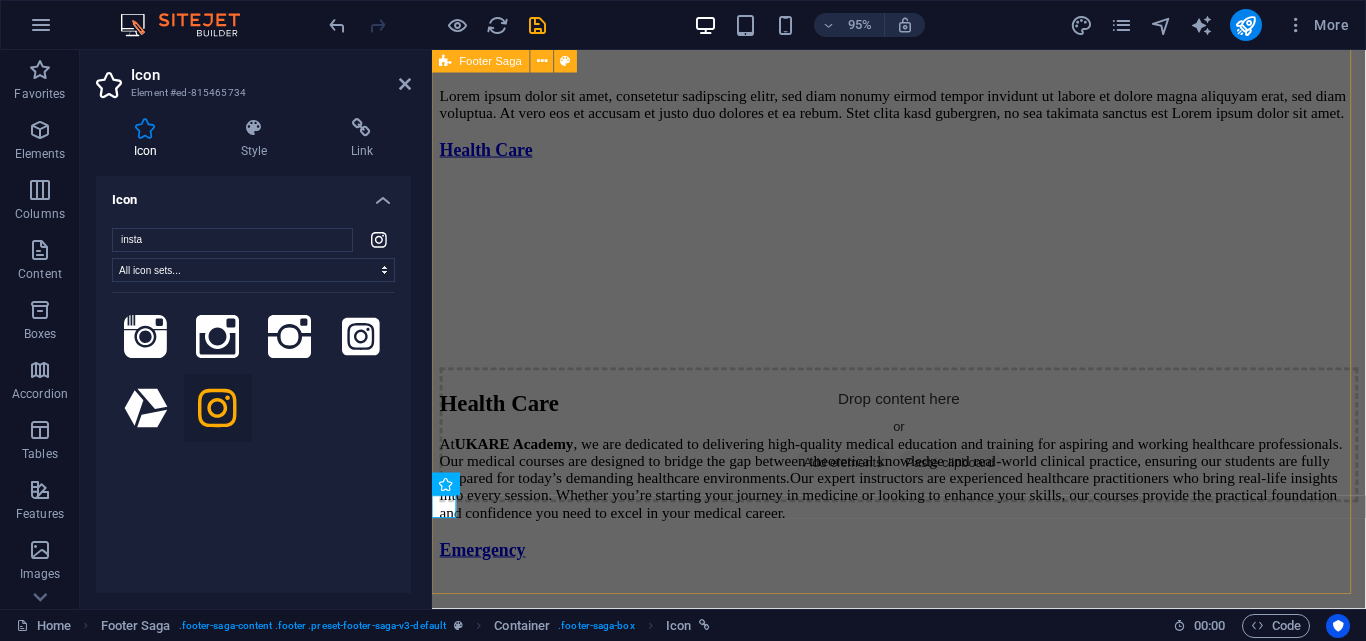click on "Empowering Tomorrow's Medical Leaders. Navigate the Challenges , Illuminate Your Success -Join Our Journey to Excellence - Dreams Unlocked Plab Courses Plab 2 Courses Plab 2 MasterClass OET Courses Repeater Course Full Course ECG Interpretation Emergency Radiology Course Expert Witness Course CLINIC LOCUM MRCEM SBA Our Blogs Contact info Address UKARE ACADEMY The Care Clinics, Bungalow No 217, opposite Jheel Park, Delhi Mercantile Society Block 3 PECHS , [CITY] [ZIP] Phone +92 [PHONE] Email info@[EMAIL] Facebook Instagram" at bounding box center (923, 10312) 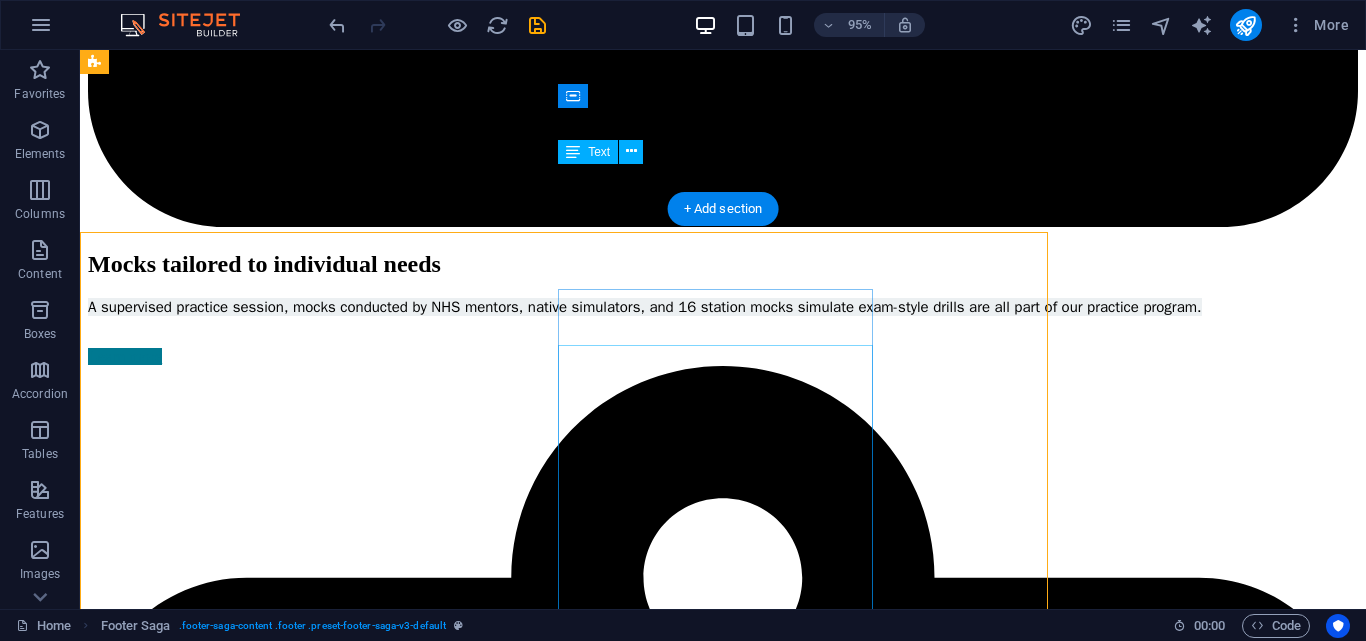 scroll, scrollTop: 11474, scrollLeft: 0, axis: vertical 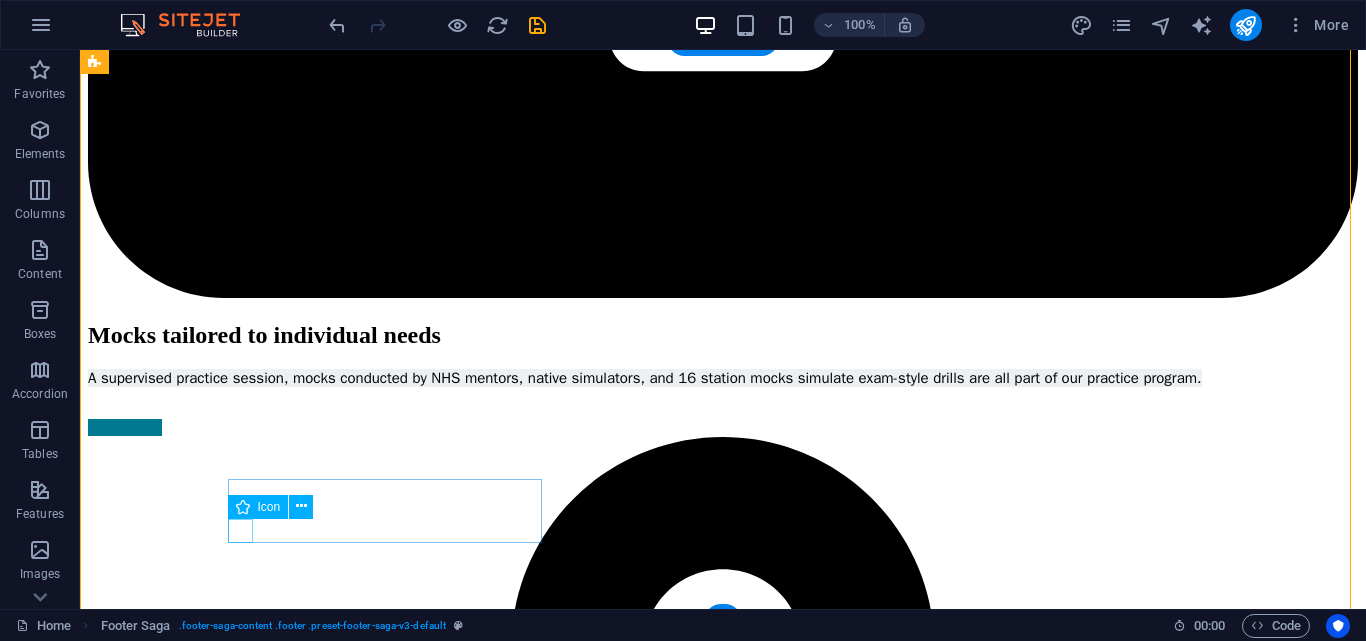 click at bounding box center [723, 14657] 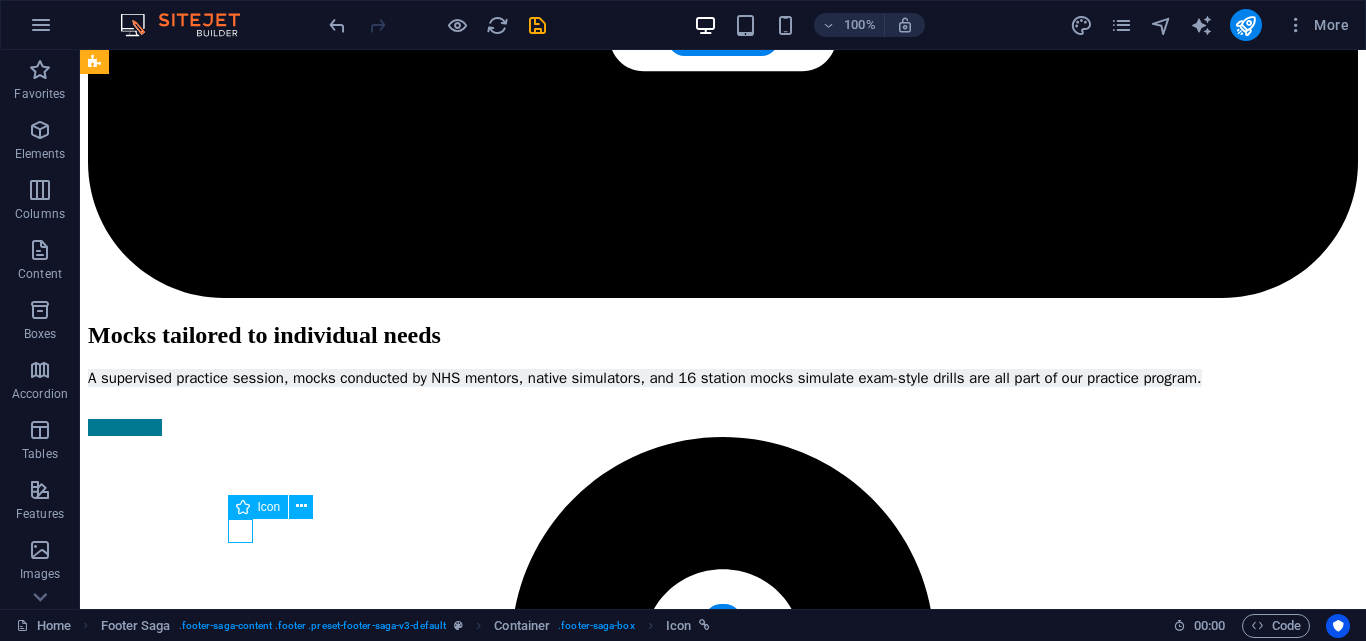 click at bounding box center [723, 14657] 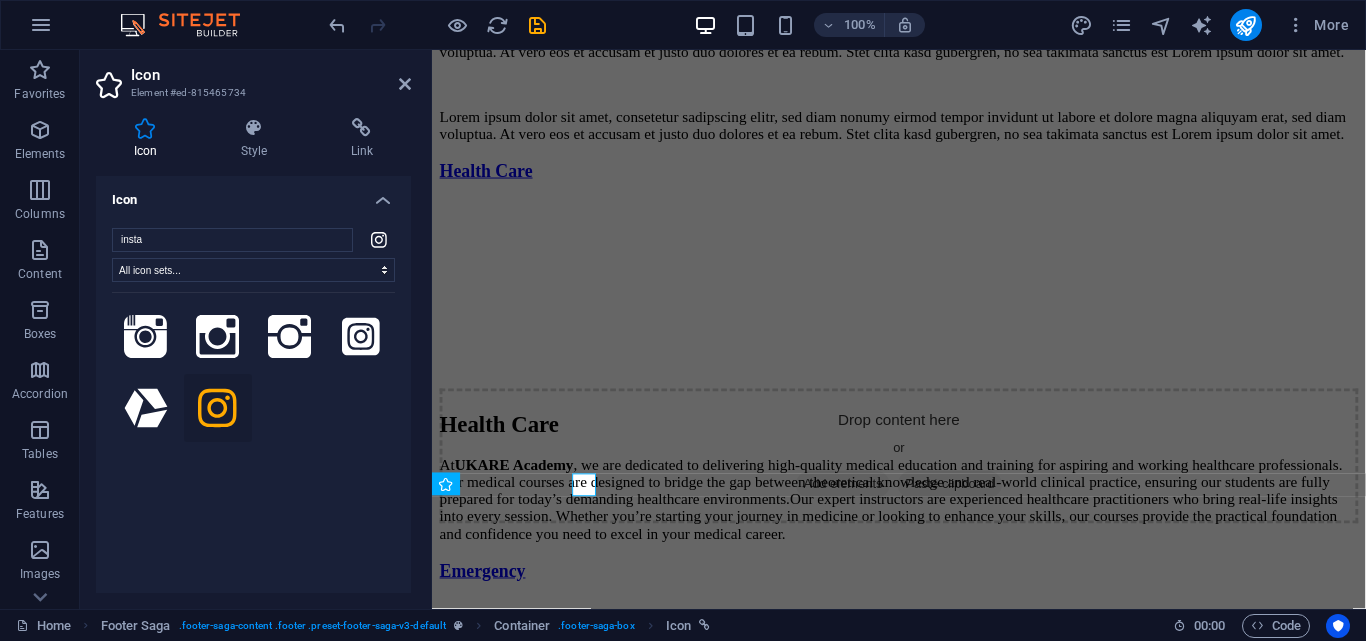 scroll, scrollTop: 11497, scrollLeft: 0, axis: vertical 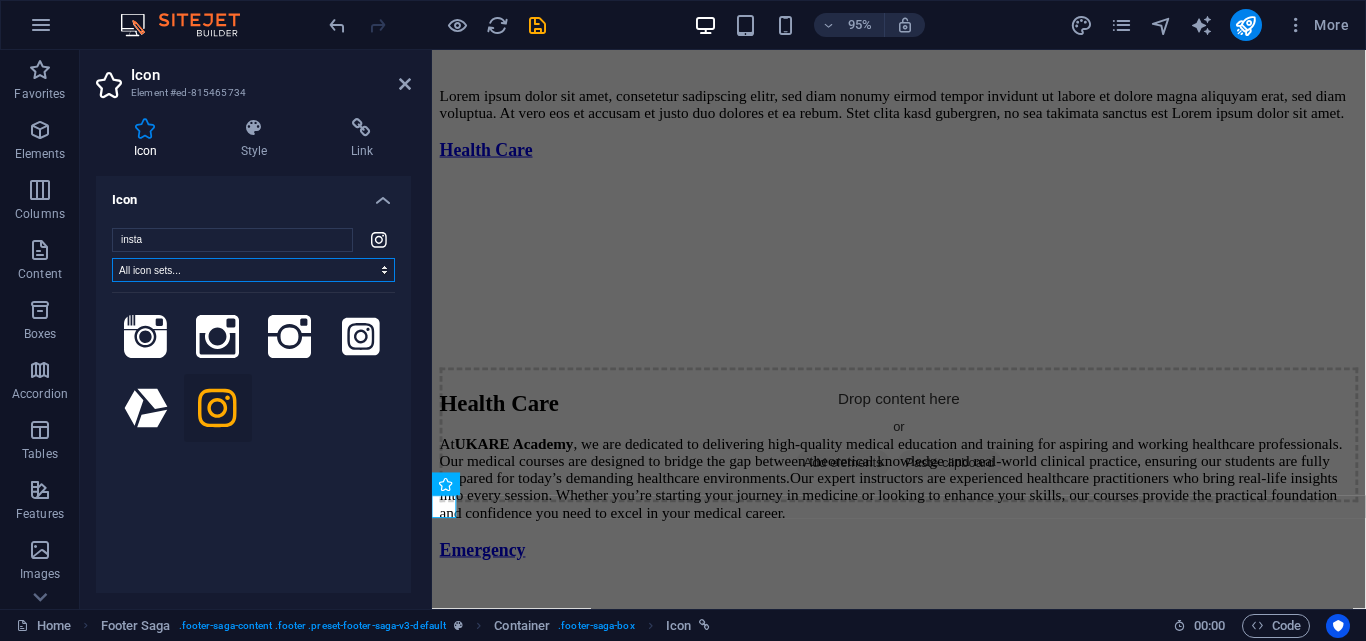 click on "All icon sets... IcoFont Ionicons FontAwesome Brands FontAwesome Duotone FontAwesome Solid FontAwesome Regular FontAwesome Light FontAwesome Thin FontAwesome Sharp Solid FontAwesome Sharp Regular FontAwesome Sharp Light FontAwesome Sharp Thin" at bounding box center [253, 270] 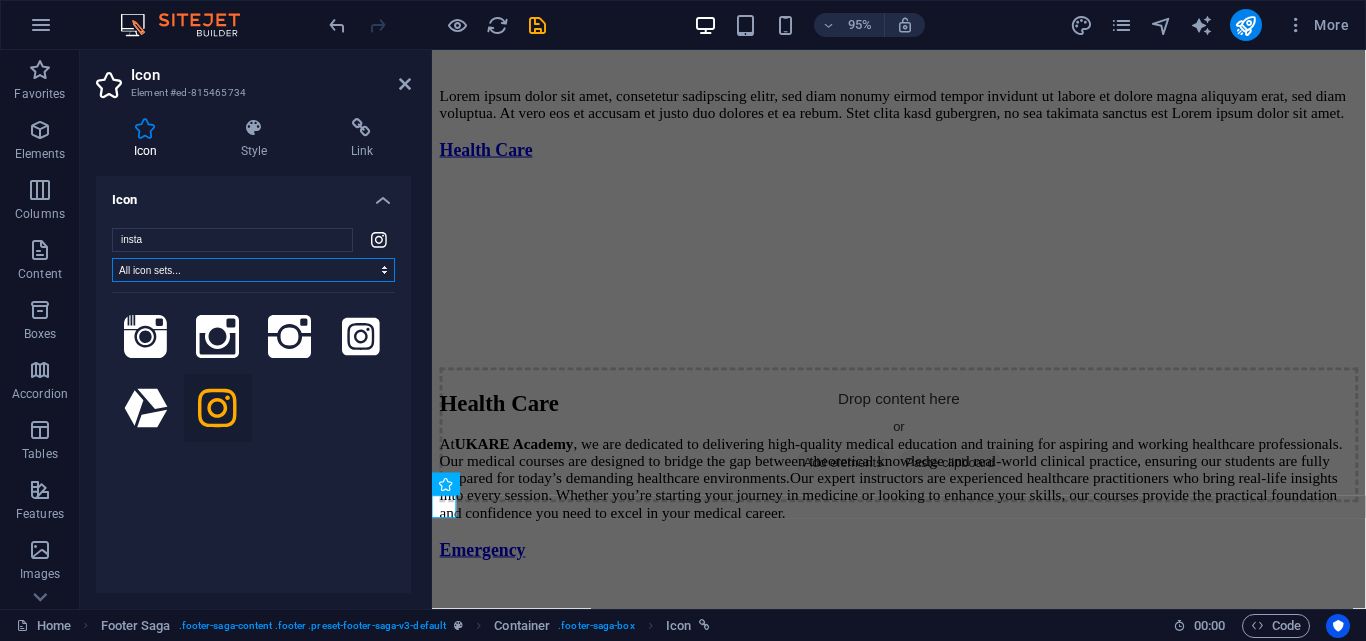 click on "All icon sets... IcoFont Ionicons FontAwesome Brands FontAwesome Duotone FontAwesome Solid FontAwesome Regular FontAwesome Light FontAwesome Thin FontAwesome Sharp Solid FontAwesome Sharp Regular FontAwesome Sharp Light FontAwesome Sharp Thin" at bounding box center (253, 270) 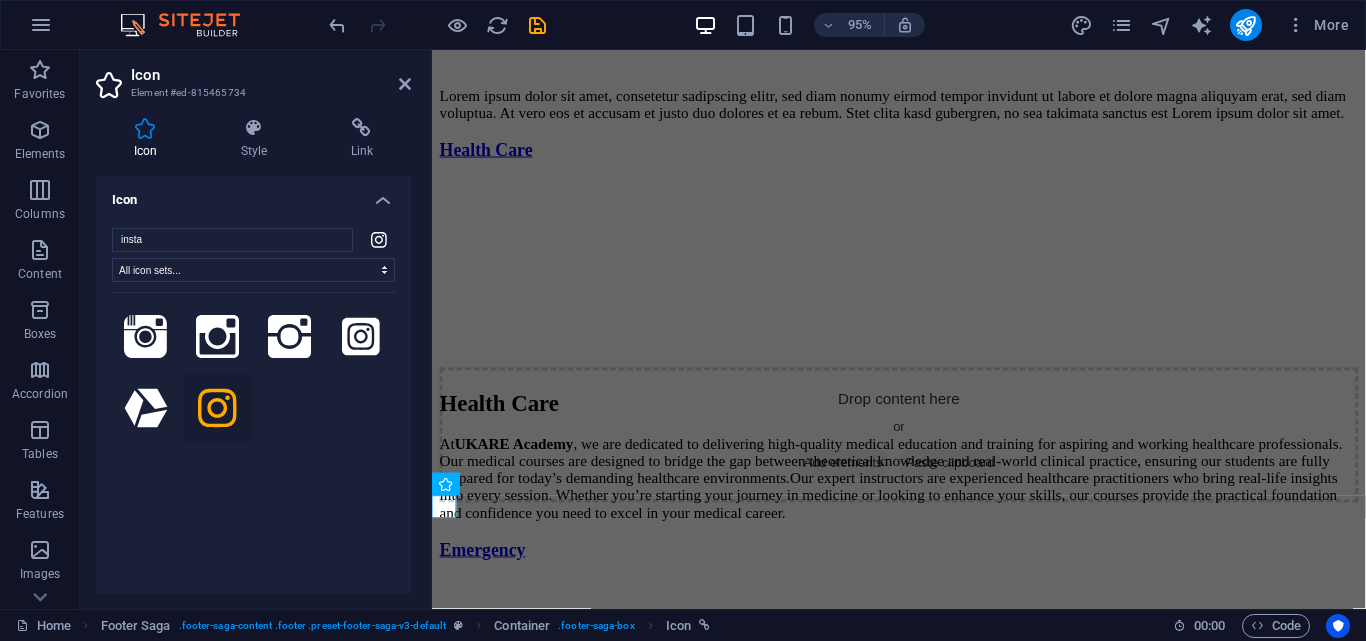 click 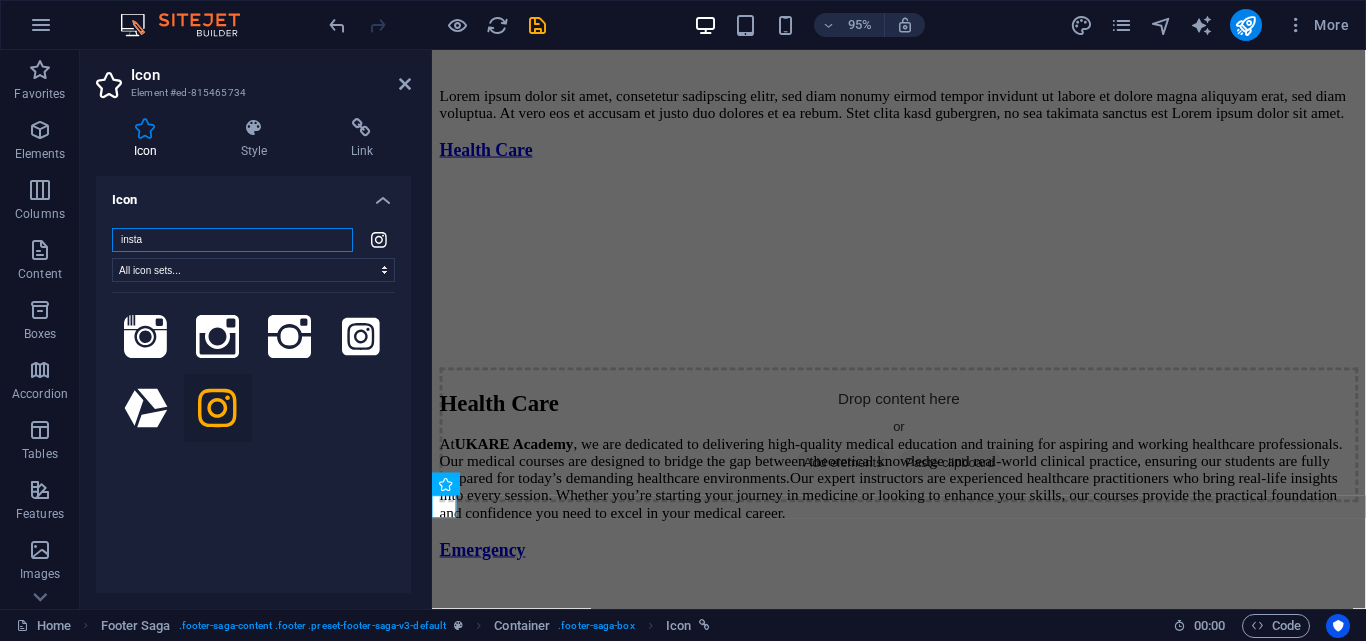 click on "insta" at bounding box center (232, 240) 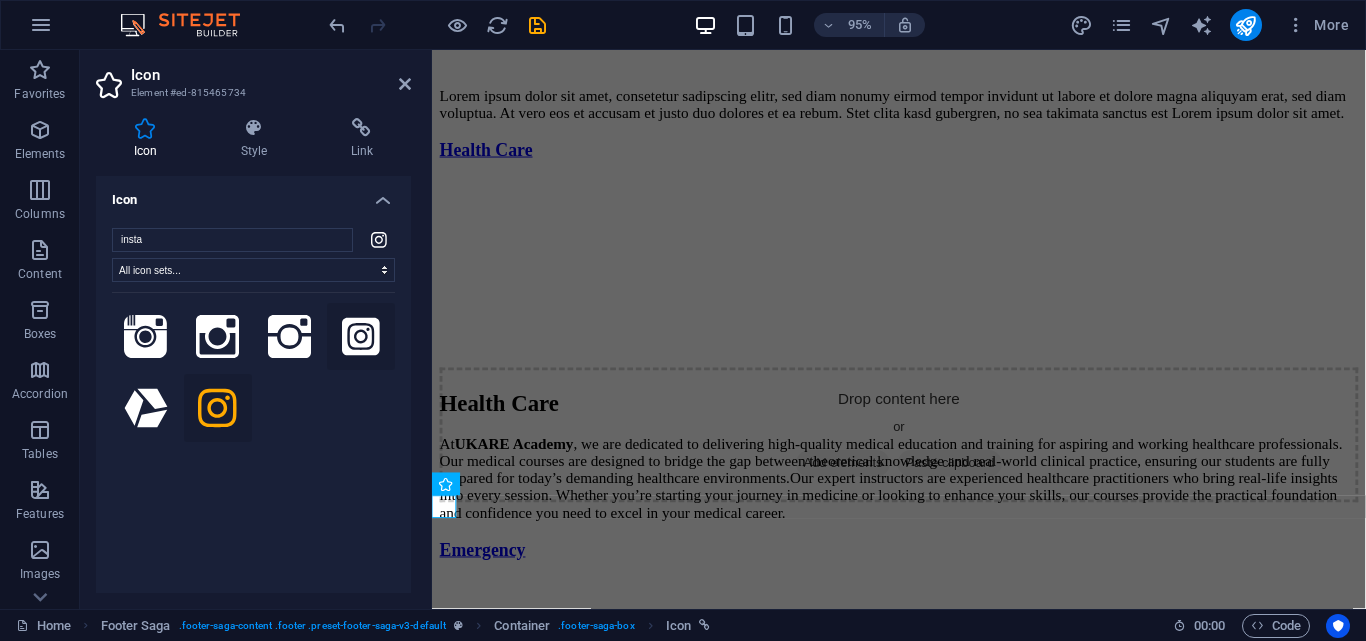click 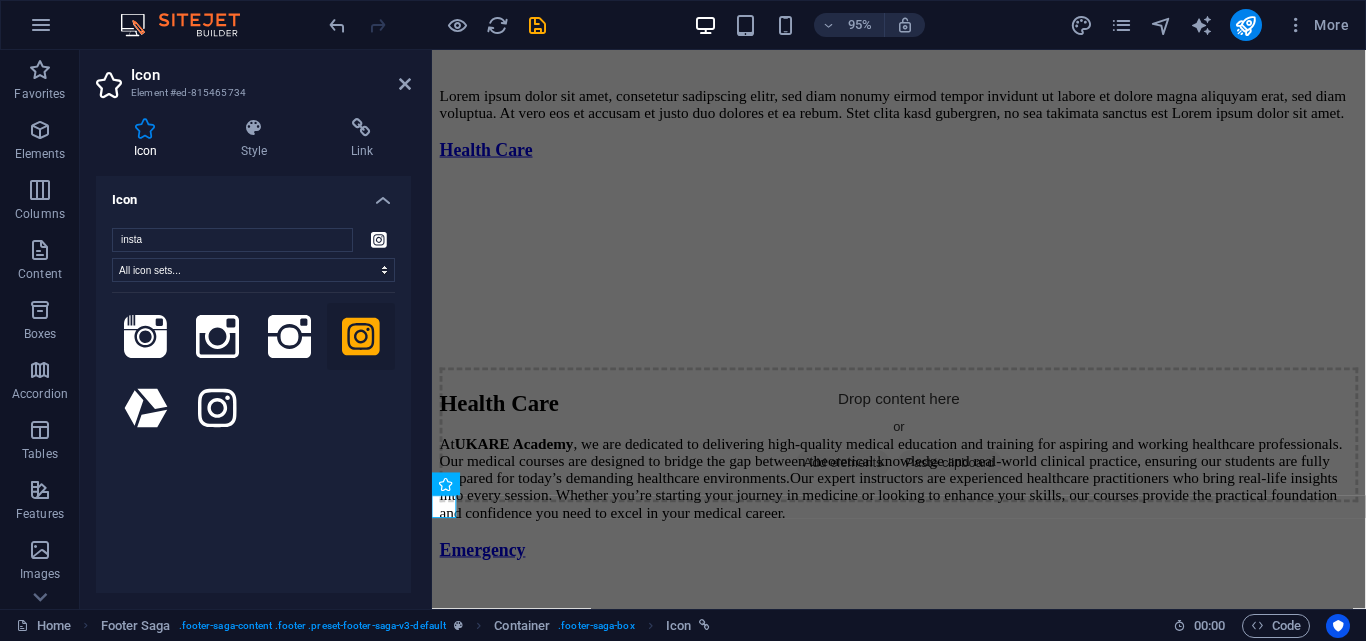 click on "Your search returned more icons than we are able to display. Please narrow your search." at bounding box center (253, 437) 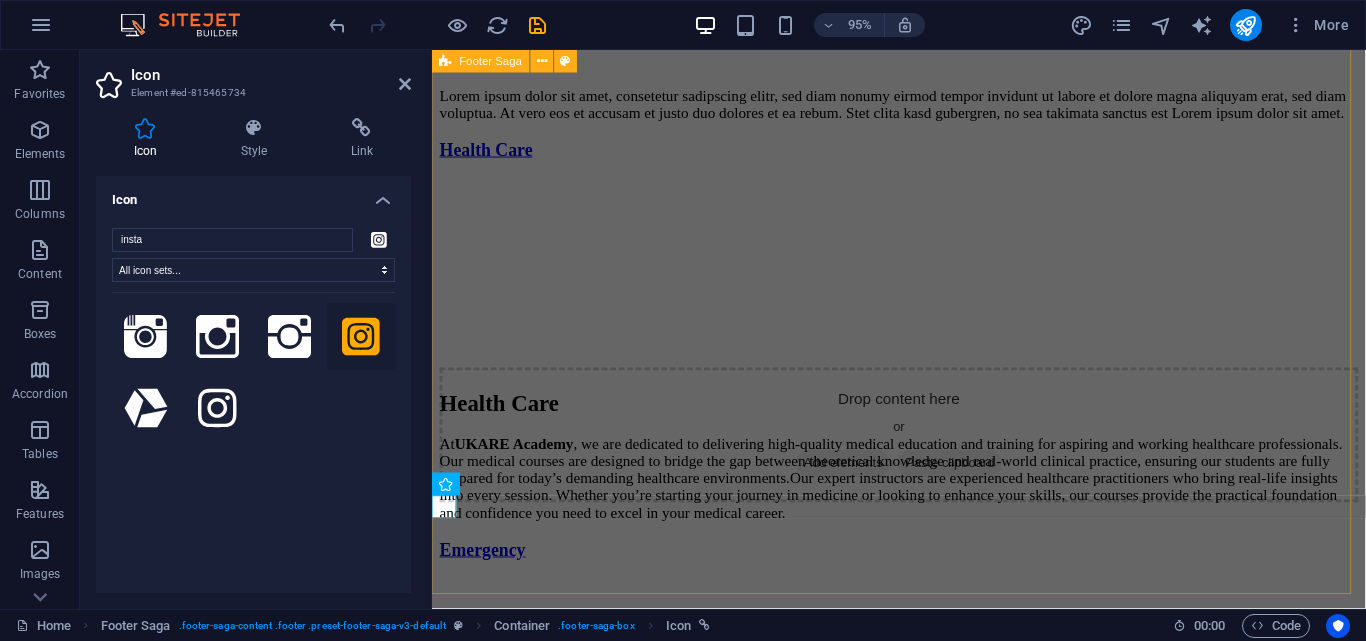 click on "Empowering Tomorrow's Medical Leaders. Navigate the Challenges , Illuminate Your Success -Join Our Journey to Excellence - Dreams Unlocked Plab Courses Plab 2 Courses Plab 2 MasterClass OET Courses Repeater Course Full Course ECG Interpretation Emergency Radiology Course Expert Witness Course CLINIC LOCUM MRCEM SBA Our Blogs Contact info Address UKARE ACADEMY The Care Clinics, Bungalow No 217, opposite Jheel Park, Delhi Mercantile Society Block 3 PECHS , [CITY] [ZIP] Phone +92 [PHONE] Email info@[EMAIL] Facebook Instagram" at bounding box center [923, 10312] 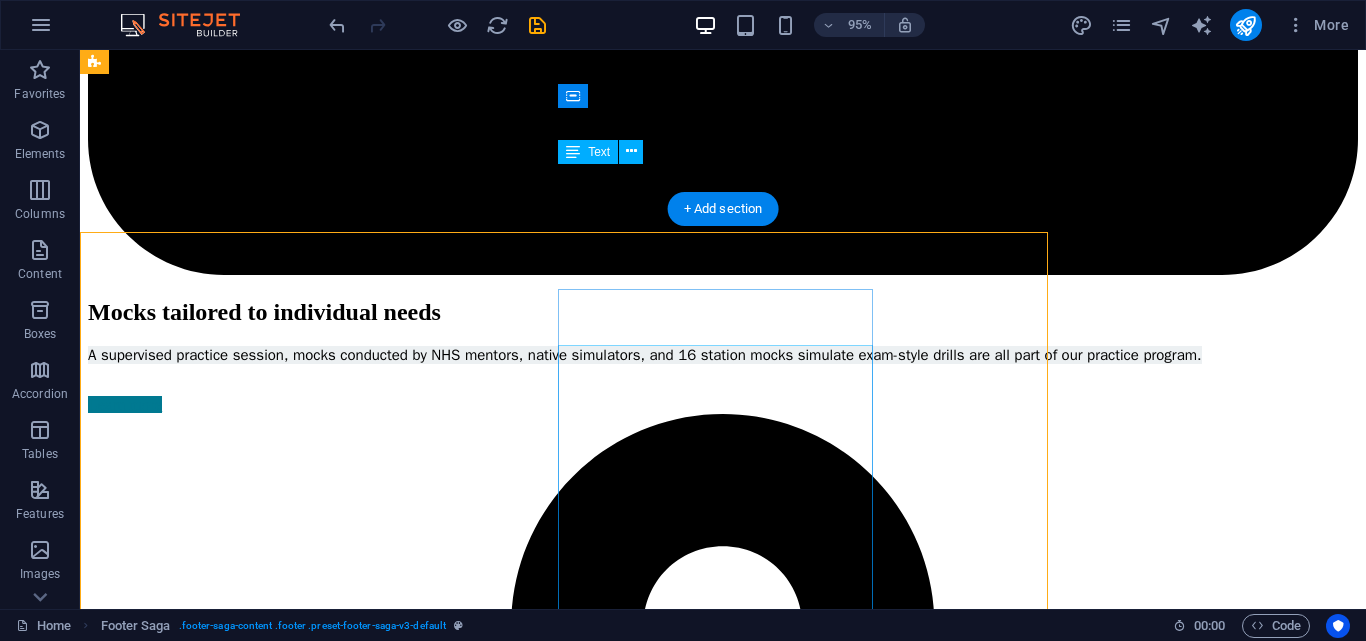 scroll, scrollTop: 11474, scrollLeft: 0, axis: vertical 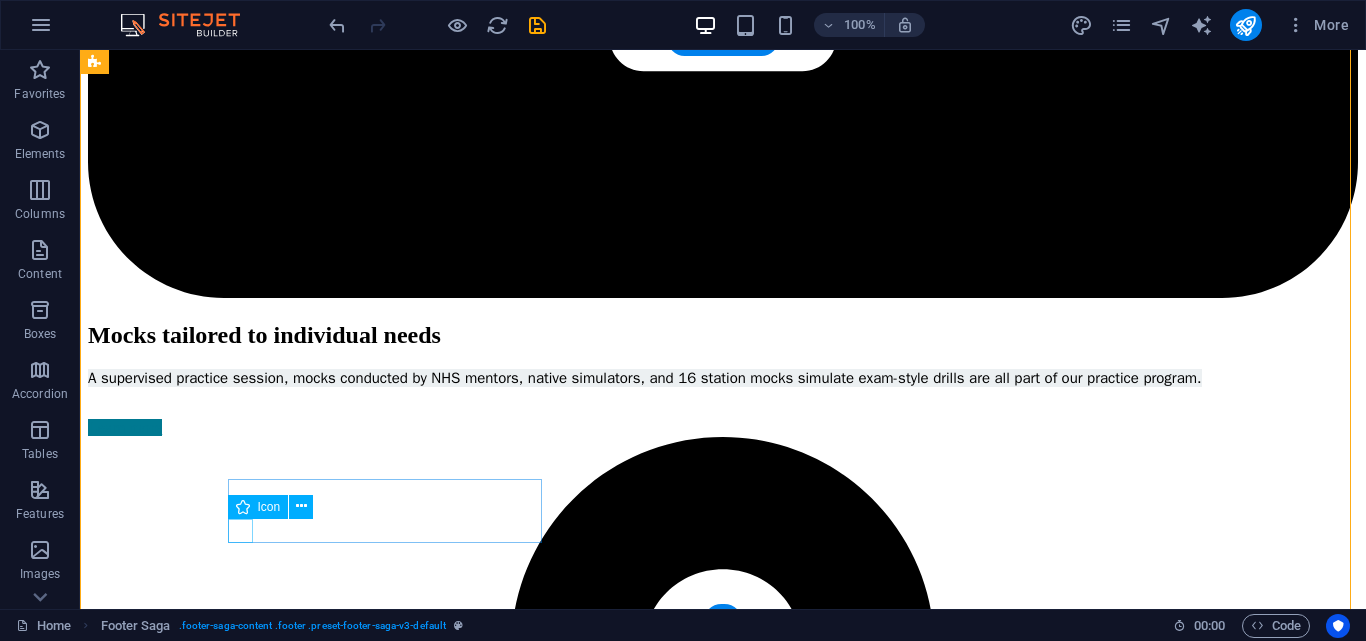 click at bounding box center [723, 14657] 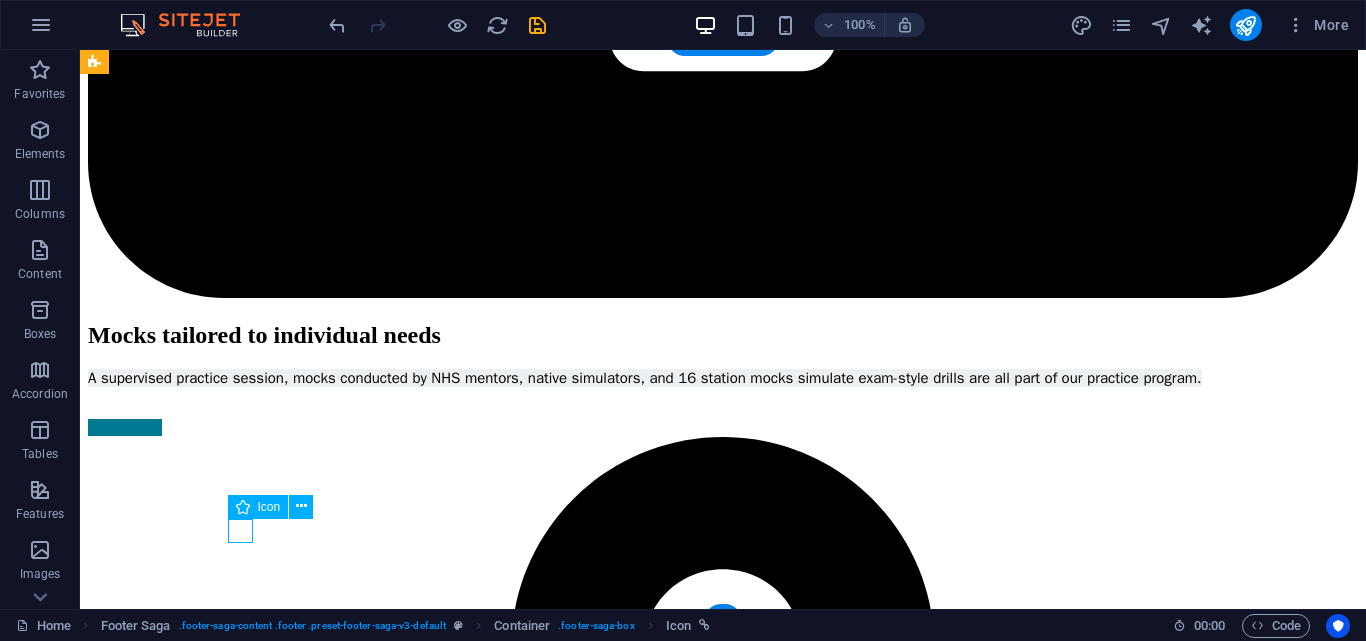 click at bounding box center (723, 14657) 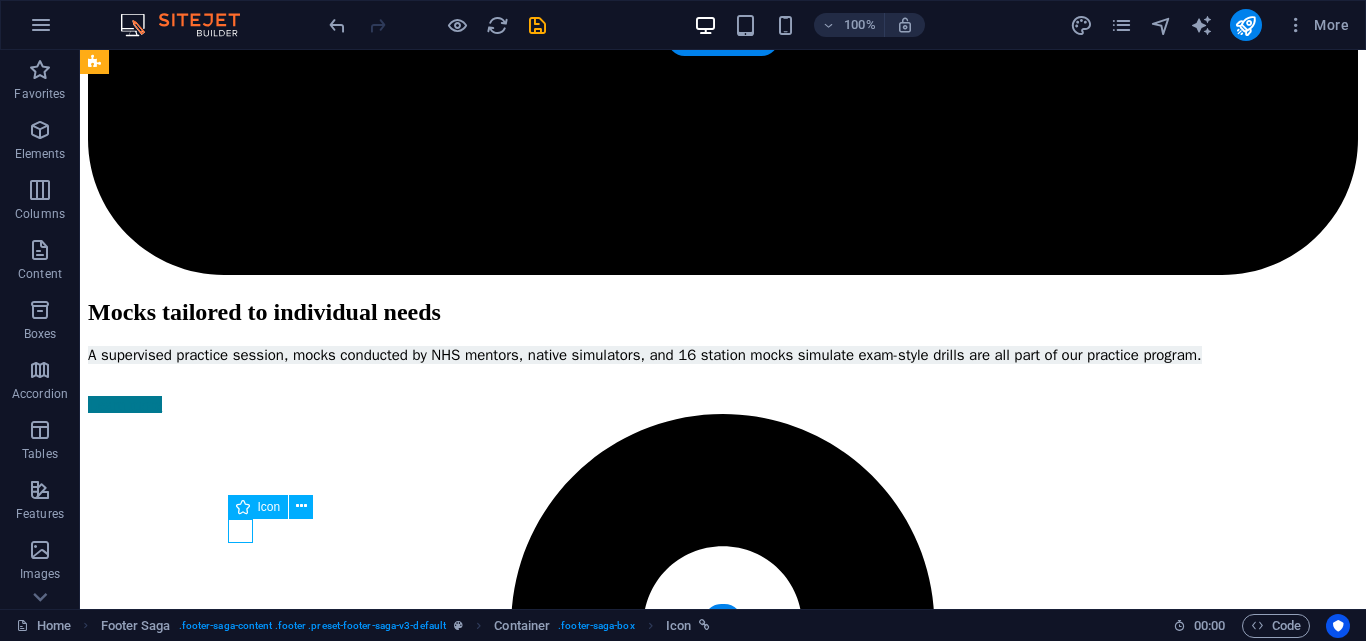 select on "xMidYMid" 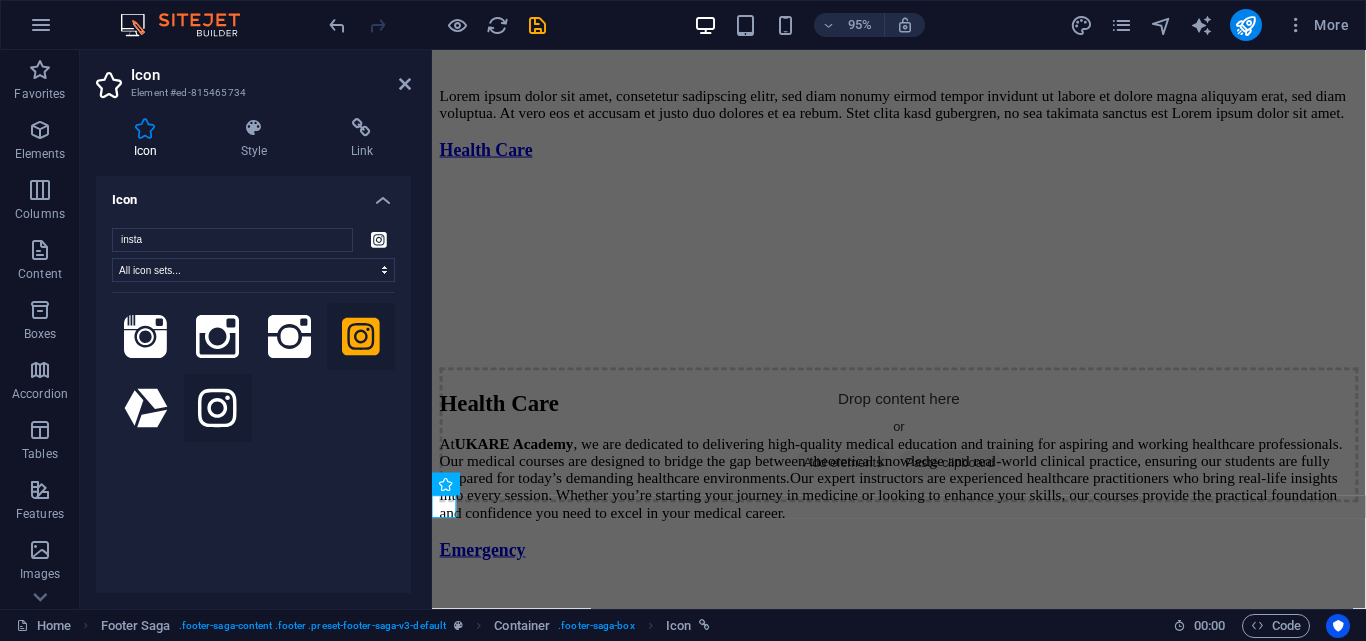 click 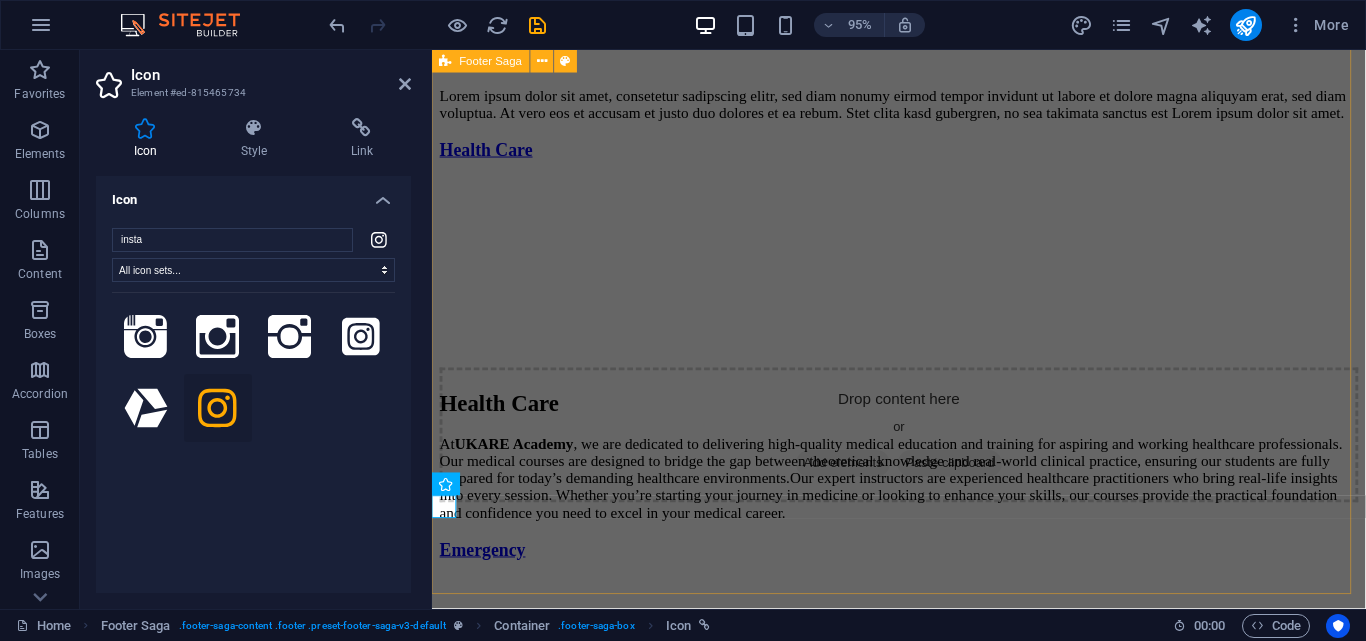 click on "Empowering Tomorrow's Medical Leaders. Navigate the Challenges , Illuminate Your Success -Join Our Journey to Excellence - Dreams Unlocked Plab Courses Plab 2 Courses Plab 2 MasterClass OET Courses Repeater Course Full Course ECG Interpretation Emergency Radiology Course Expert Witness Course CLINIC LOCUM MRCEM SBA Our Blogs Contact info Address UKARE ACADEMY The Care Clinics, Bungalow No 217, opposite Jheel Park, Delhi Mercantile Society Block 3 PECHS , [CITY] [ZIP] Phone +92 [PHONE] Email info@[EMAIL] Facebook Instagram" at bounding box center [923, 10312] 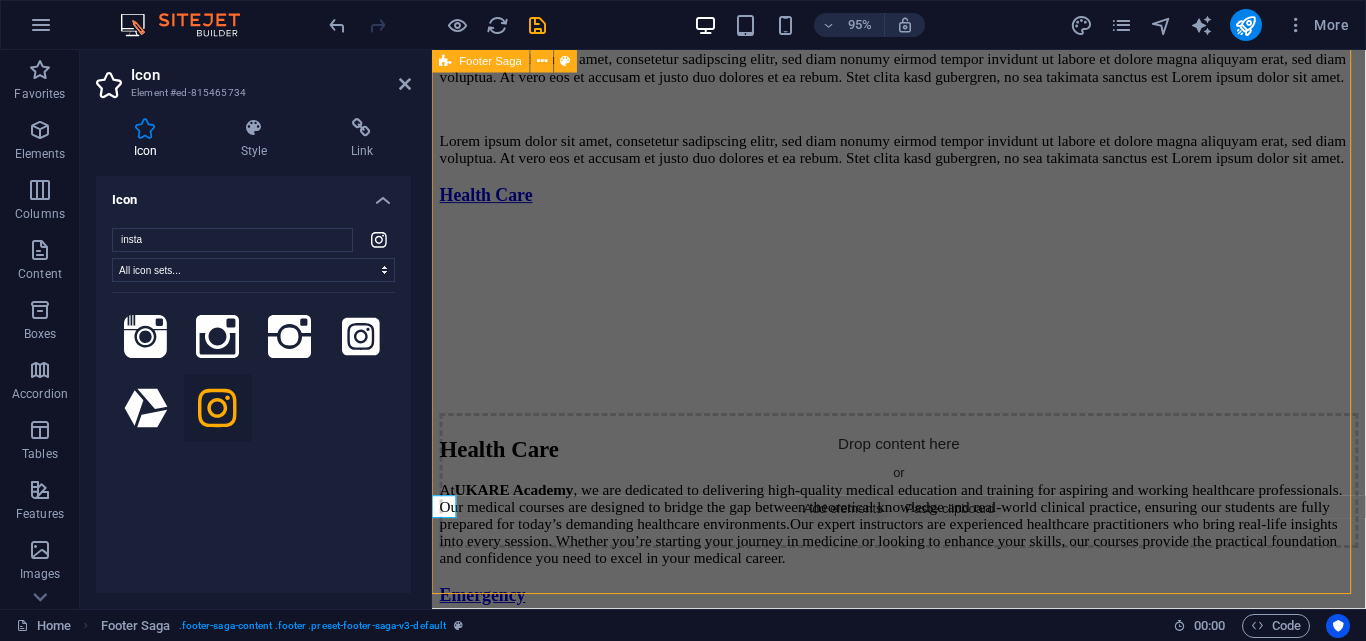 scroll, scrollTop: 11474, scrollLeft: 0, axis: vertical 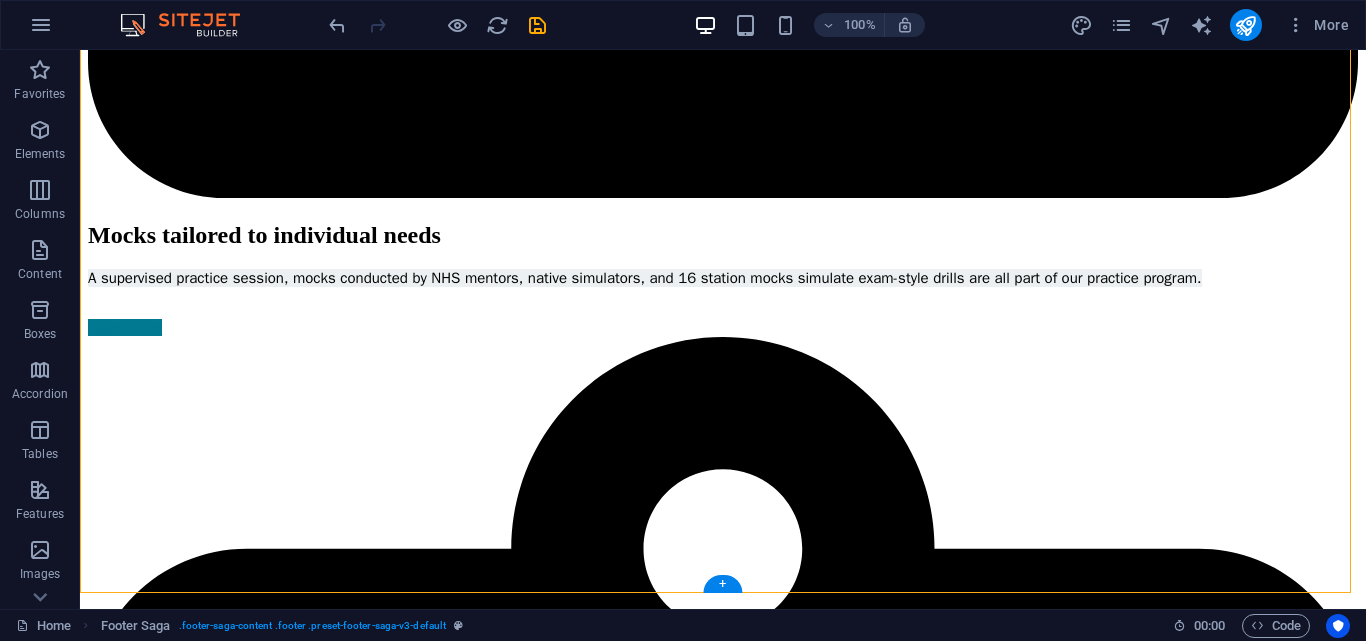 drag, startPoint x: 210, startPoint y: 463, endPoint x: 445, endPoint y: 542, distance: 247.92337 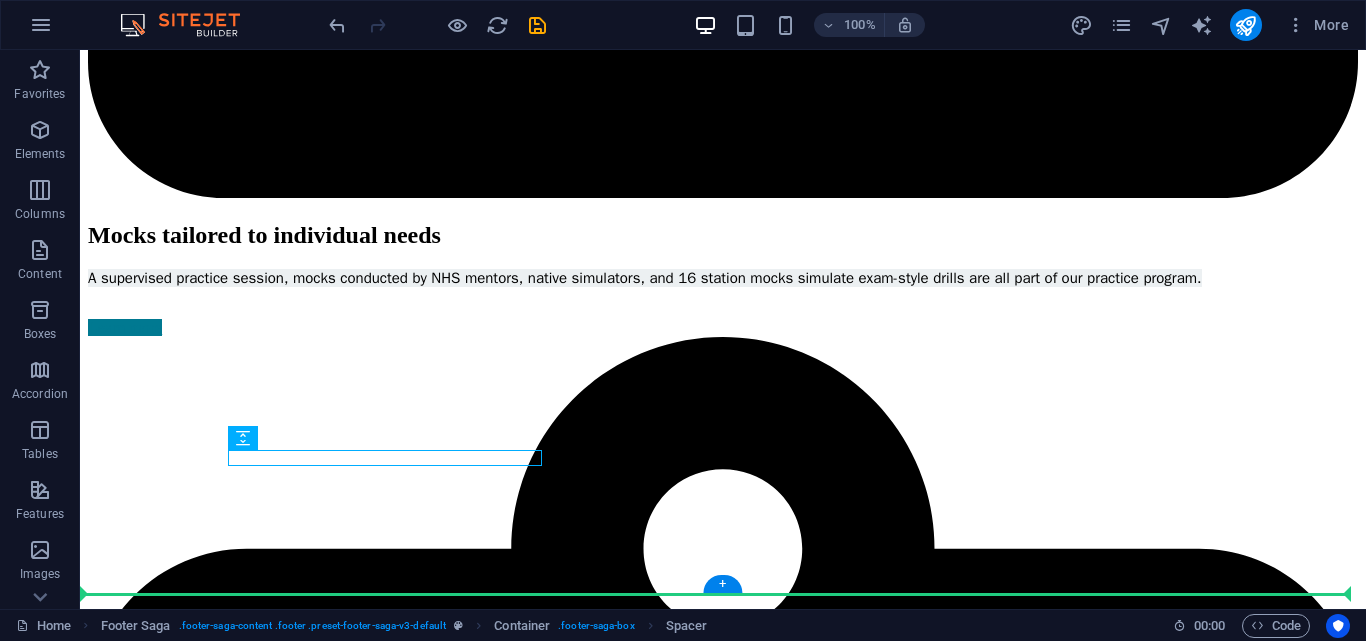 drag, startPoint x: 363, startPoint y: 490, endPoint x: 987, endPoint y: 457, distance: 624.872 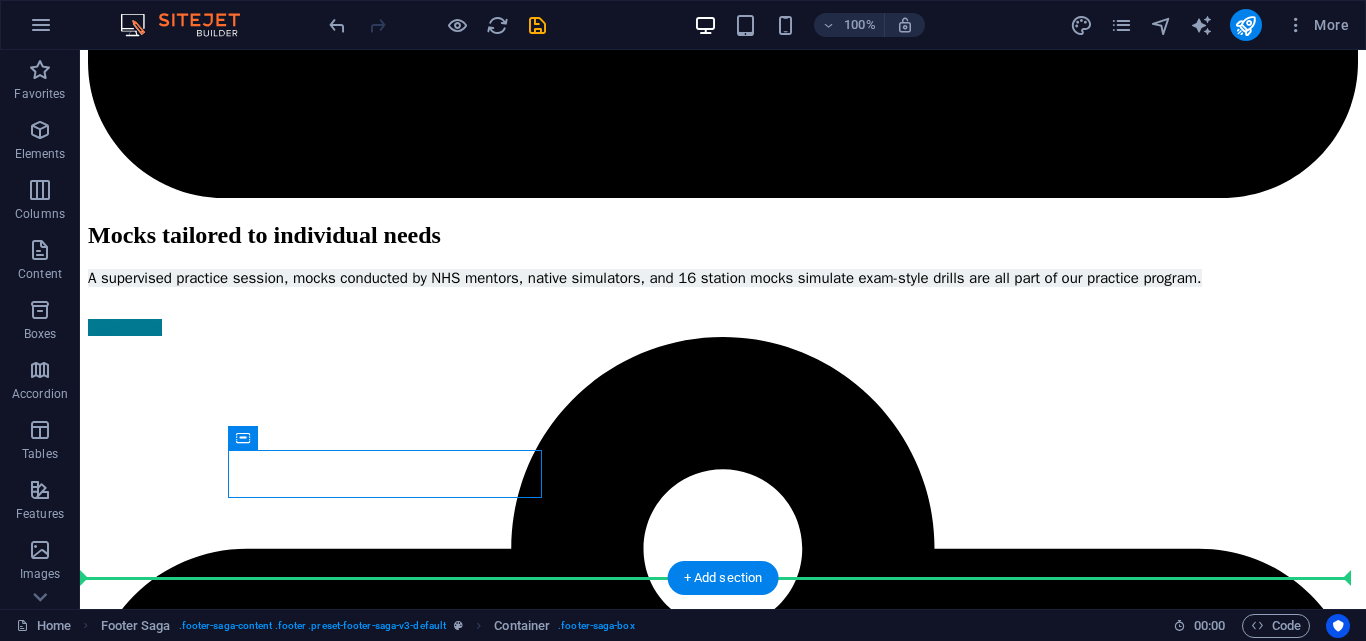 drag, startPoint x: 329, startPoint y: 491, endPoint x: 991, endPoint y: 481, distance: 662.0755 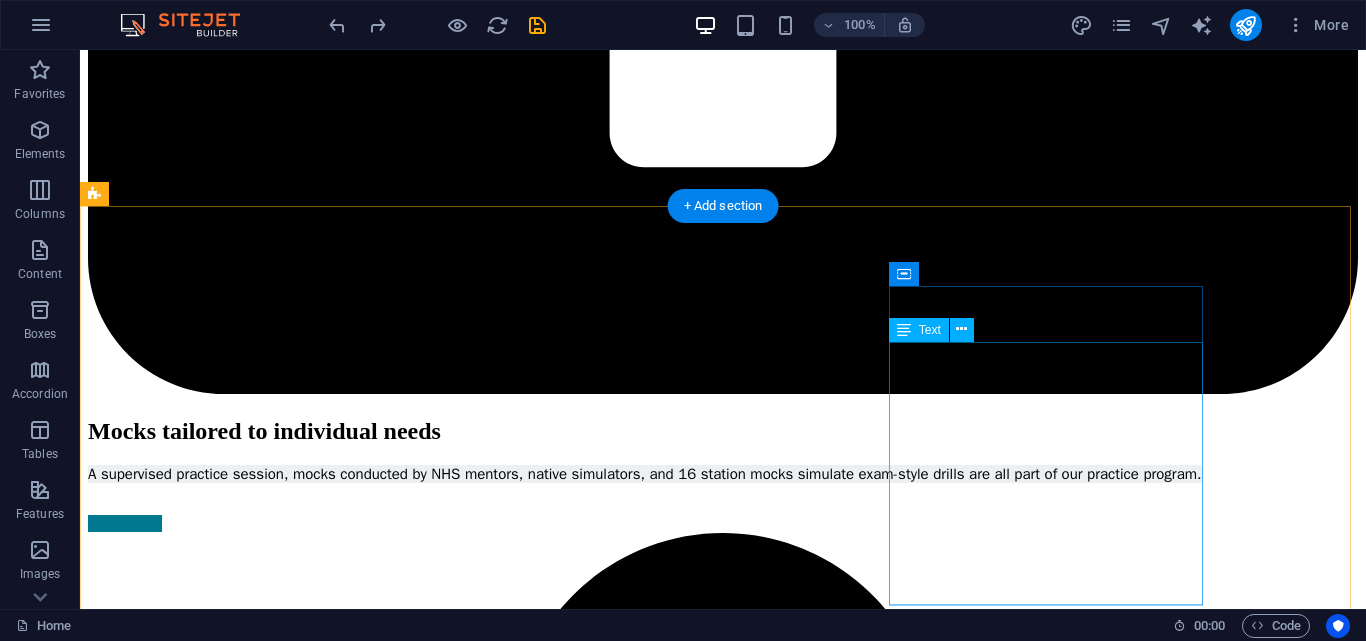 scroll, scrollTop: 11503, scrollLeft: 0, axis: vertical 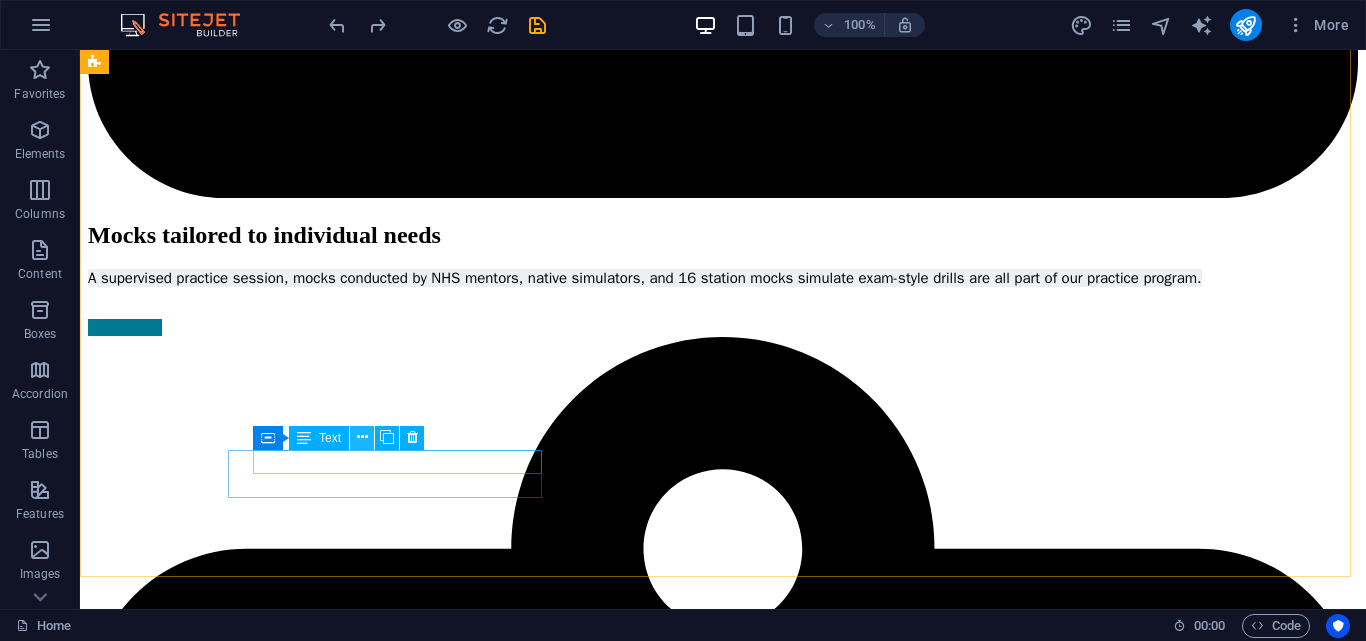 click at bounding box center [362, 437] 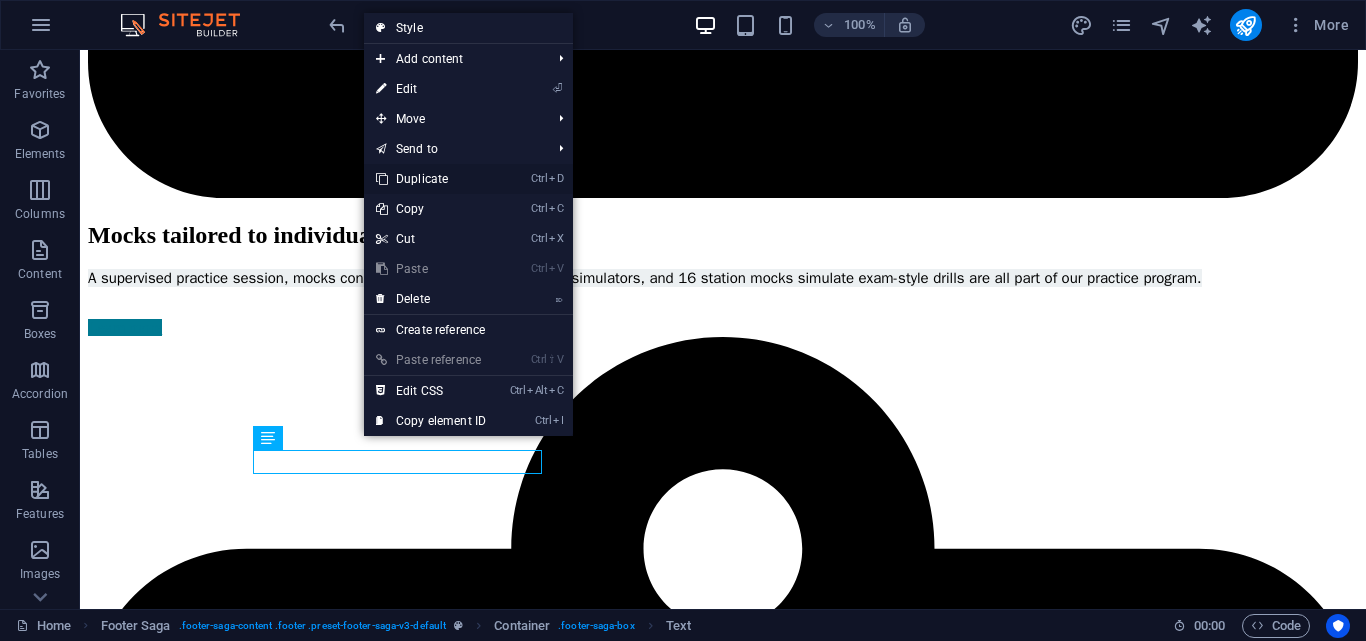 click on "Ctrl D  Duplicate" at bounding box center (431, 179) 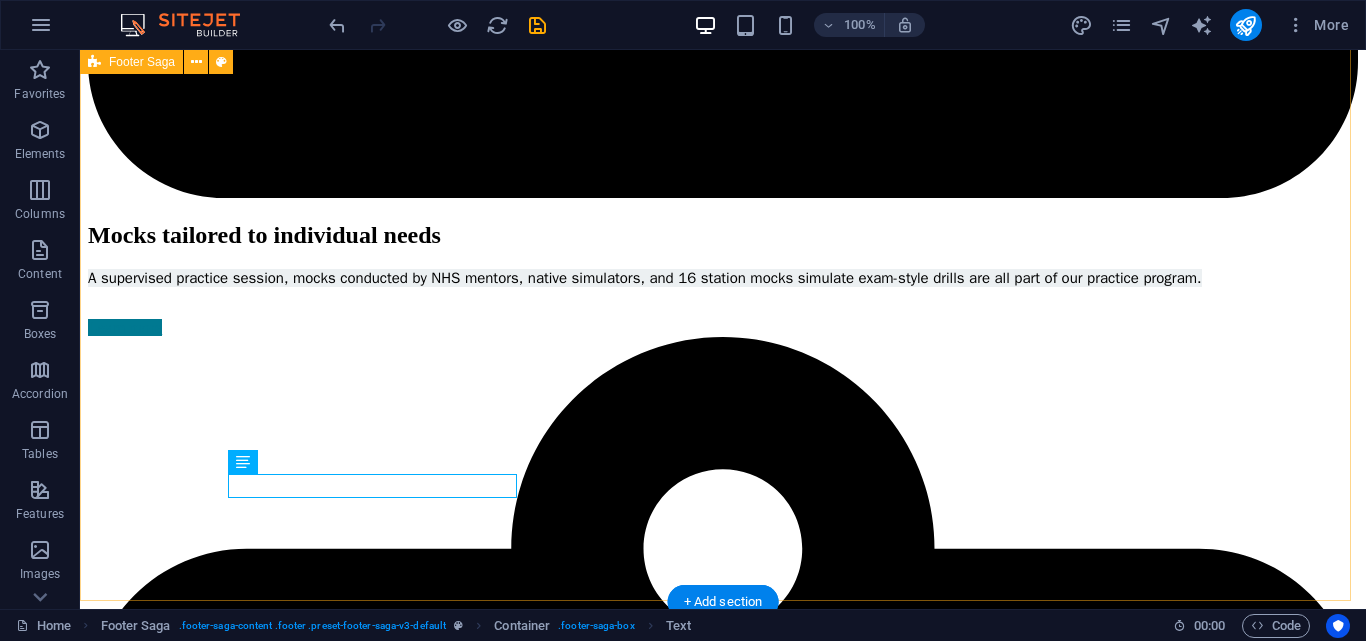 drag, startPoint x: 830, startPoint y: 510, endPoint x: 641, endPoint y: 518, distance: 189.16924 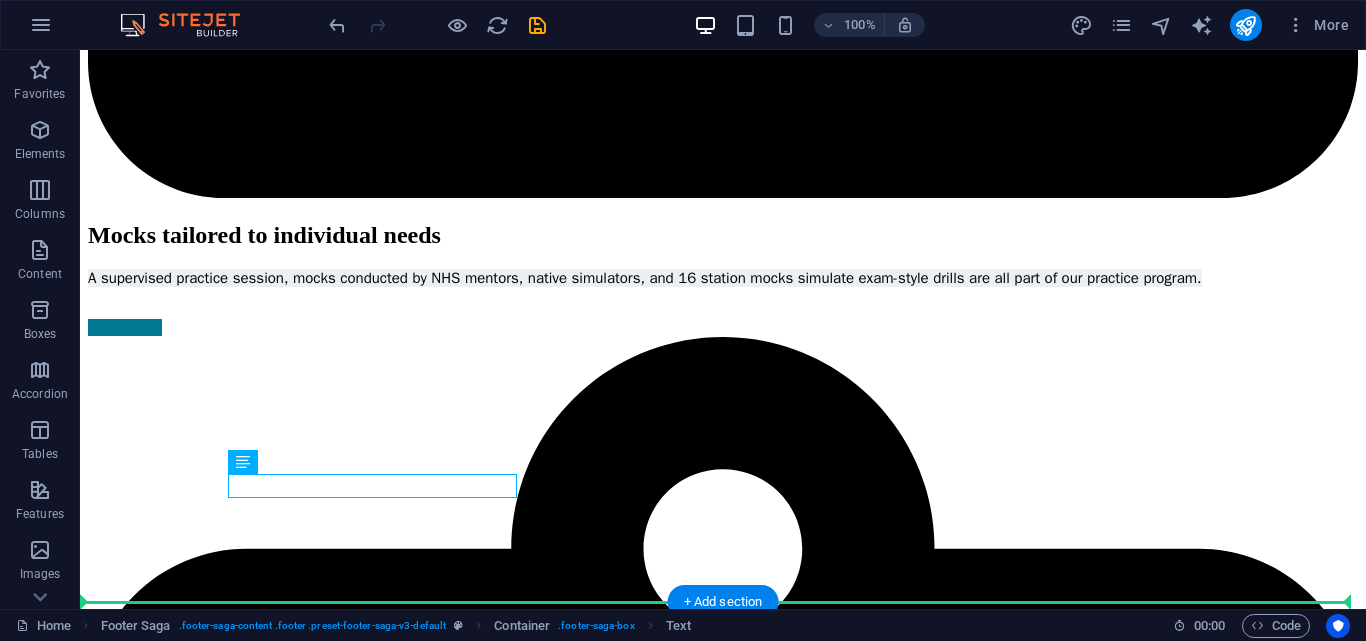 drag, startPoint x: 266, startPoint y: 488, endPoint x: 1003, endPoint y: 443, distance: 738.37256 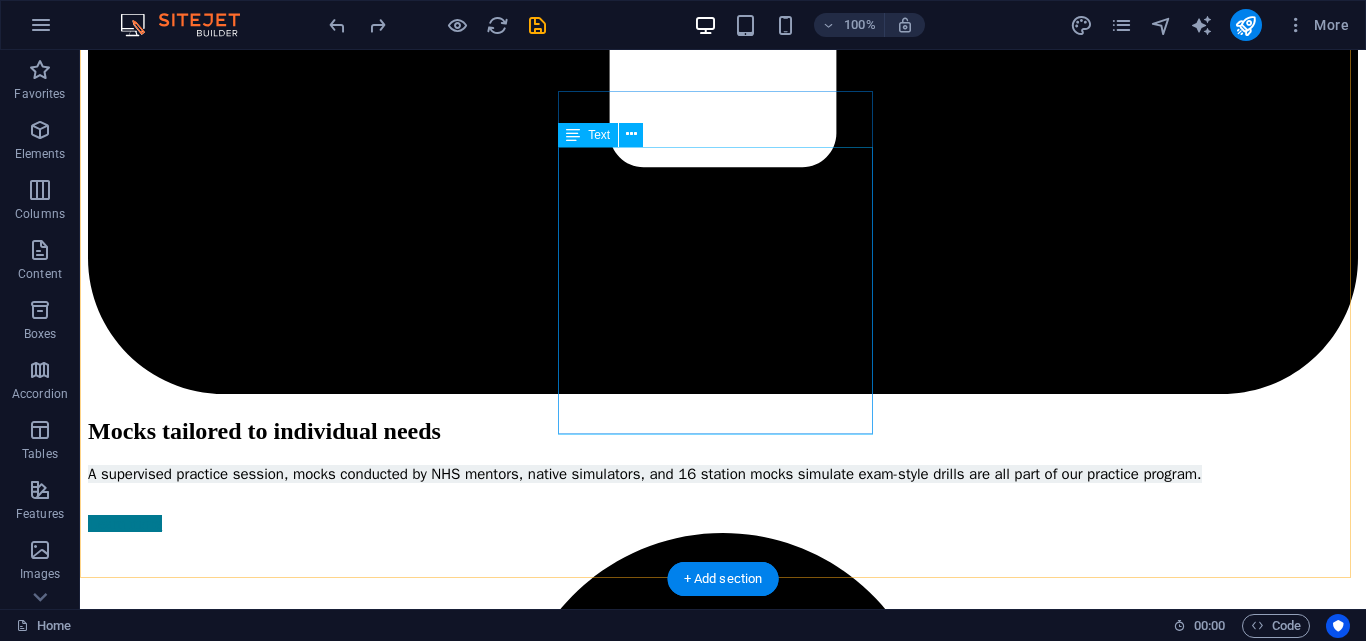 scroll, scrollTop: 11503, scrollLeft: 0, axis: vertical 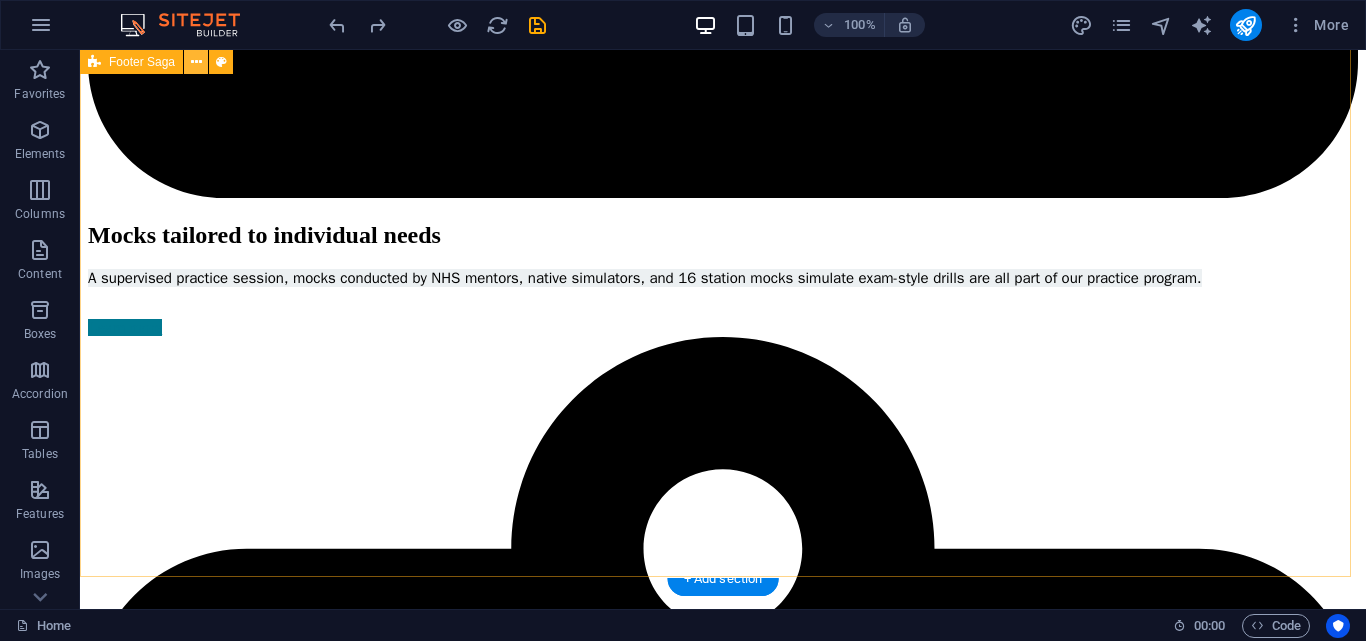 click at bounding box center [196, 62] 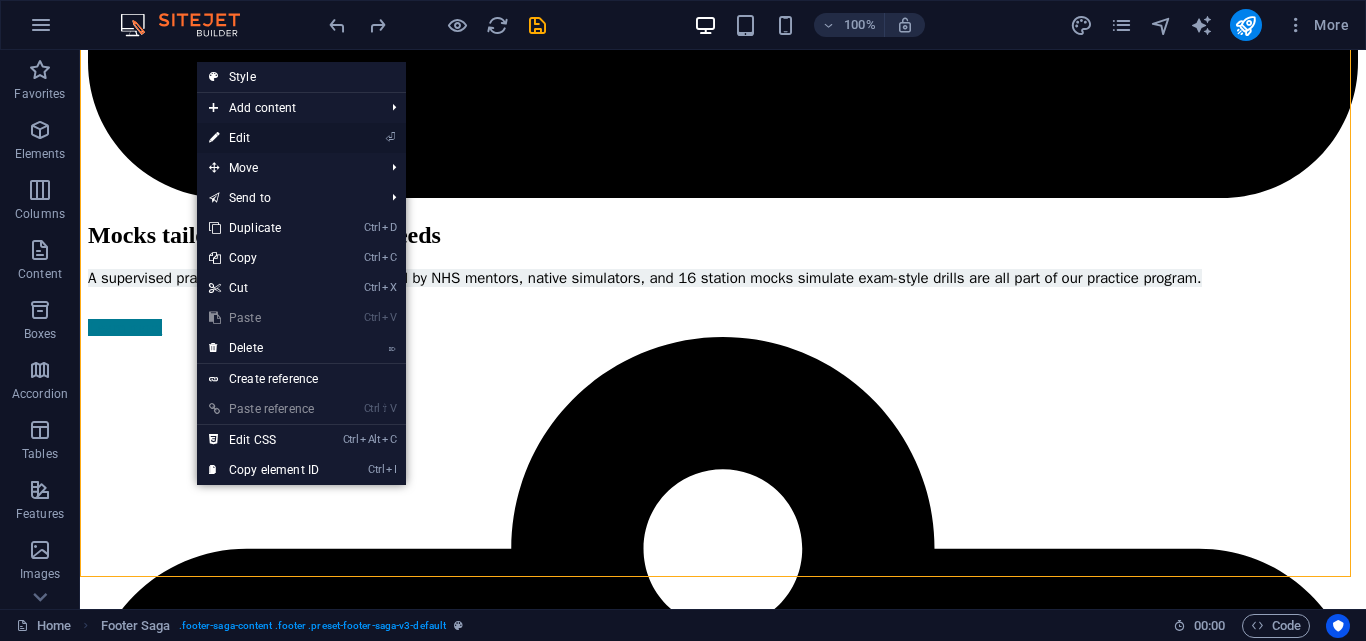 click on "⏎  Edit" at bounding box center (264, 138) 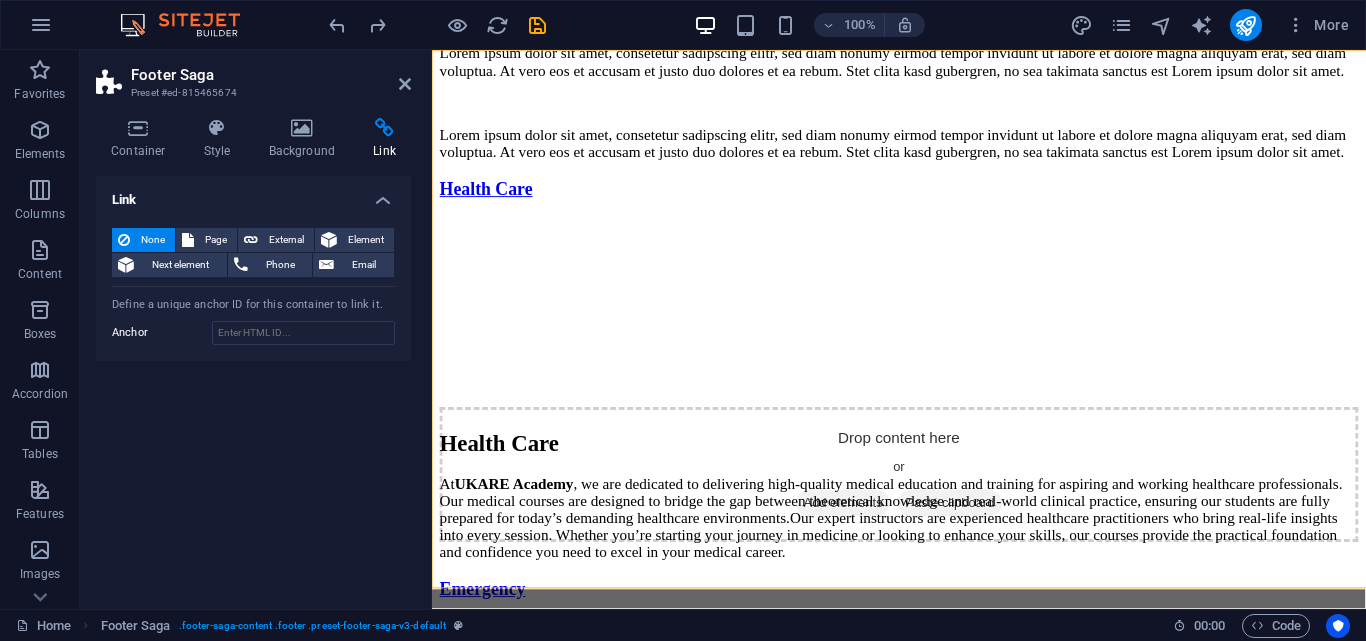scroll, scrollTop: 11463, scrollLeft: 0, axis: vertical 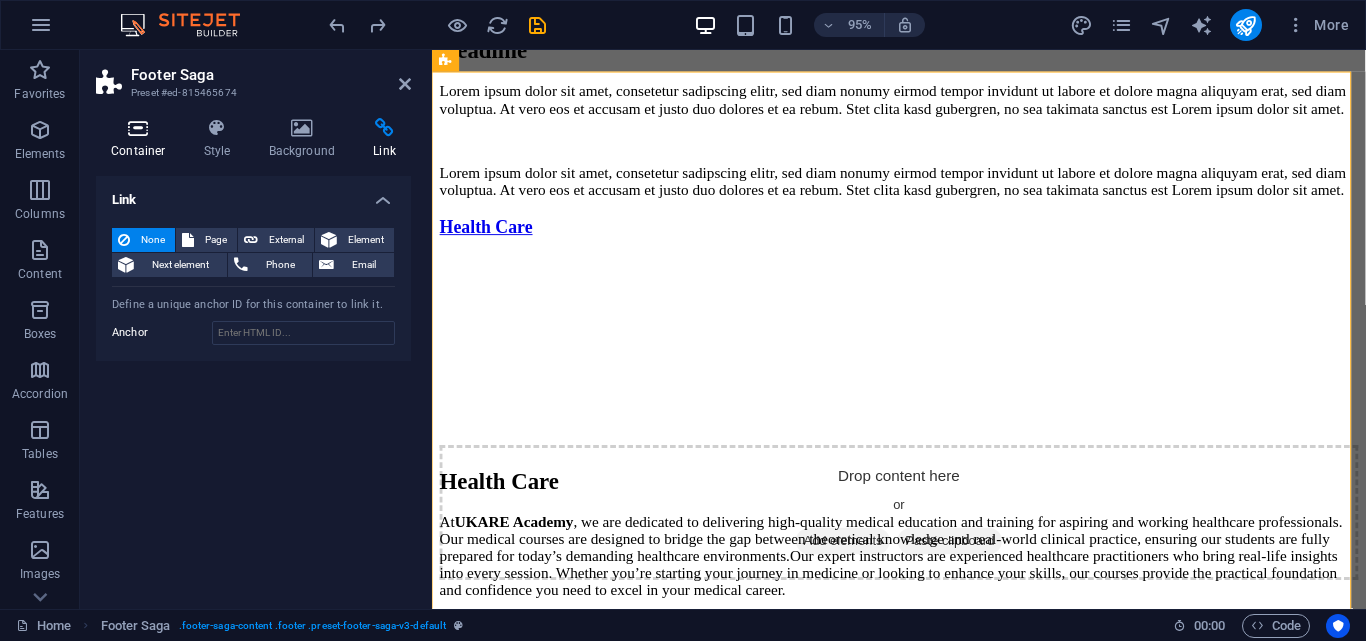 click at bounding box center [138, 128] 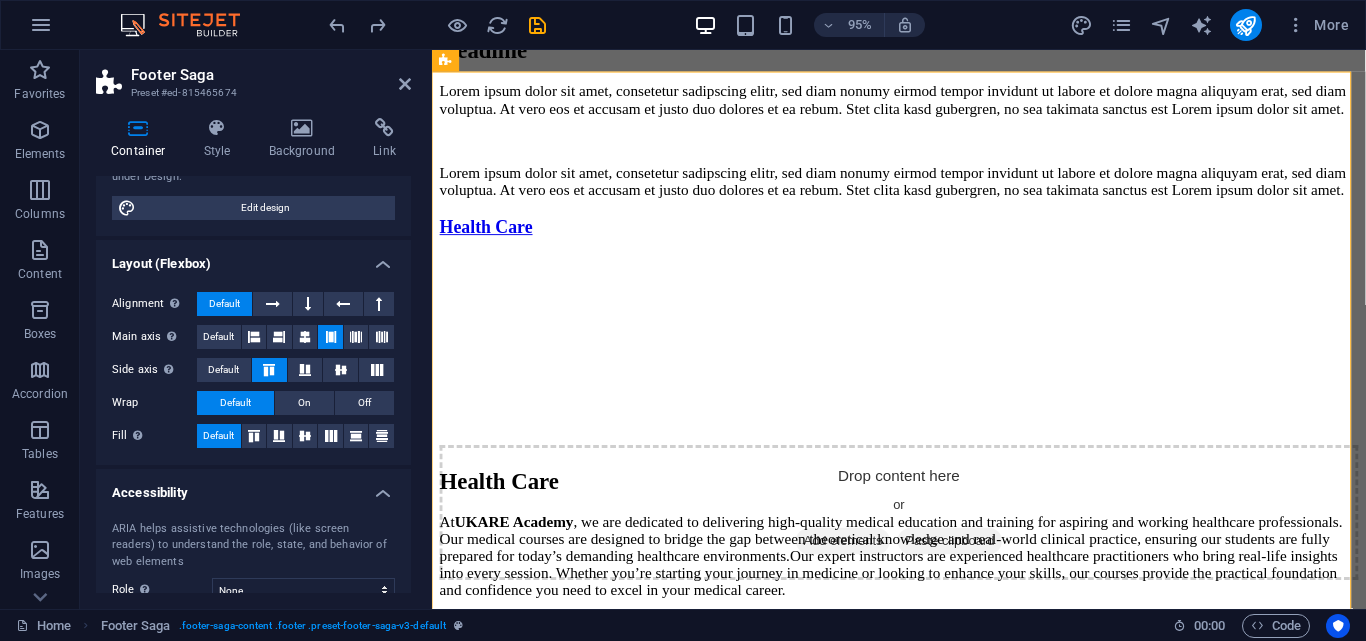 scroll, scrollTop: 358, scrollLeft: 0, axis: vertical 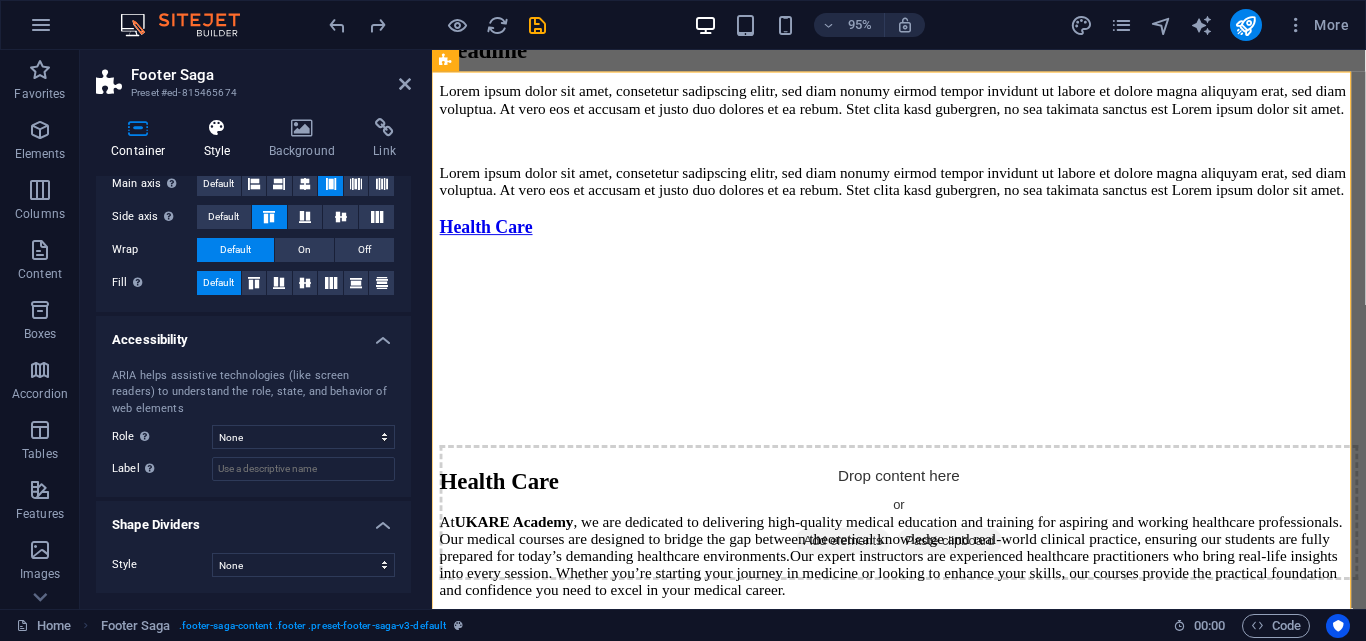 click at bounding box center [217, 128] 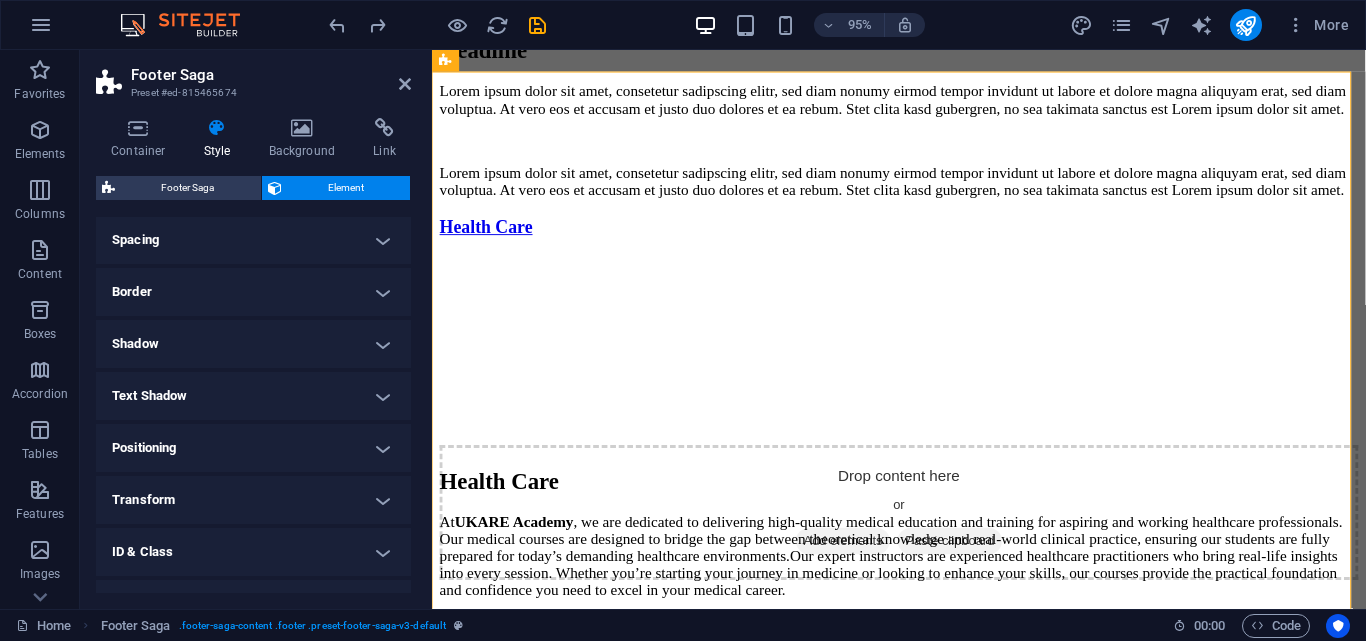 scroll, scrollTop: 255, scrollLeft: 0, axis: vertical 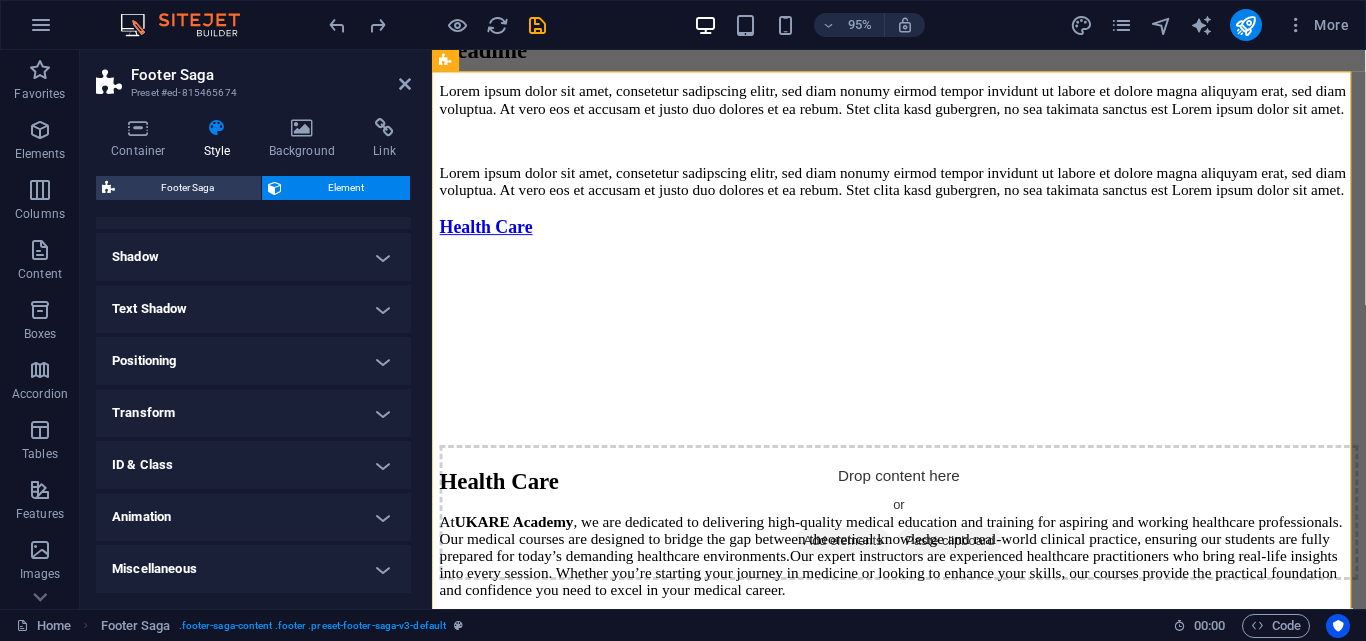 click on "Footer Saga Preset #ed-815465674
Container Style Background Link Size Height Default px rem % vh vw Min. height None px rem % vh vw Width Default px rem % em vh vw Min. width None px rem % vh vw Content width Default Custom width Width Default px rem % em vh vw Min. width None px rem % vh vw Default padding Custom spacing Default content width and padding can be changed under Design. Edit design Layout (Flexbox) Alignment Determines the flex direction. Default Main axis Determine how elements should behave along the main axis inside this container (justify content). Default Side axis Control the vertical direction of the element inside of the container (align items). Default Wrap Default On Off Fill Controls the distances and direction of elements on the y-axis across several lines (align content). Default Accessibility ARIA helps assistive technologies (like screen readers) to understand the role, state, and behavior of web elements Role The ARIA role defines the purpose of an element.  None" at bounding box center (256, 329) 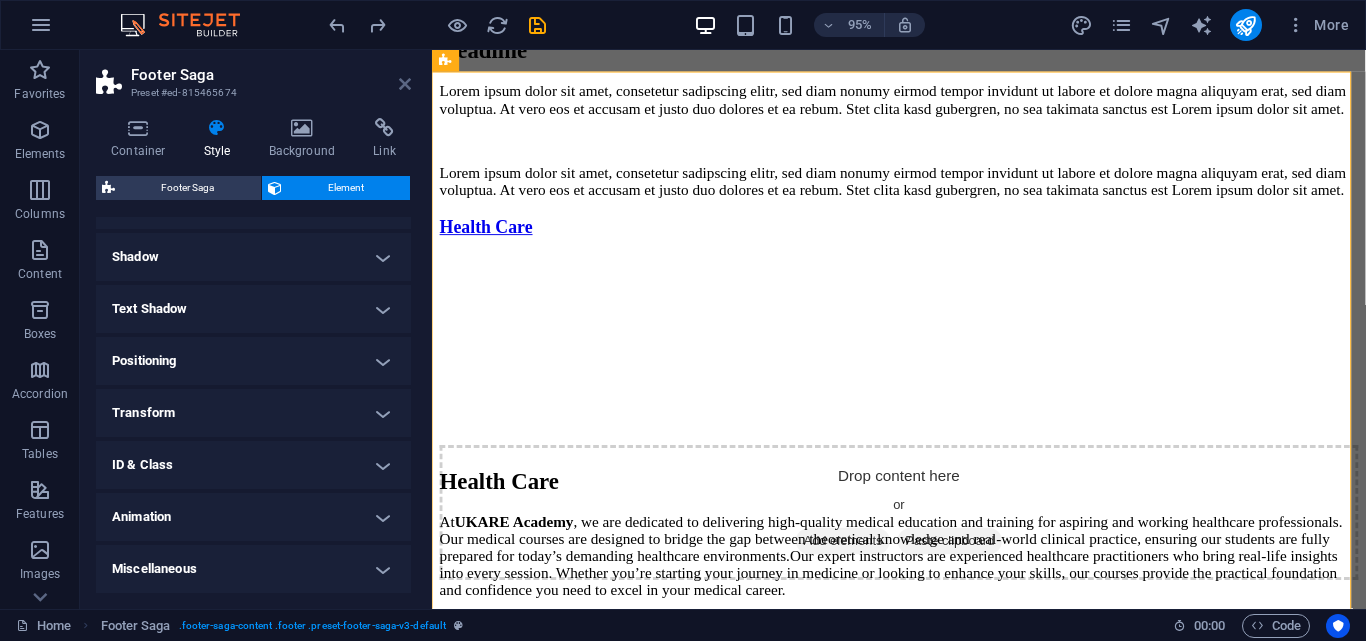 click at bounding box center [405, 84] 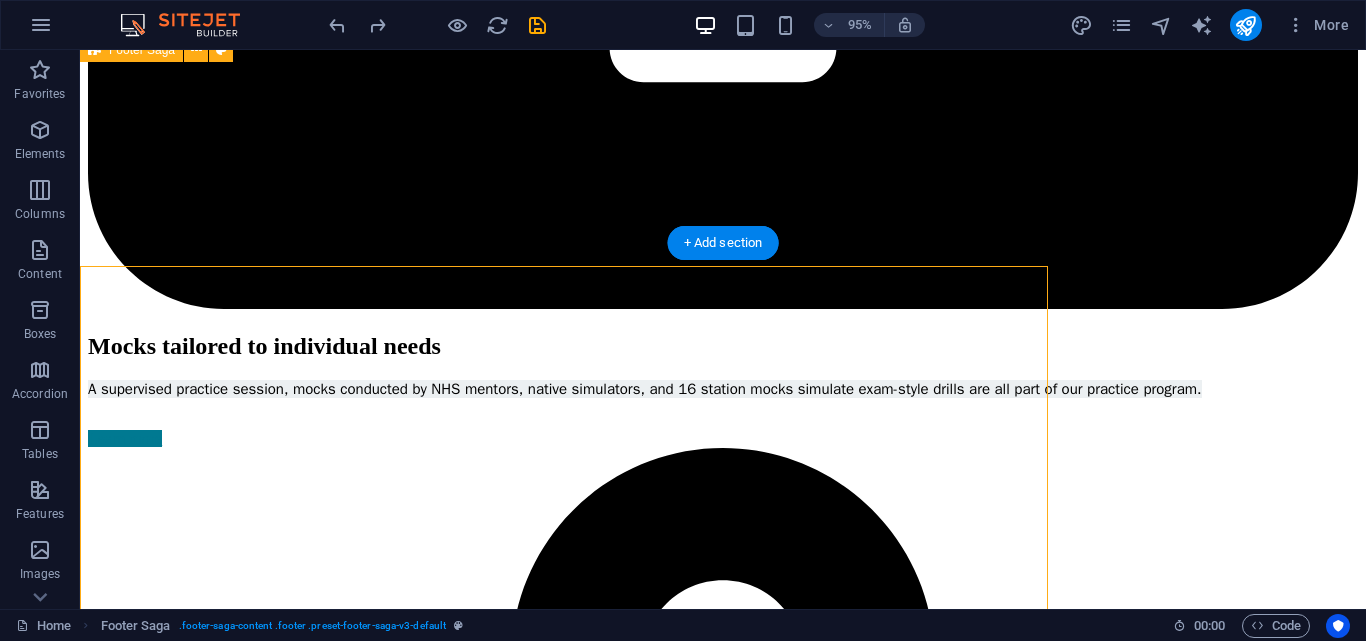 scroll, scrollTop: 11440, scrollLeft: 0, axis: vertical 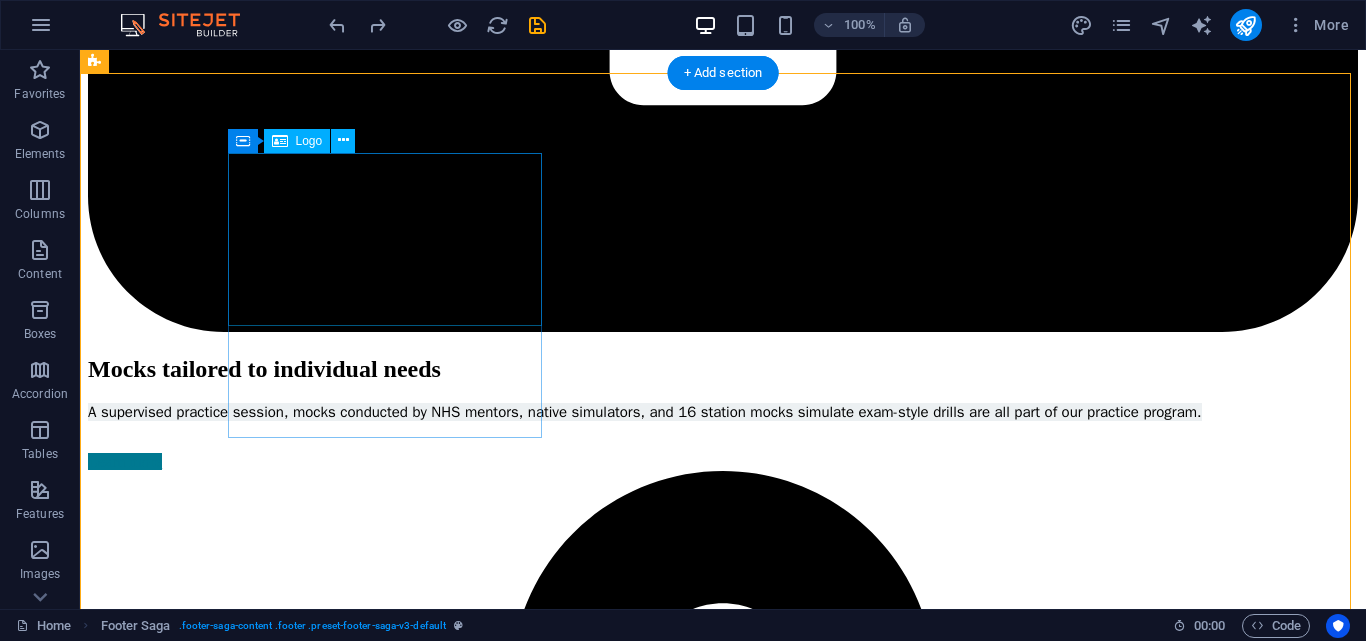 click at bounding box center (723, 11652) 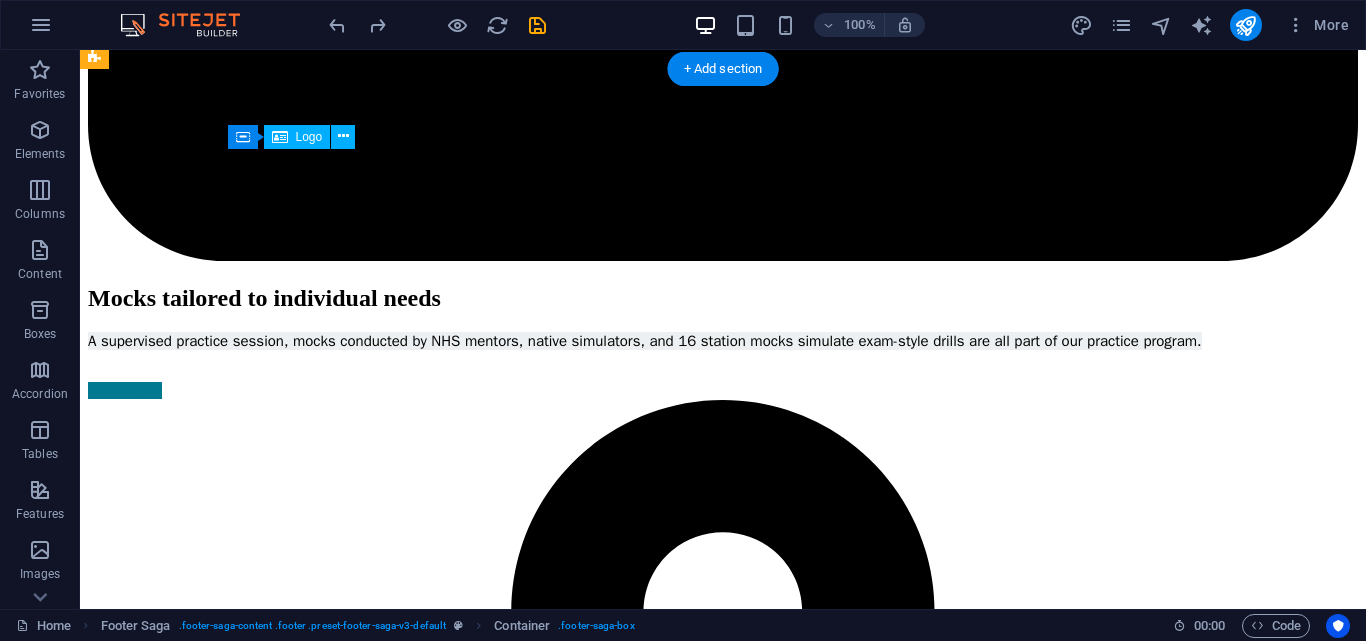 scroll, scrollTop: 11503, scrollLeft: 0, axis: vertical 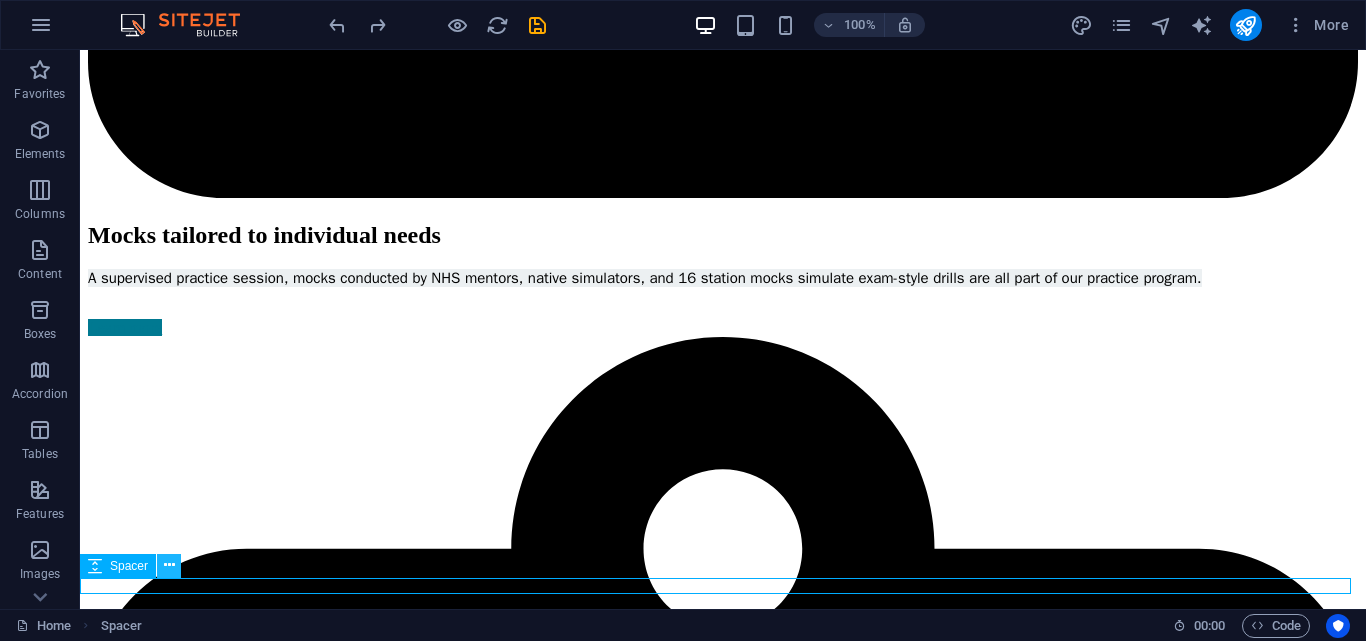 click at bounding box center [169, 565] 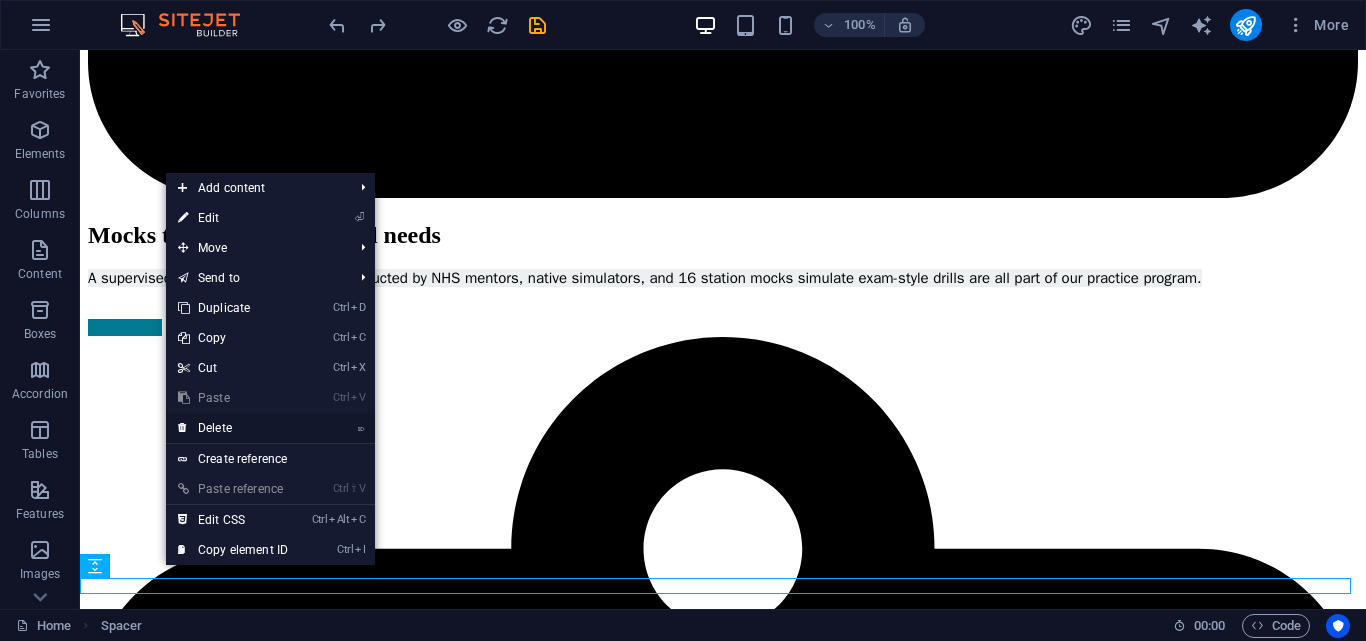 click on "⌦  Delete" at bounding box center (233, 428) 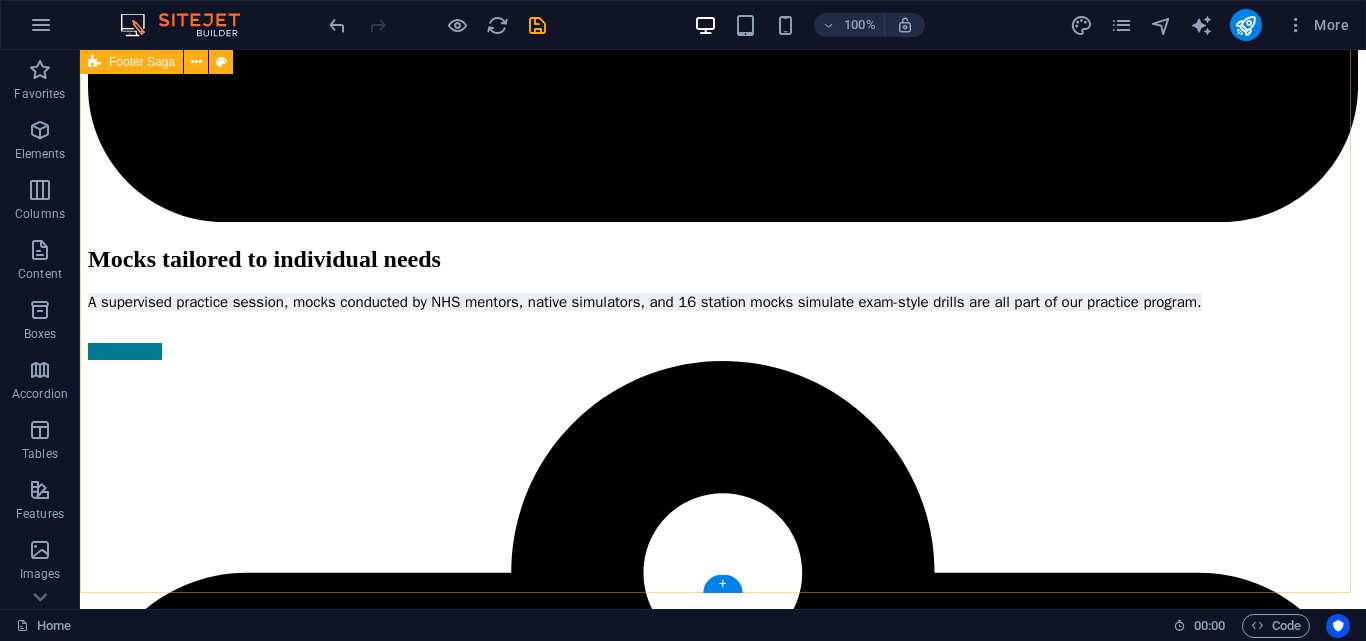 scroll, scrollTop: 11487, scrollLeft: 0, axis: vertical 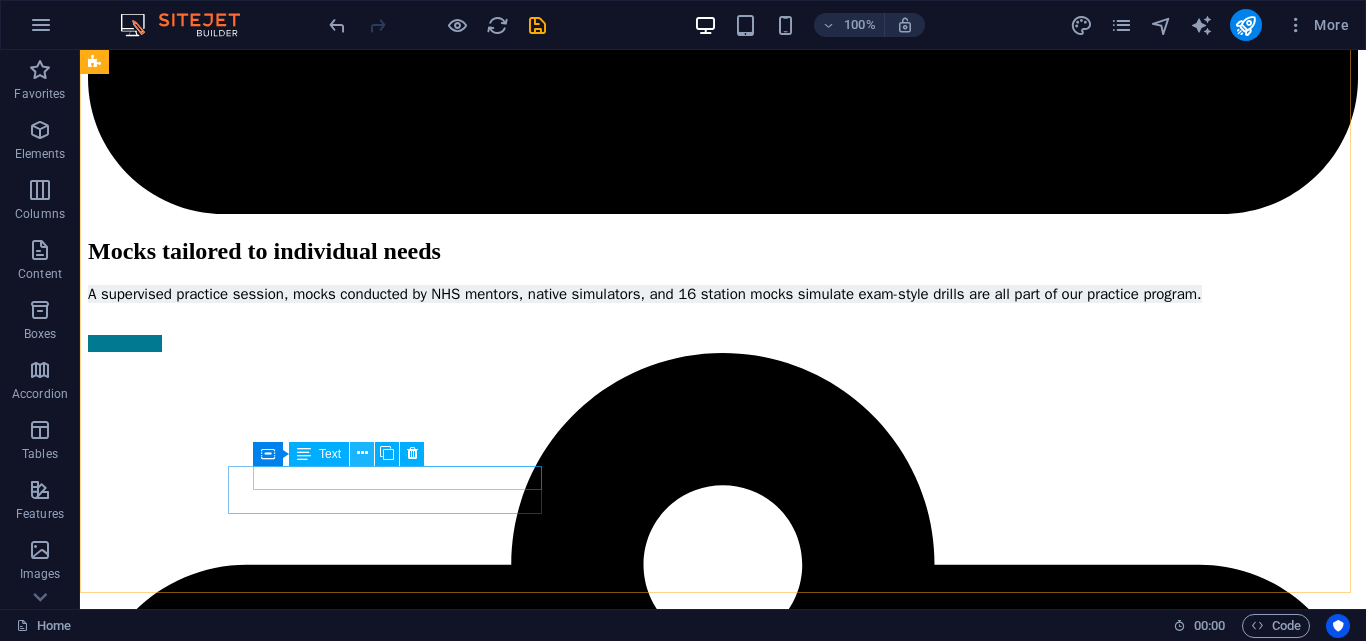 click at bounding box center (362, 453) 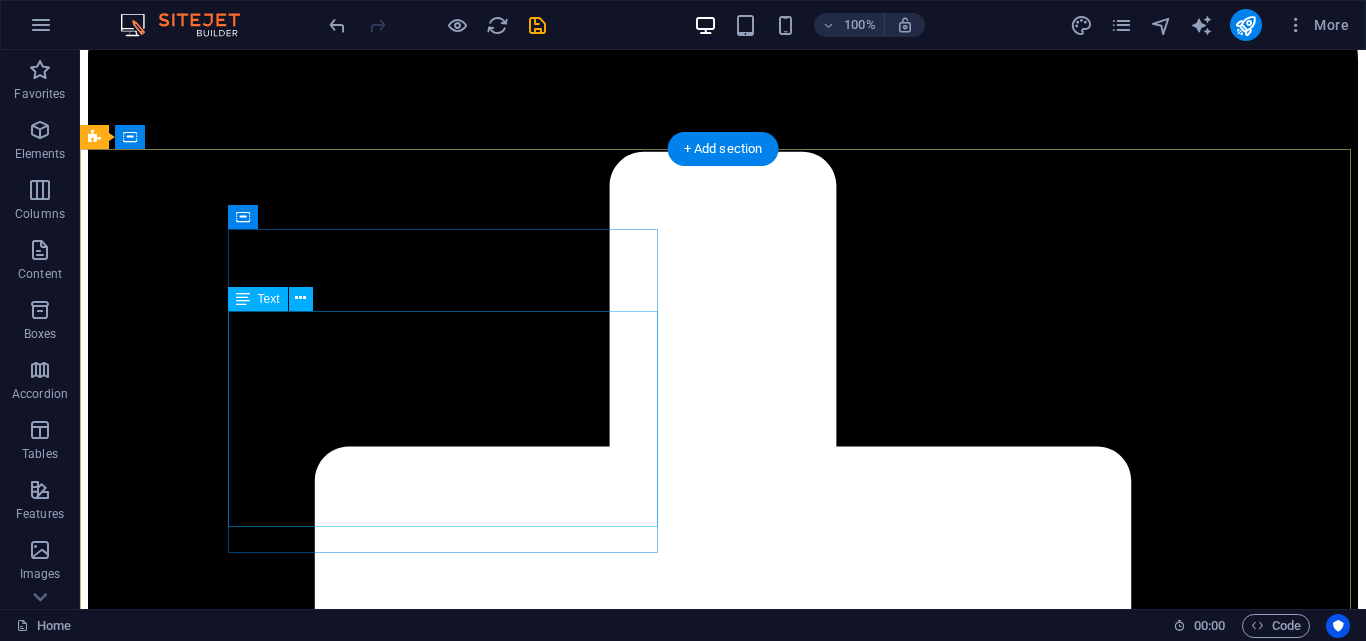 scroll, scrollTop: 10595, scrollLeft: 0, axis: vertical 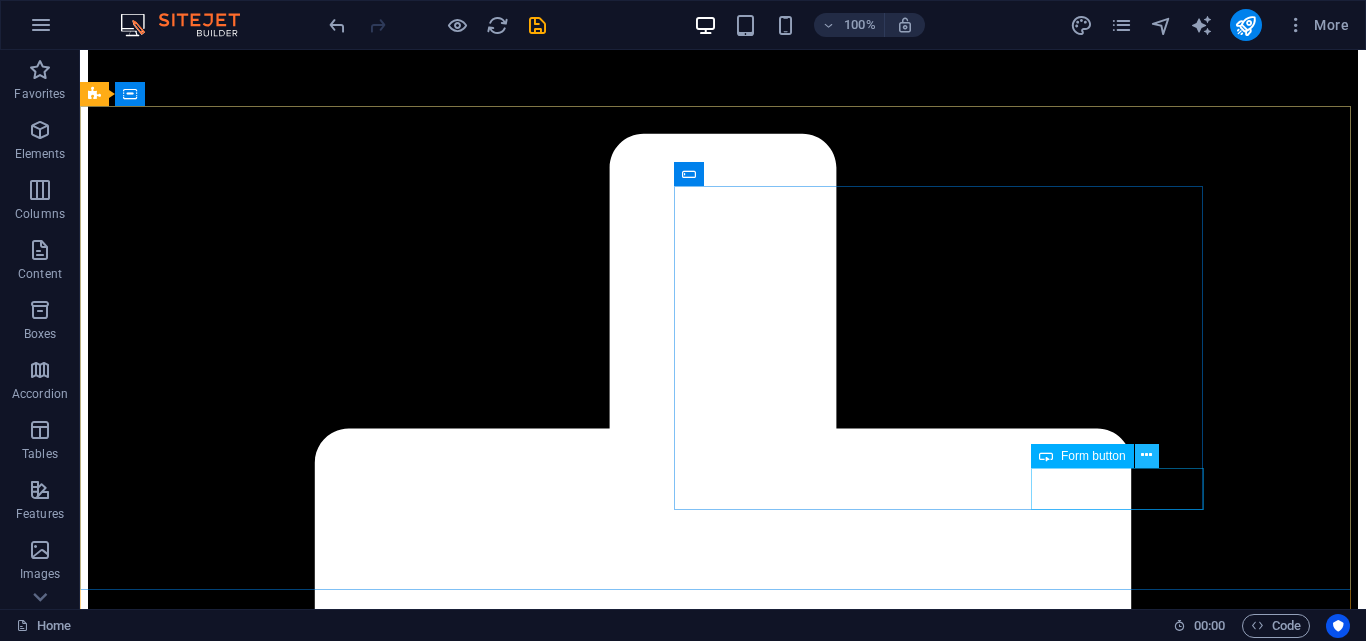 click at bounding box center (1146, 455) 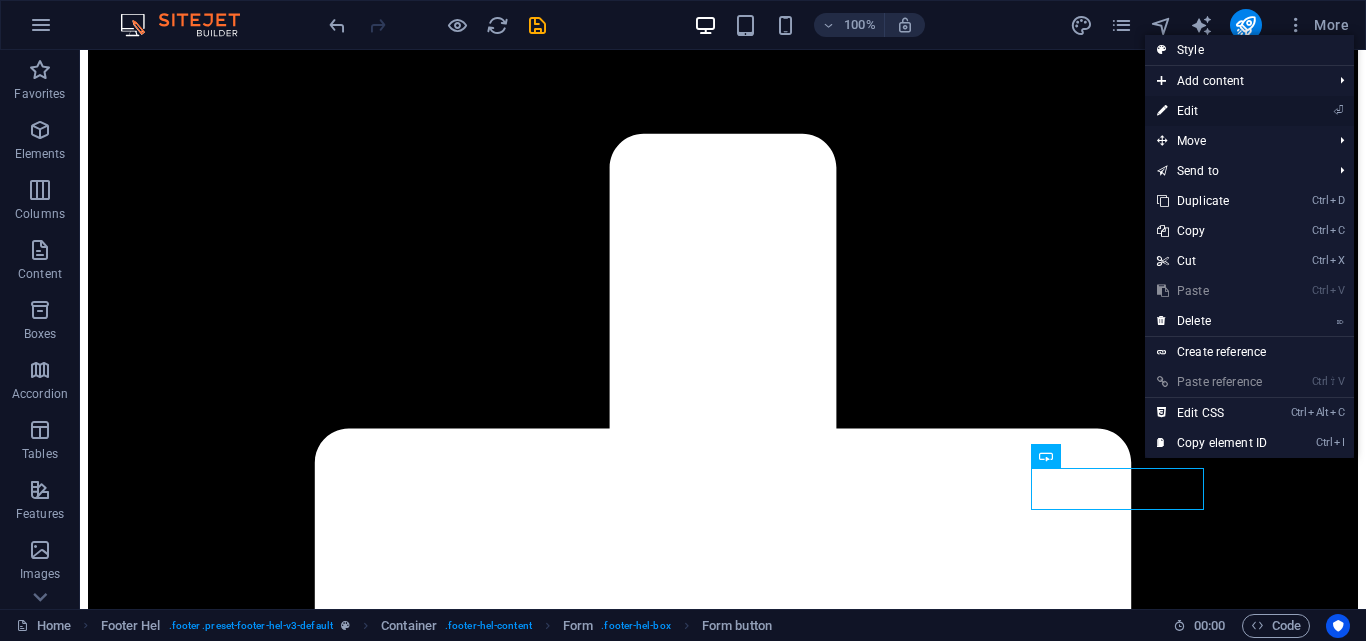 click on "⏎  Edit" at bounding box center [1212, 111] 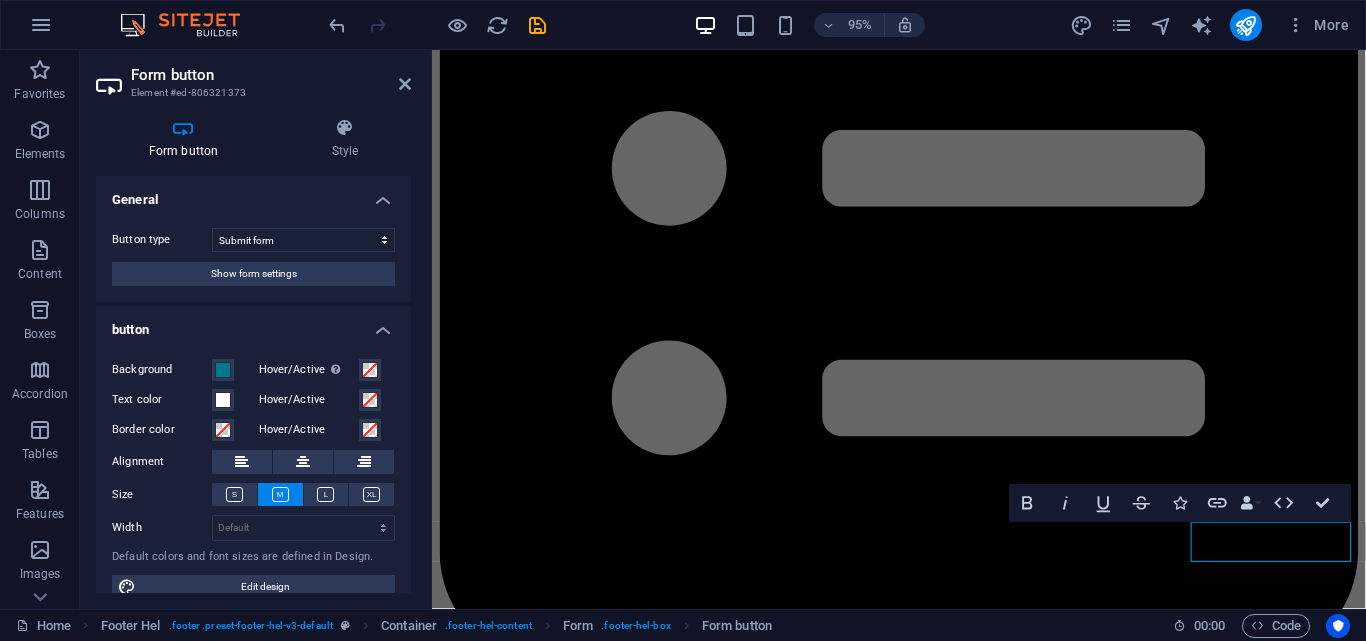 scroll, scrollTop: 10539, scrollLeft: 0, axis: vertical 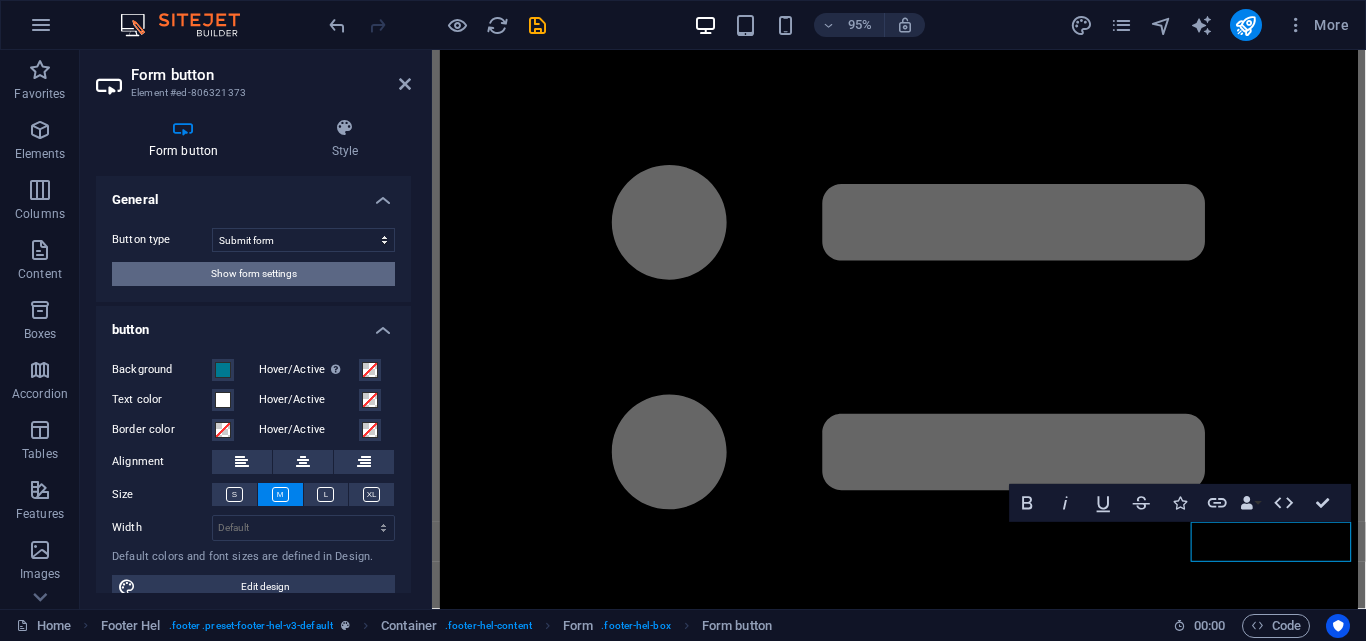 click on "Show form settings" at bounding box center [254, 274] 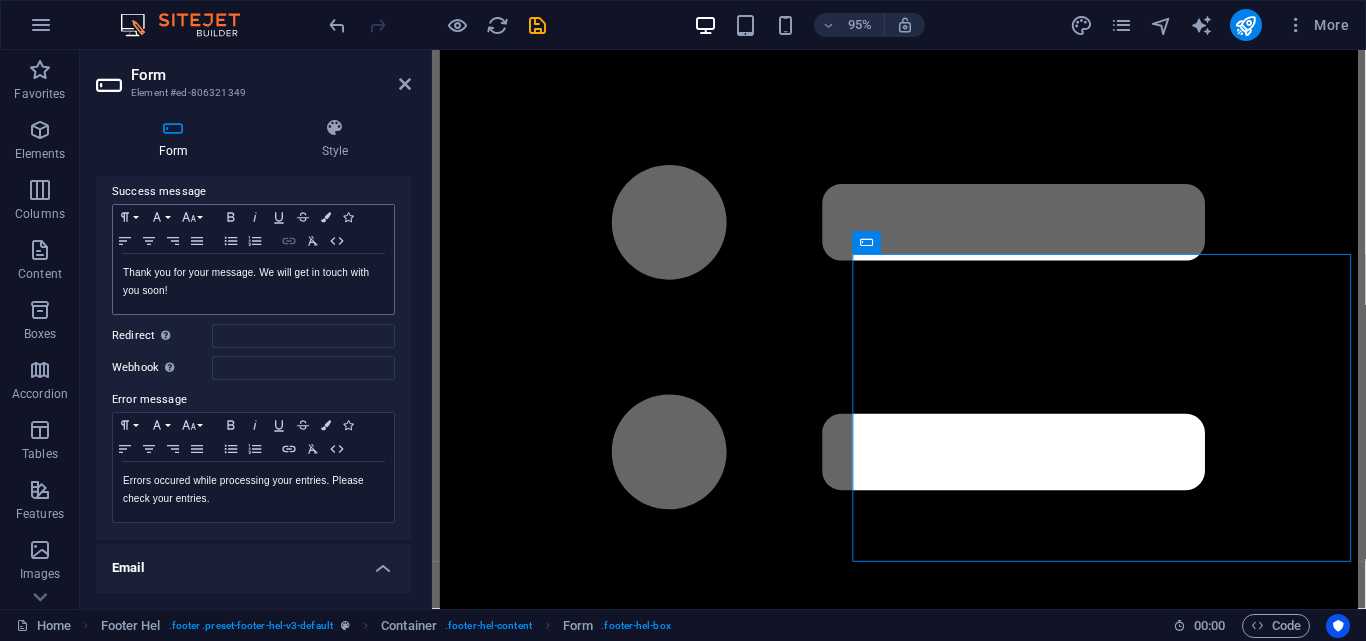 scroll, scrollTop: 0, scrollLeft: 0, axis: both 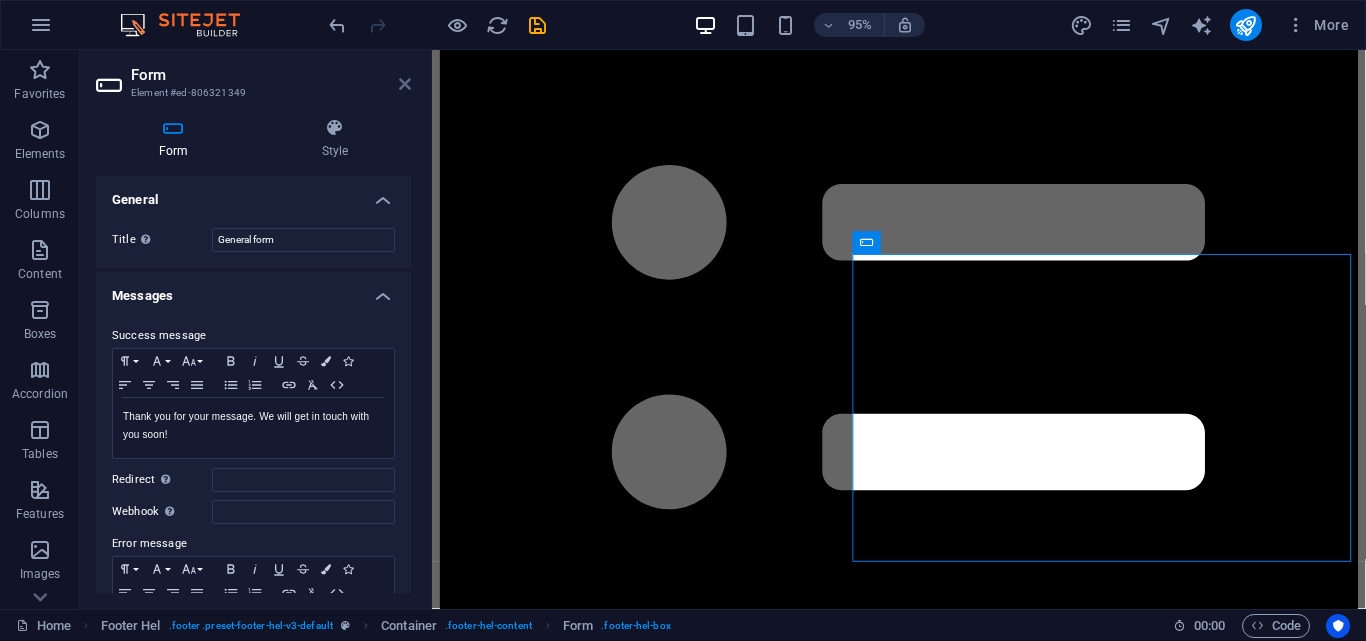 click at bounding box center (405, 84) 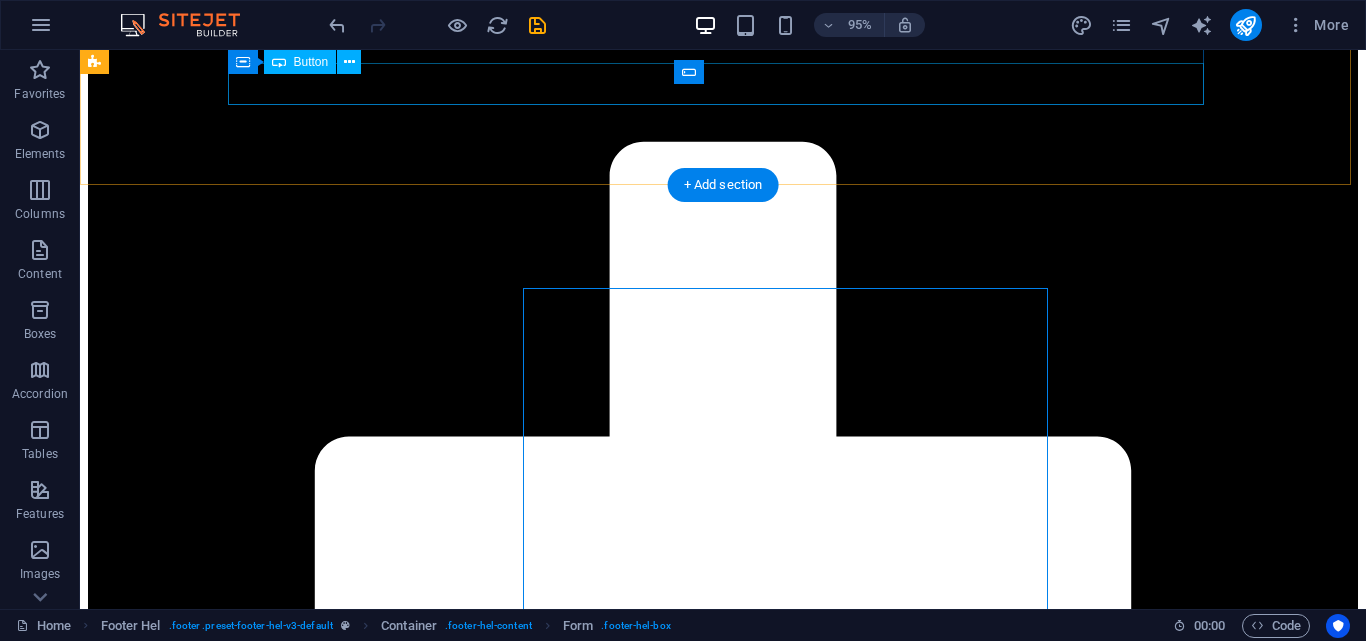 scroll, scrollTop: 10516, scrollLeft: 0, axis: vertical 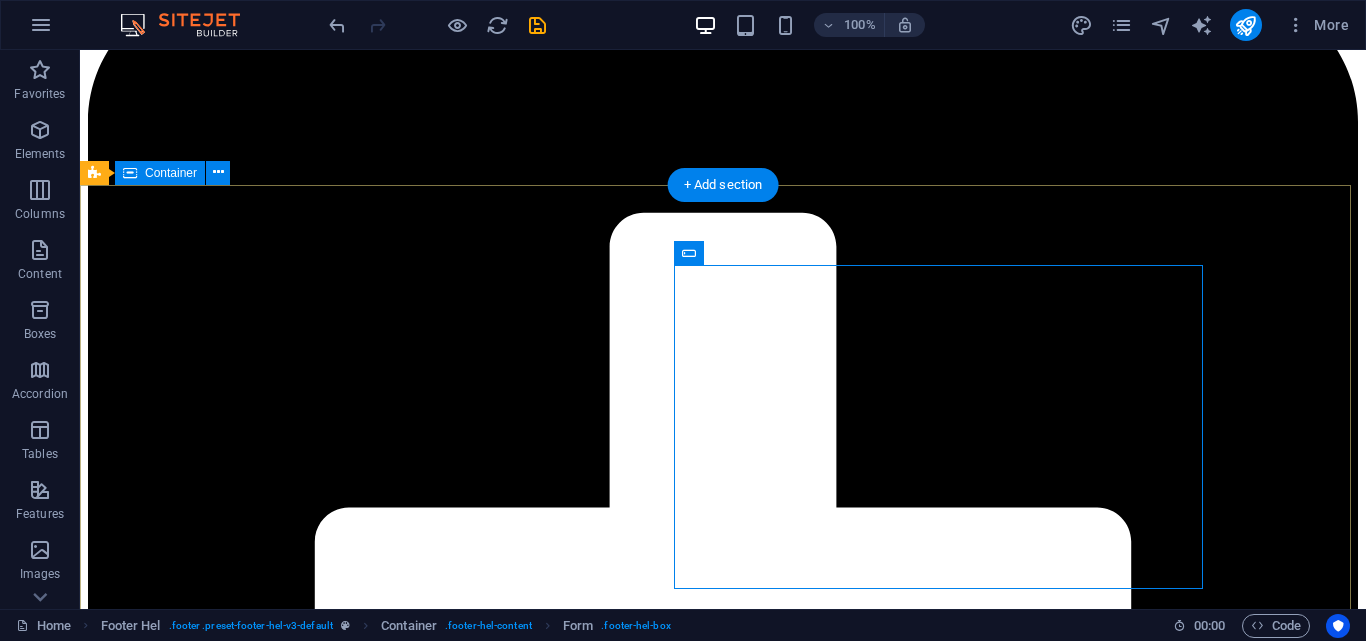 click on "​ ​ Contact us WE ARE HAPPY TO HELP UKARE ACADEMY The Care Clinics, Bungalow No 217, opposite Jheel Park, Delhi Mercantile Society Block 3 PECHS , [CITY] [ZIP] +92 [PHONE] info@[EMAIL] Mo - Sat: 7am - 8pm Legal Notice | Privacy I have read and understand the privacy policy. Unreadable? Load new Submit" at bounding box center (723, 11802) 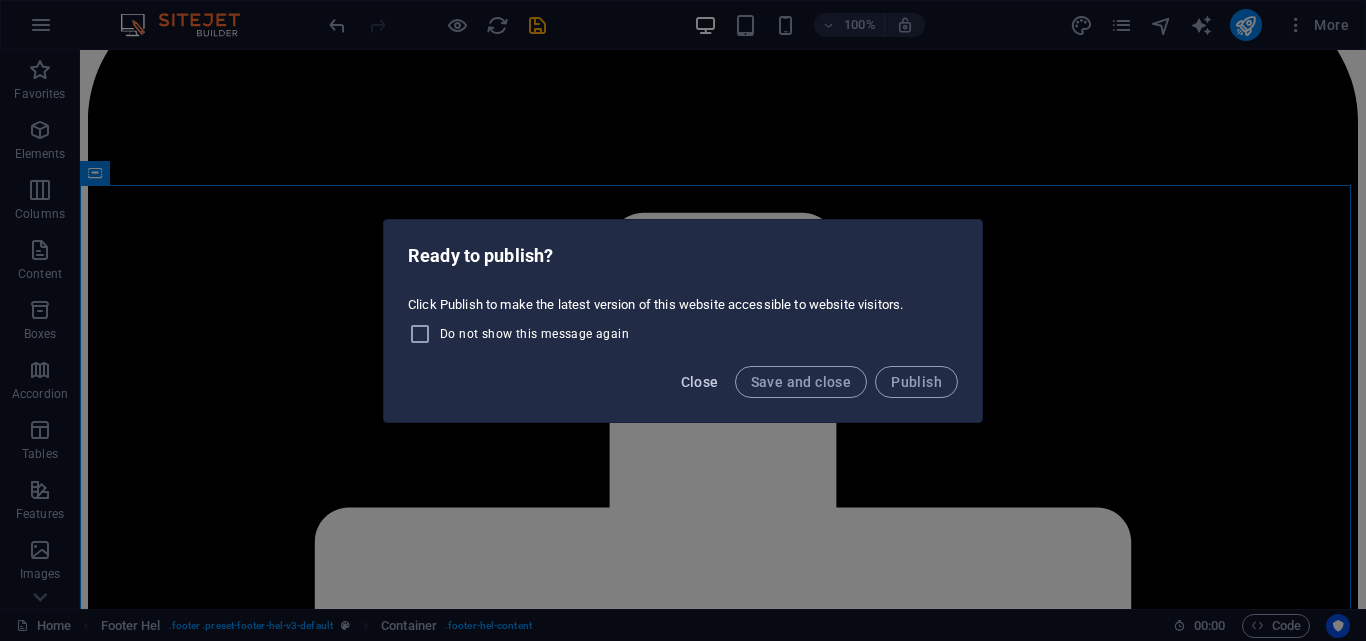 click on "Close" at bounding box center (700, 382) 